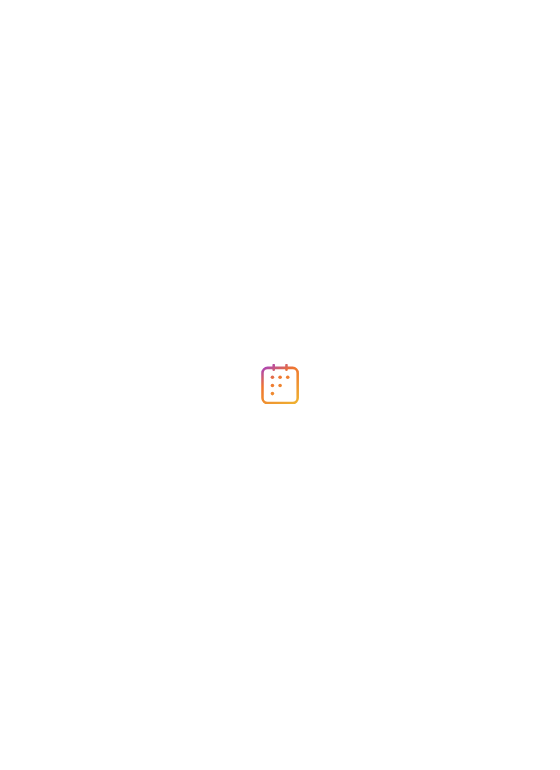 scroll, scrollTop: 0, scrollLeft: 0, axis: both 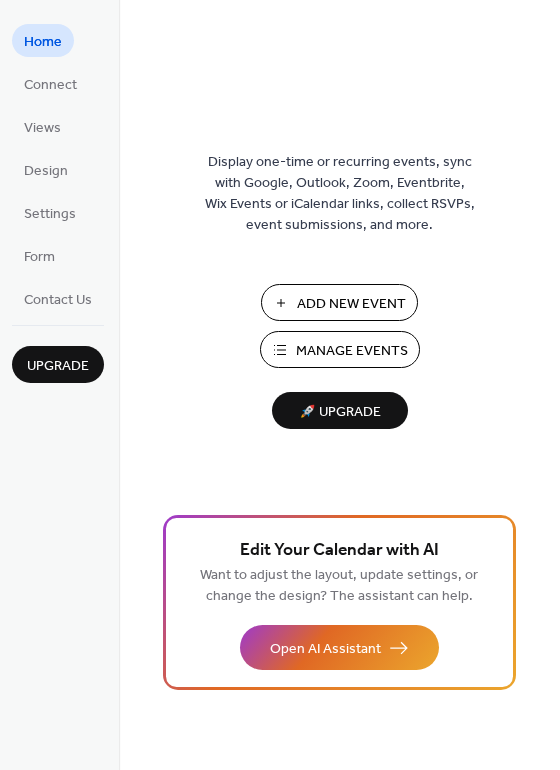 click on "Manage Events" at bounding box center [352, 351] 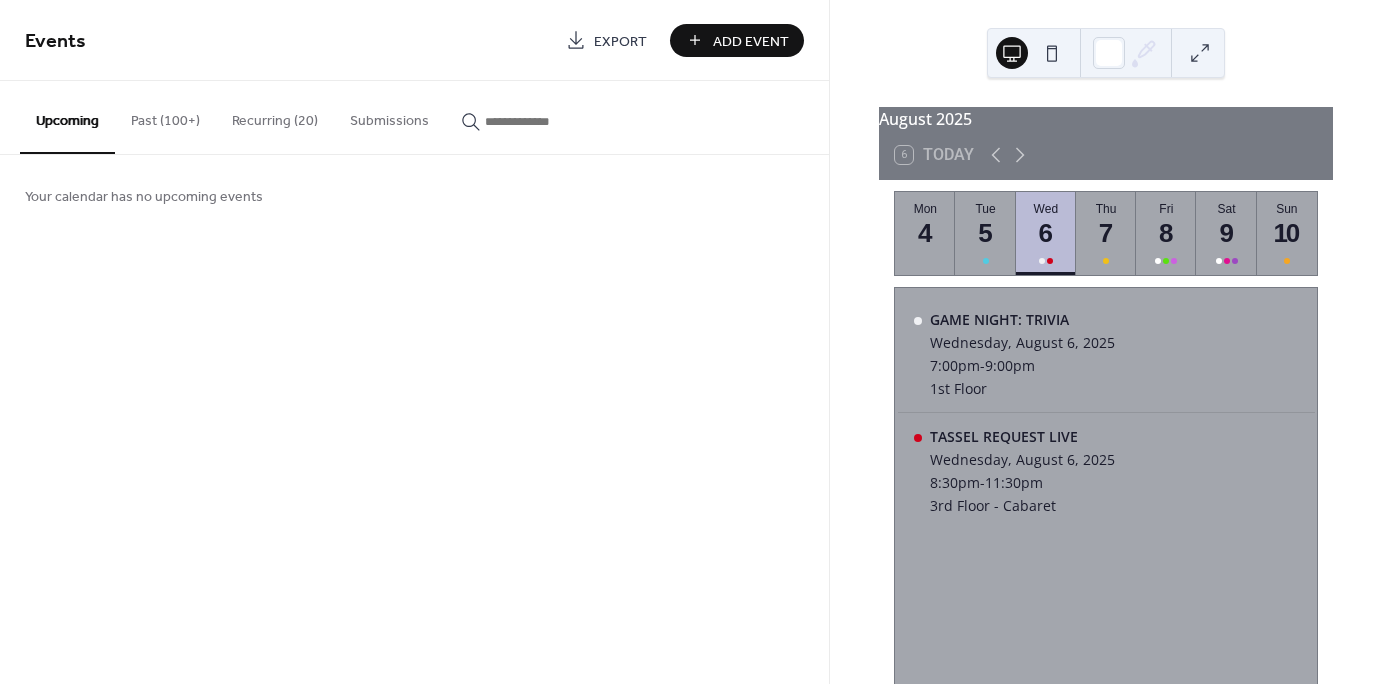 scroll, scrollTop: 0, scrollLeft: 0, axis: both 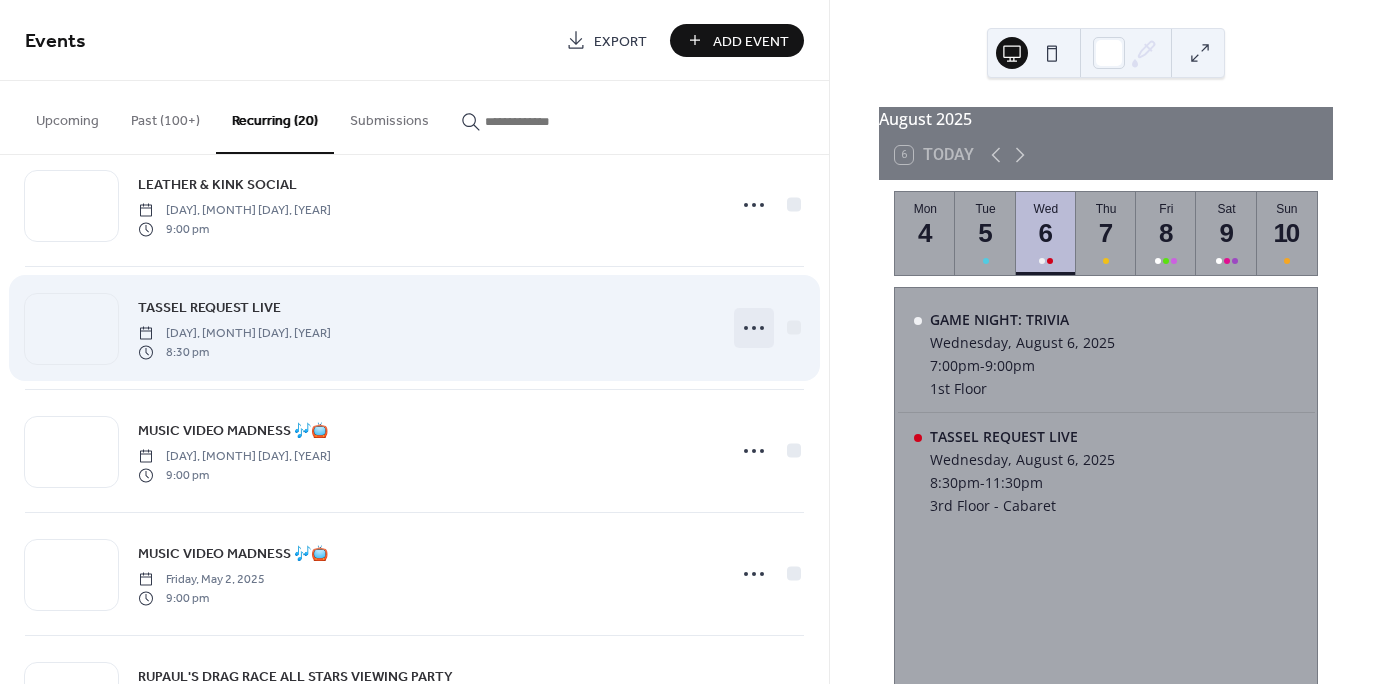 click 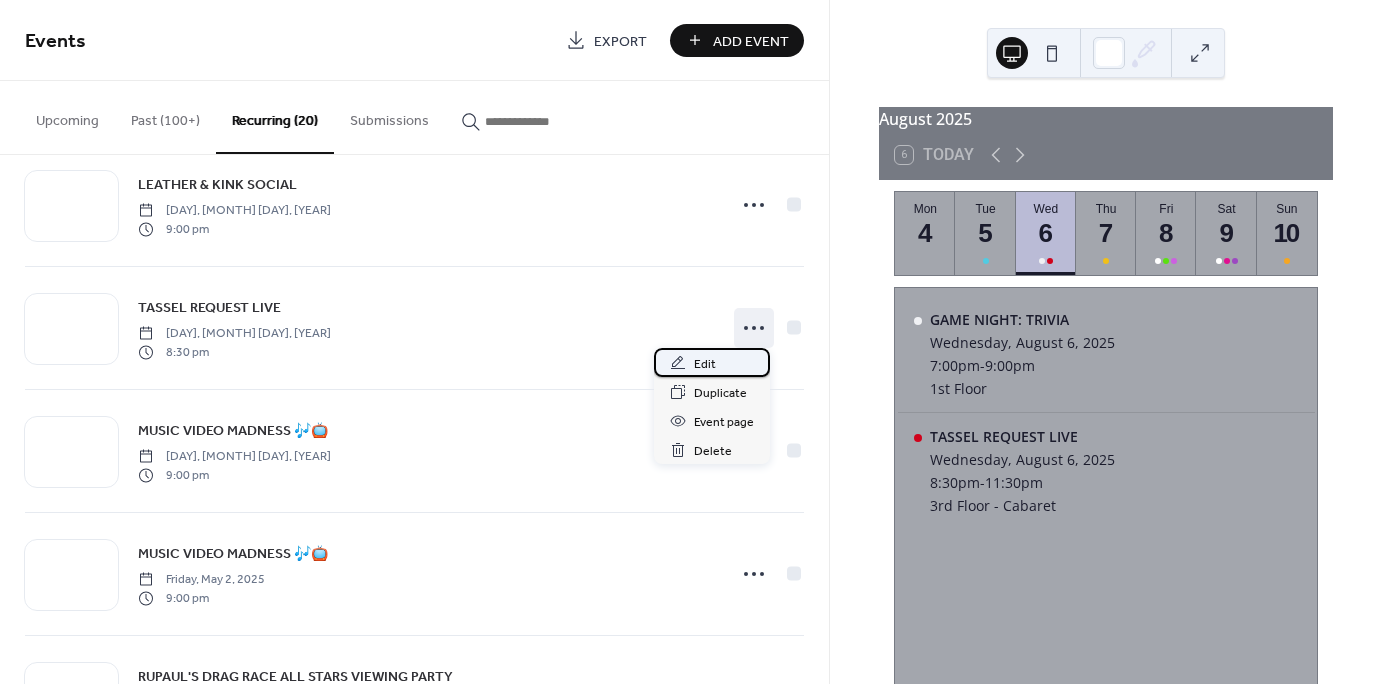 click on "Edit" at bounding box center (712, 362) 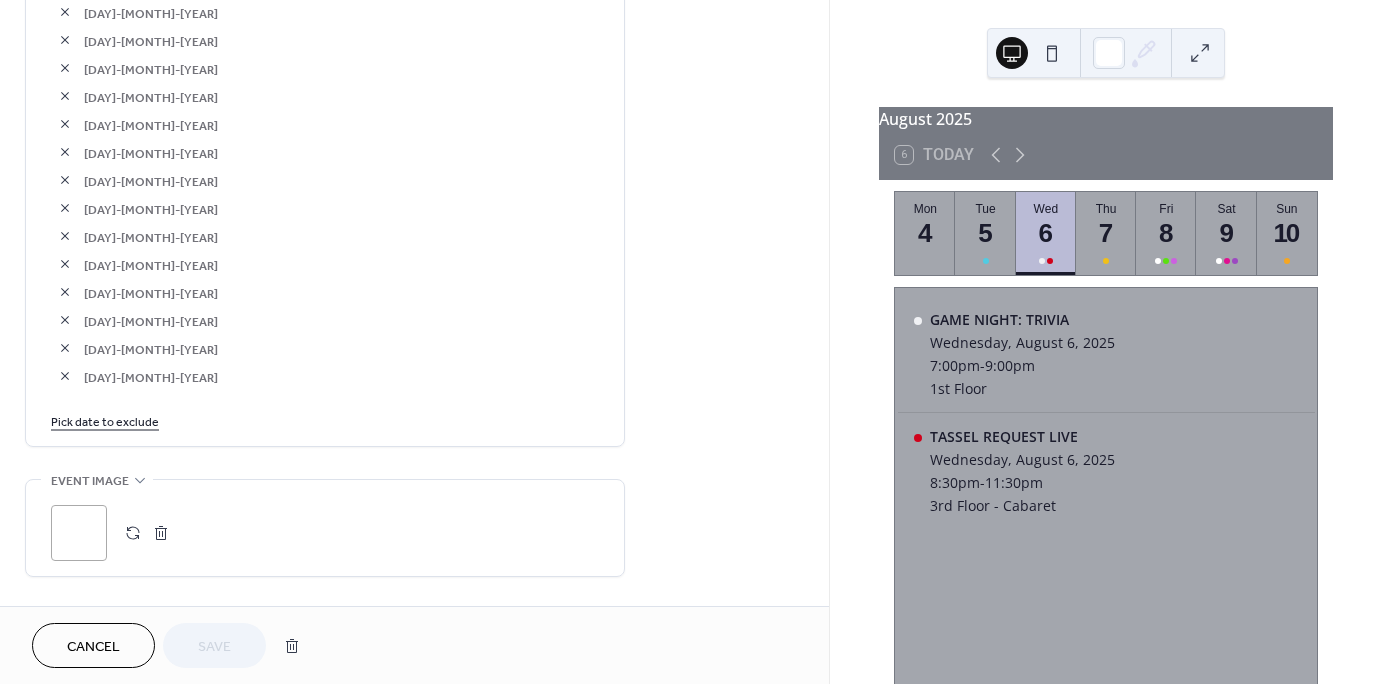 scroll, scrollTop: 1430, scrollLeft: 0, axis: vertical 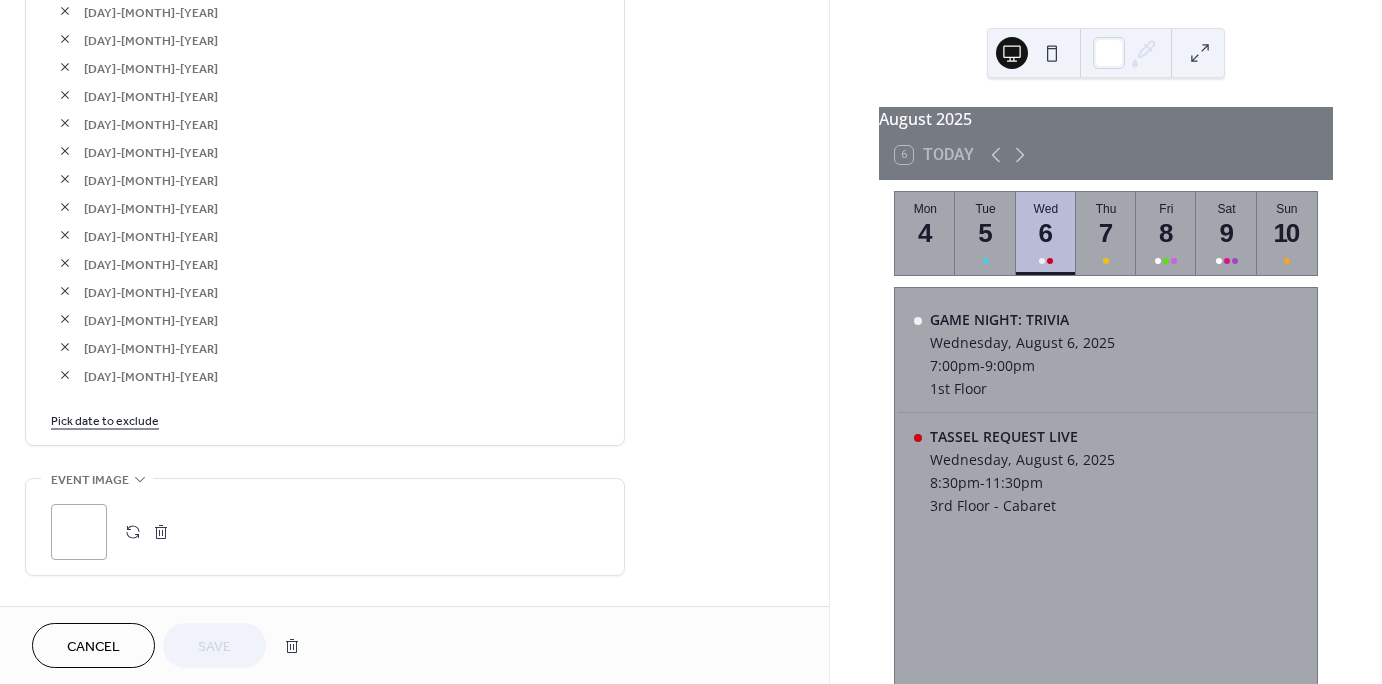 click on "Pick date to exclude" at bounding box center (105, 419) 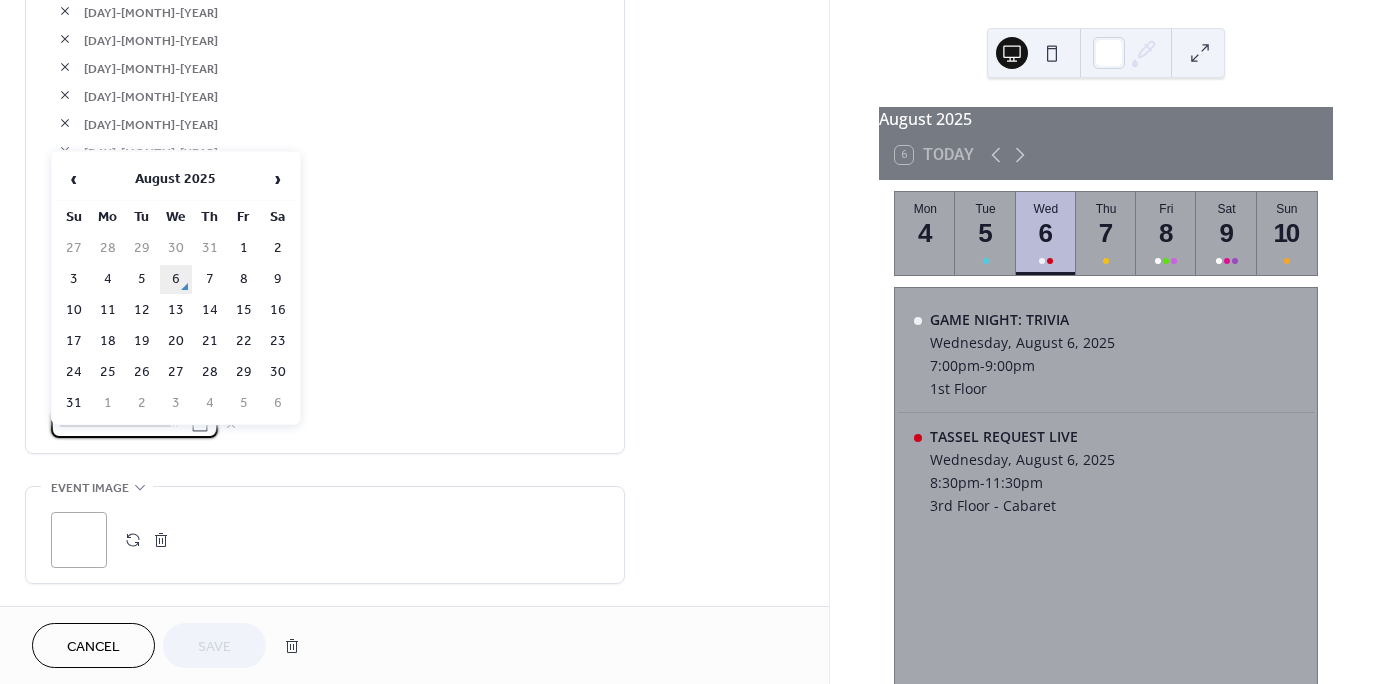 click on "6" at bounding box center (176, 279) 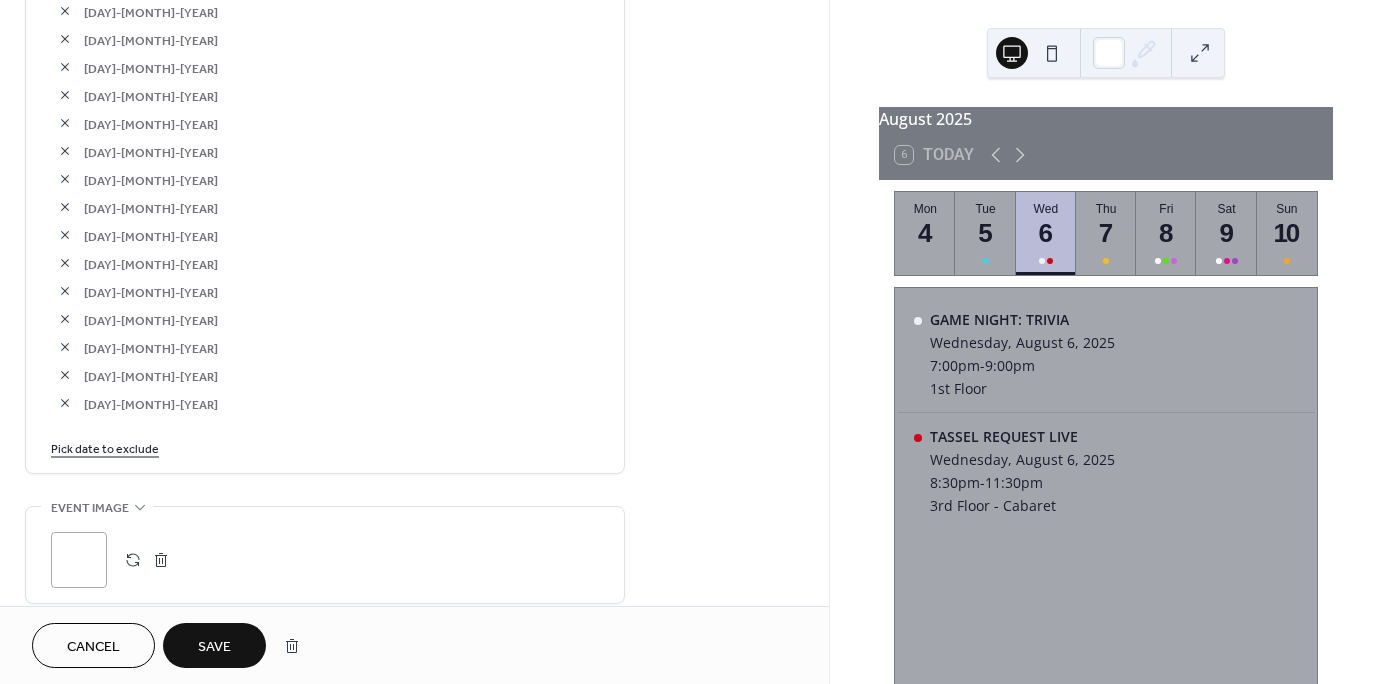 click on "Save" at bounding box center (214, 647) 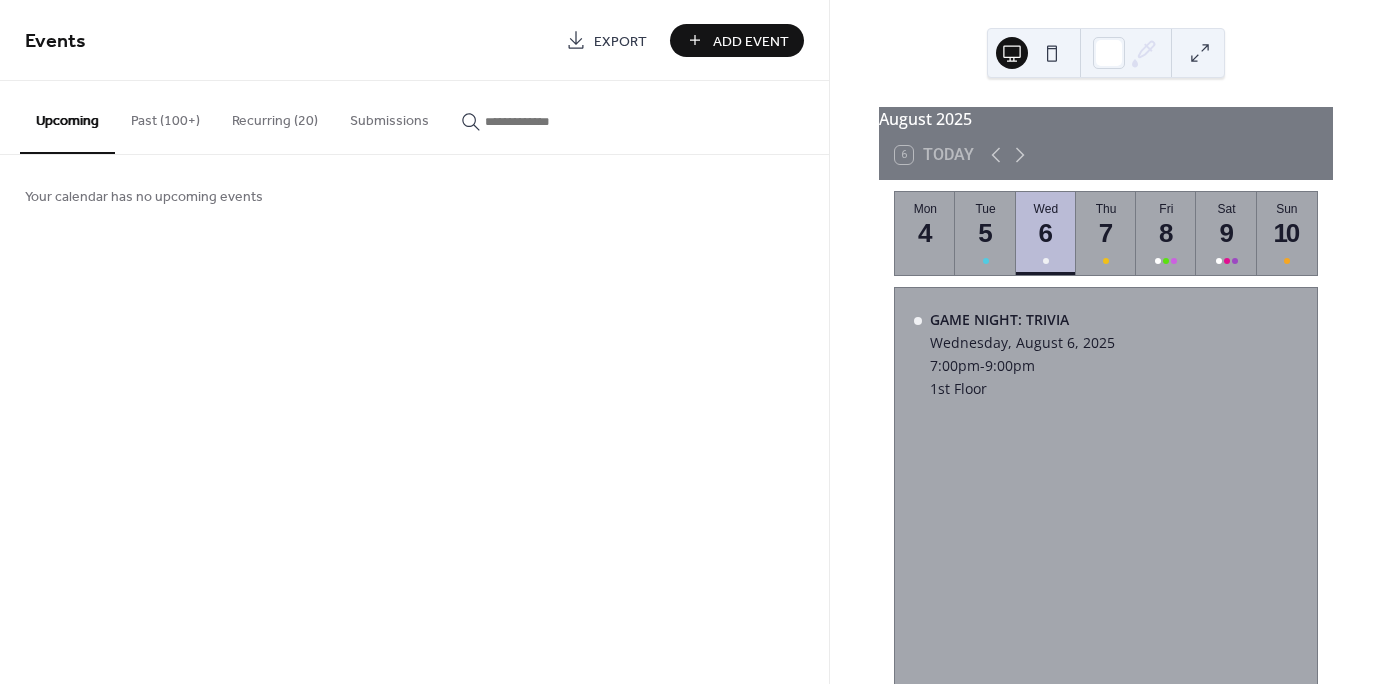 click on "Add Event" at bounding box center (751, 41) 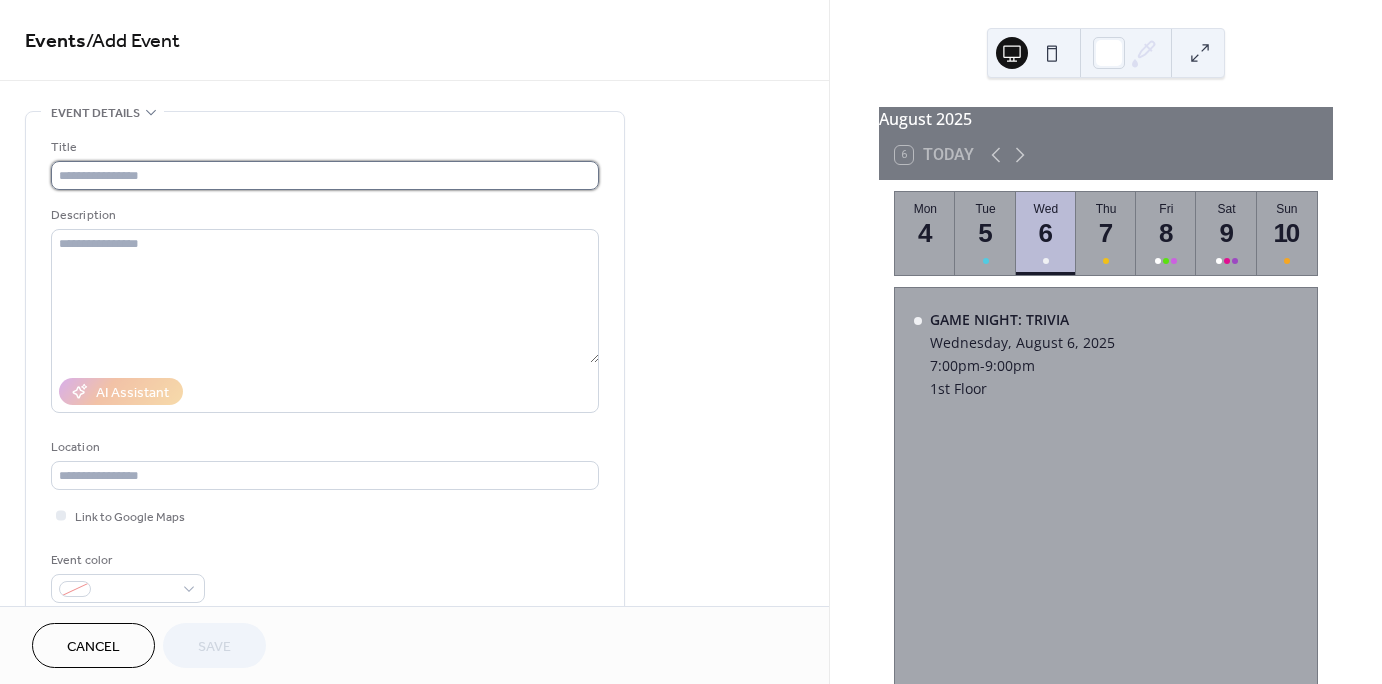 click at bounding box center (325, 175) 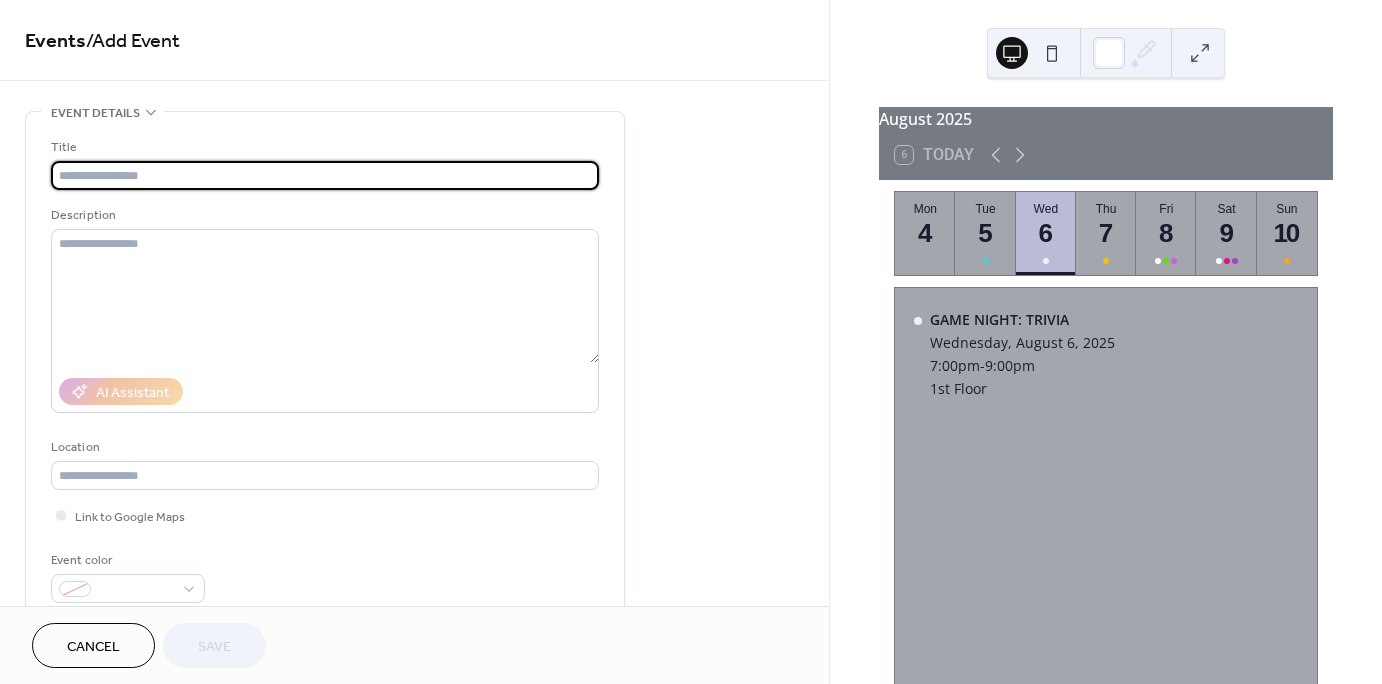 paste on "**********" 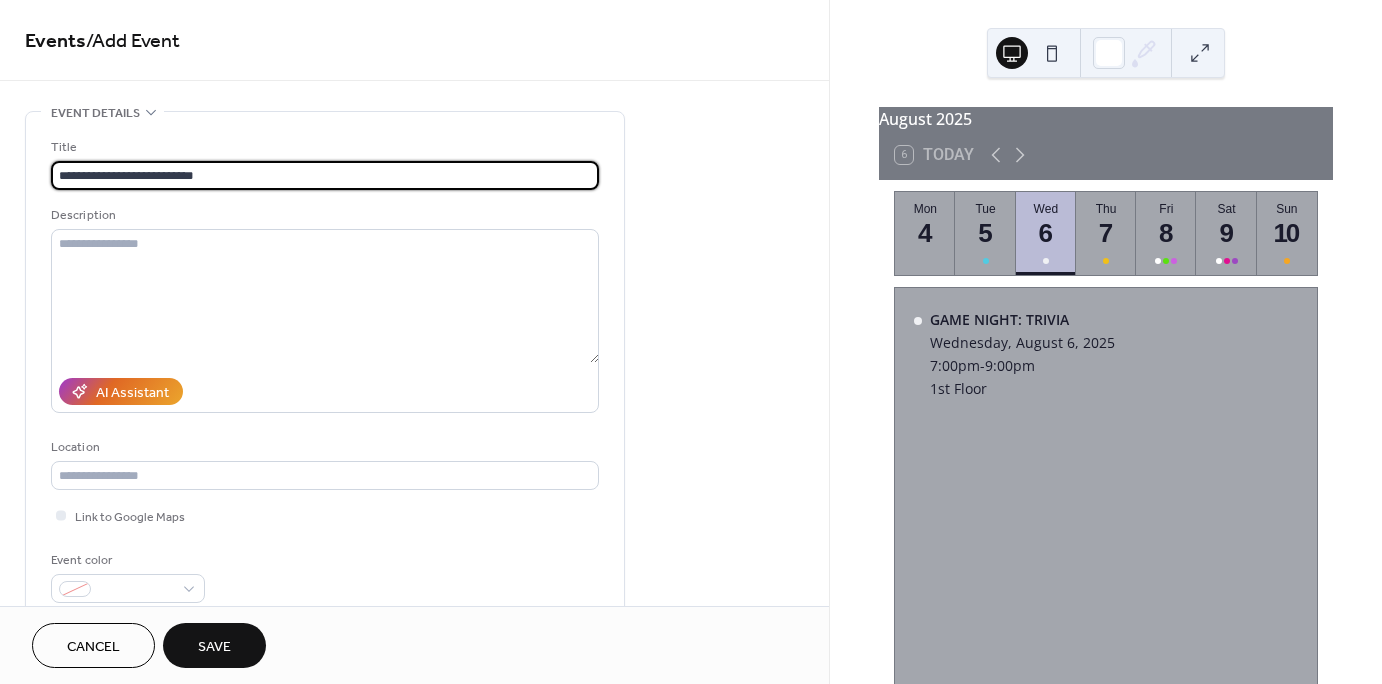 type on "**********" 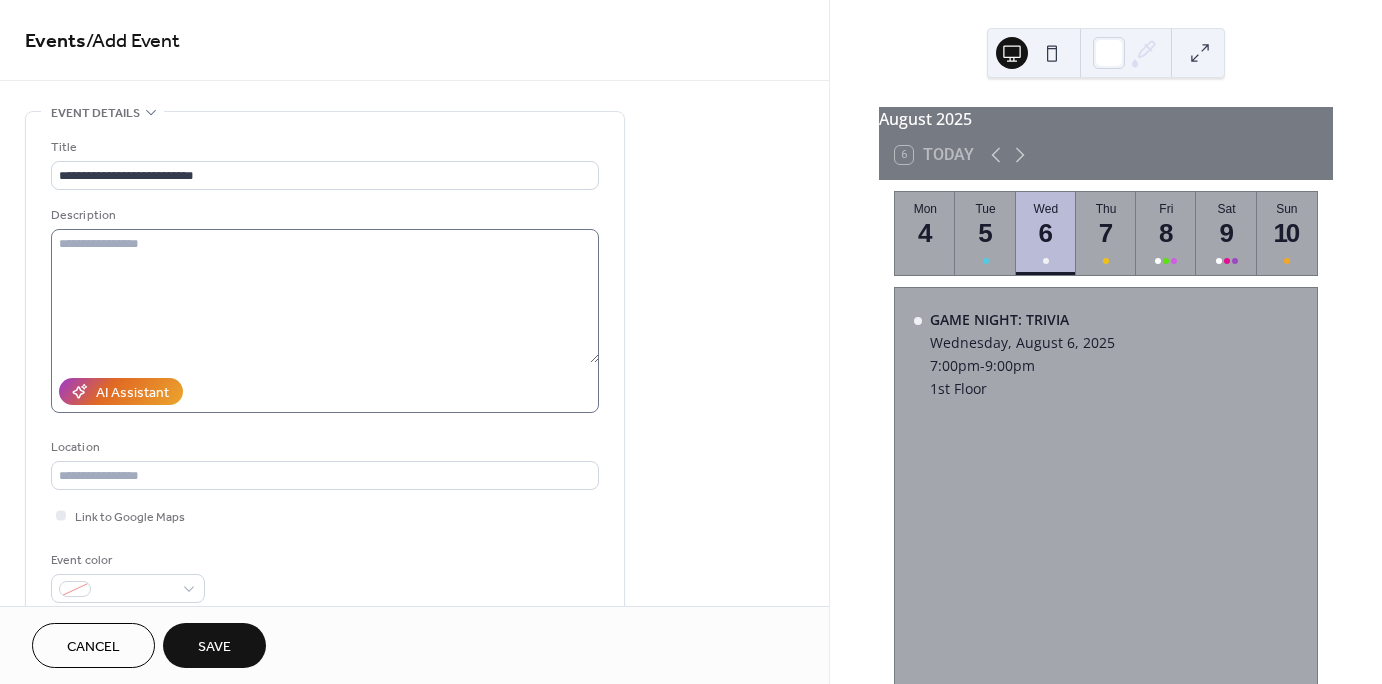 click at bounding box center [325, 296] 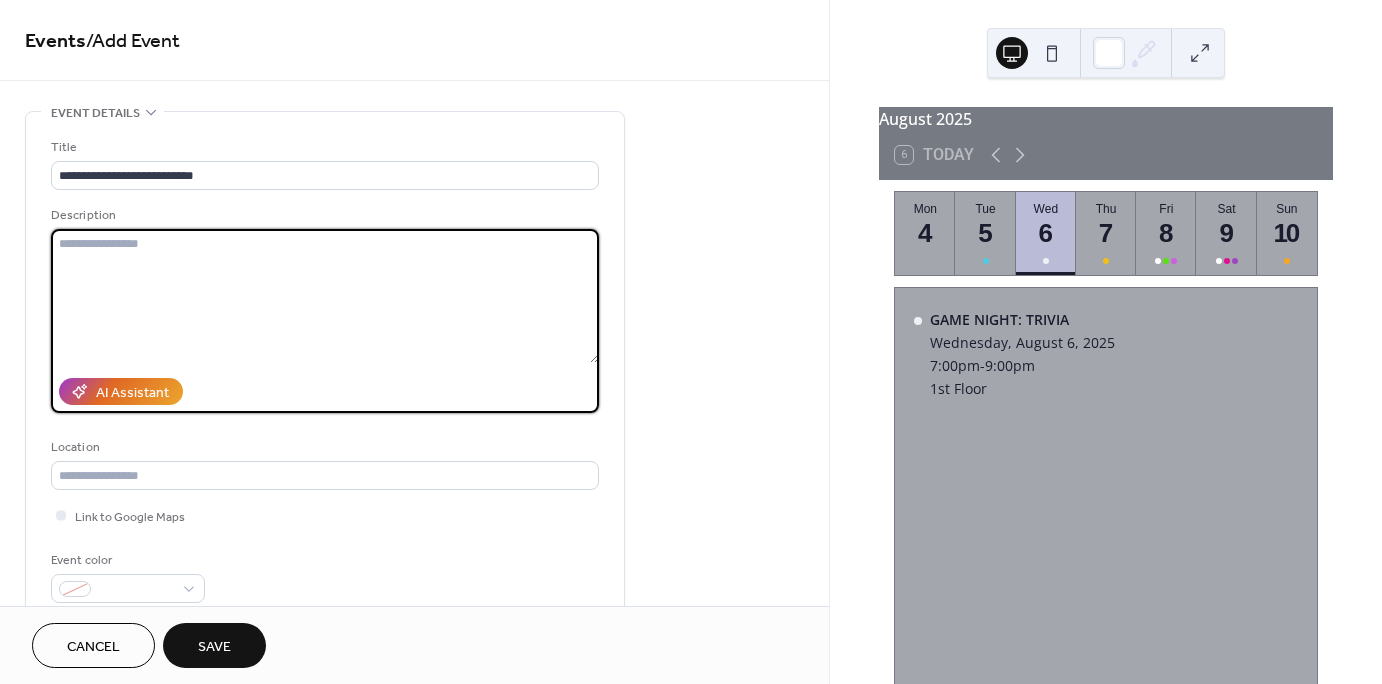 paste on "**********" 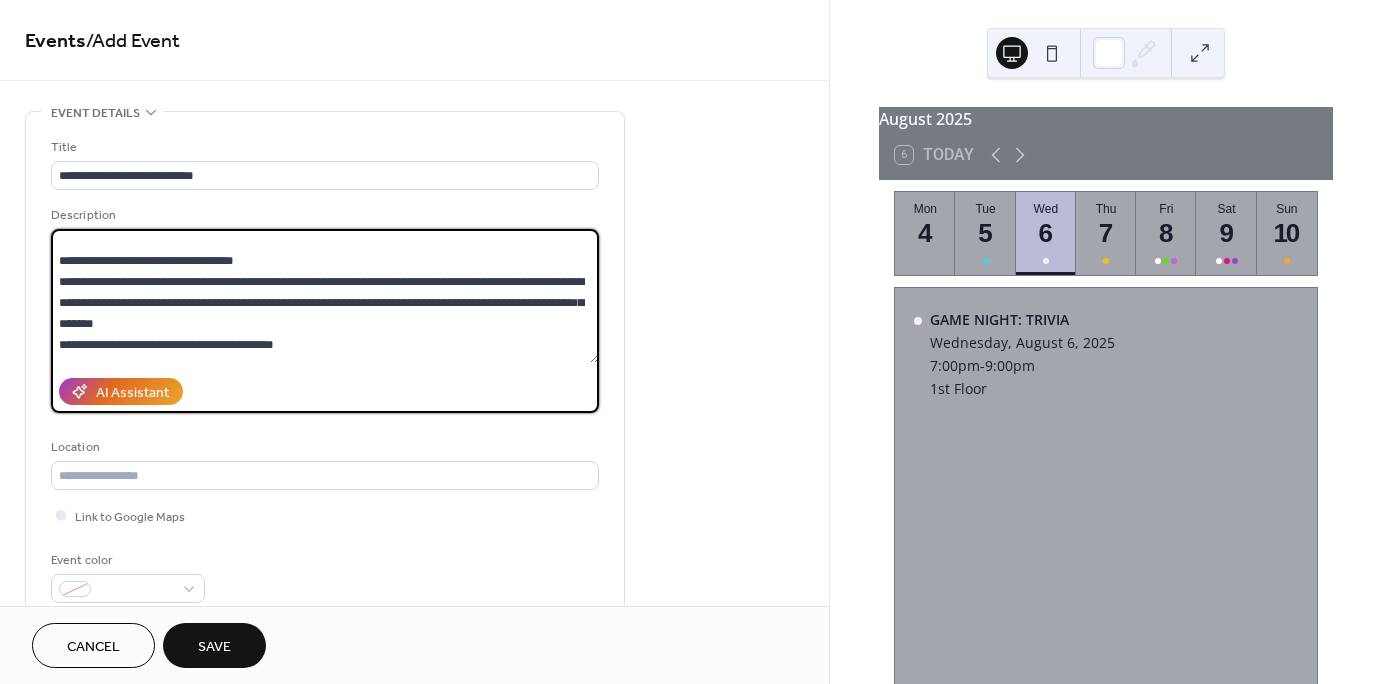scroll, scrollTop: 0, scrollLeft: 0, axis: both 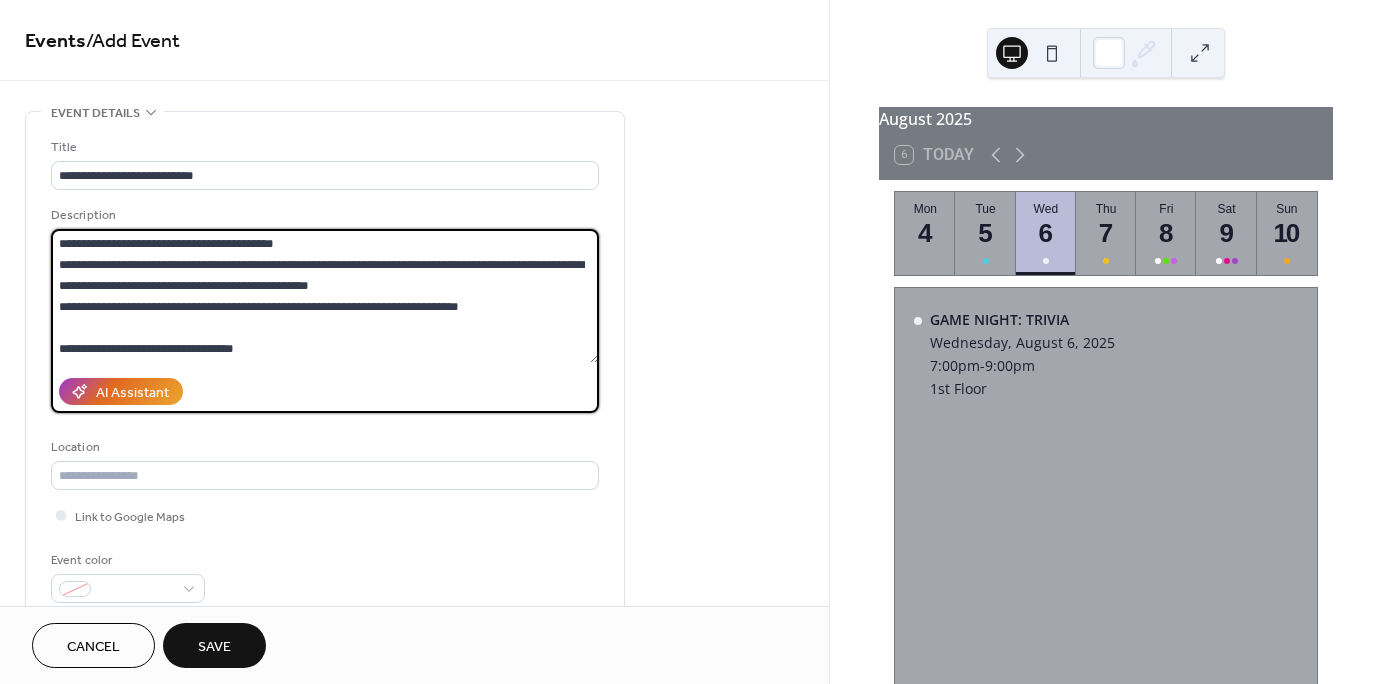 type on "**********" 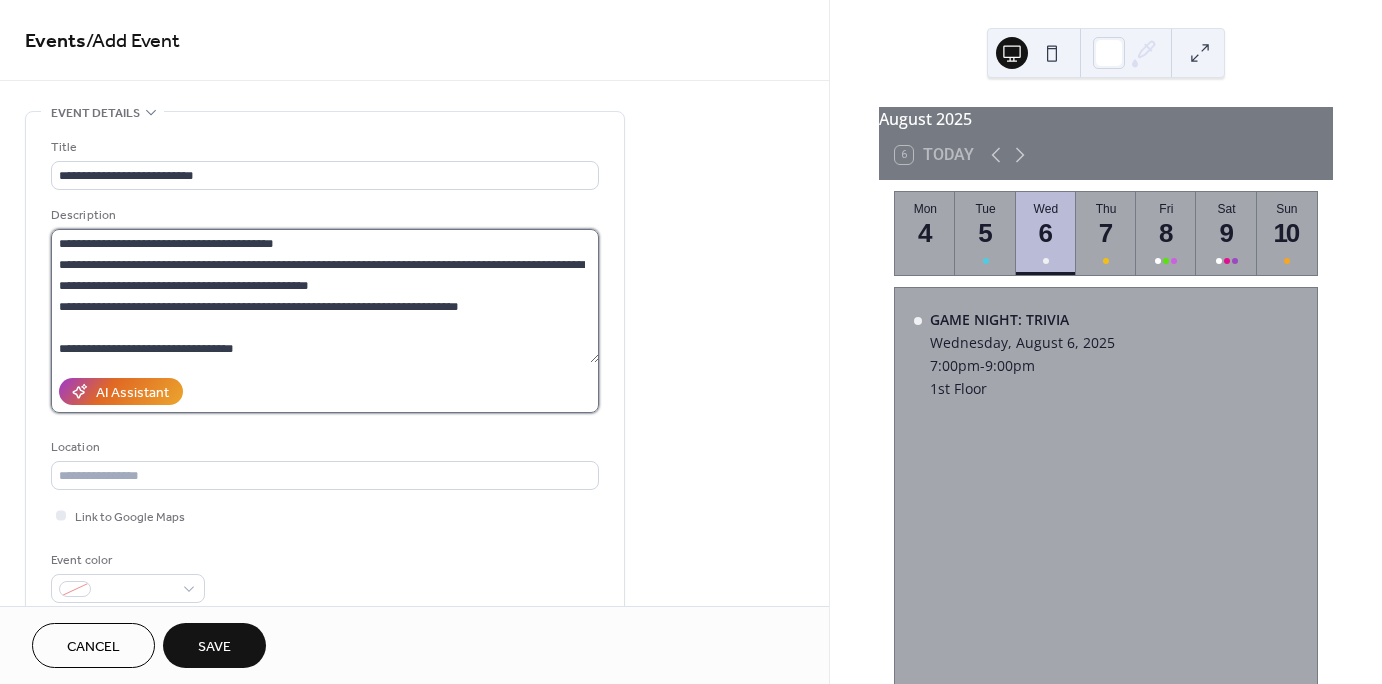 click on "**********" at bounding box center (325, 296) 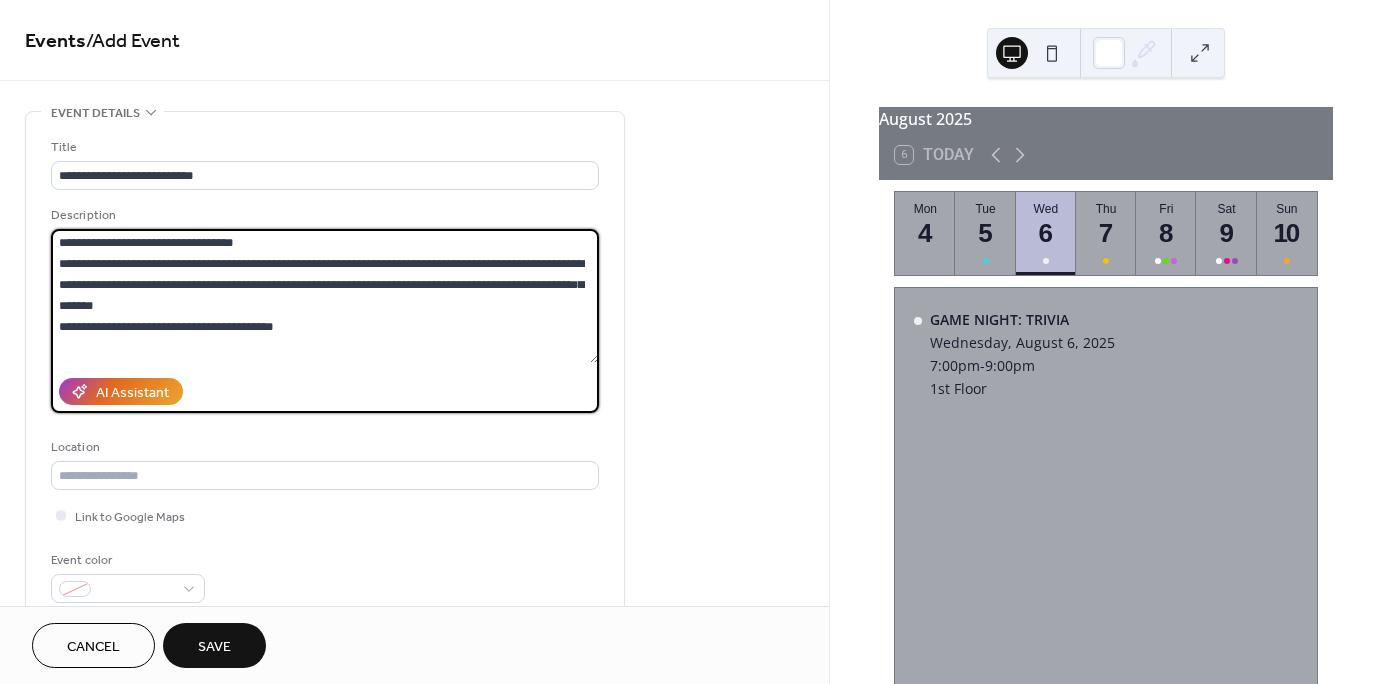 scroll, scrollTop: 272, scrollLeft: 0, axis: vertical 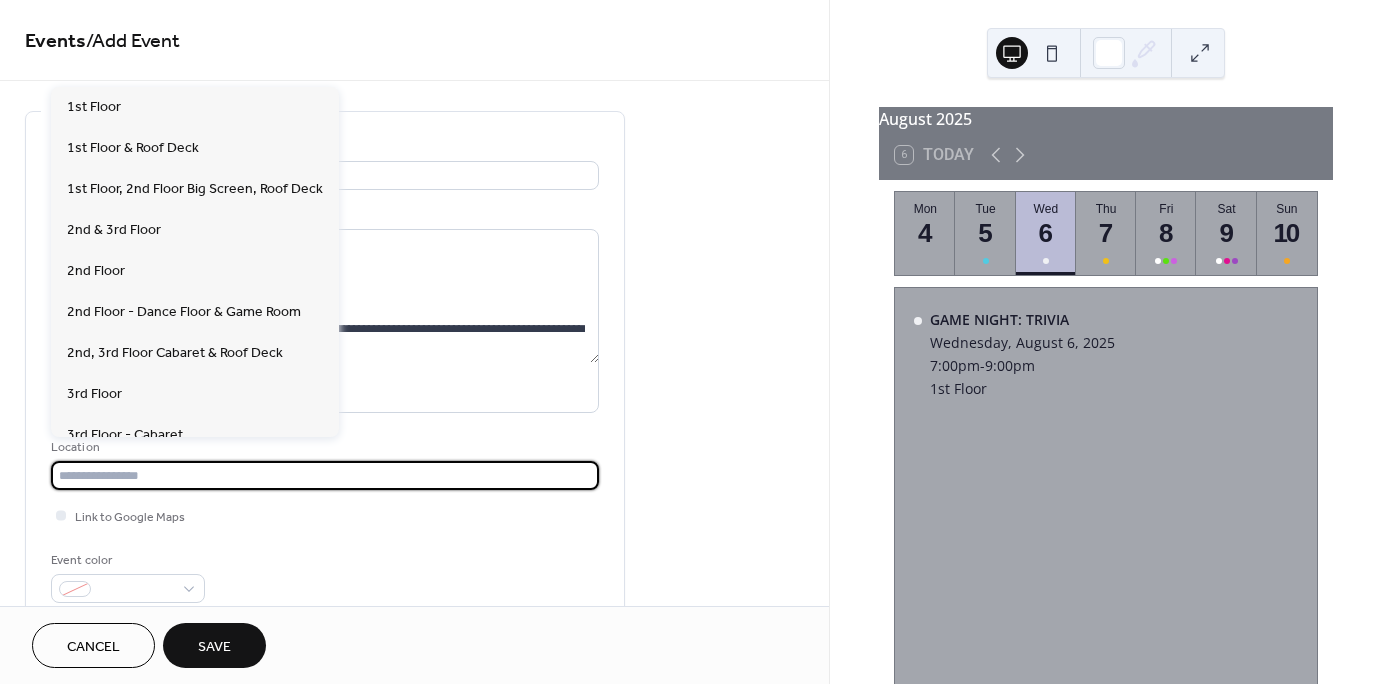click at bounding box center [325, 475] 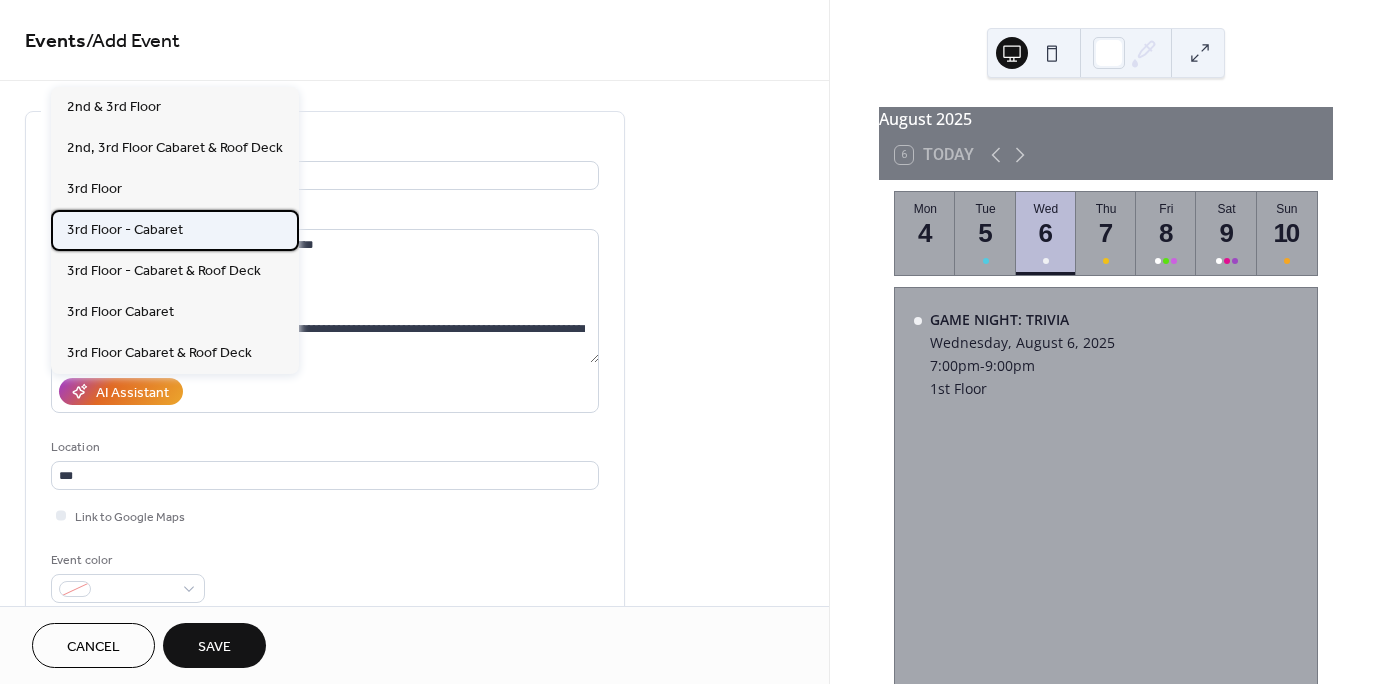 click on "3rd Floor - Cabaret" at bounding box center (175, 230) 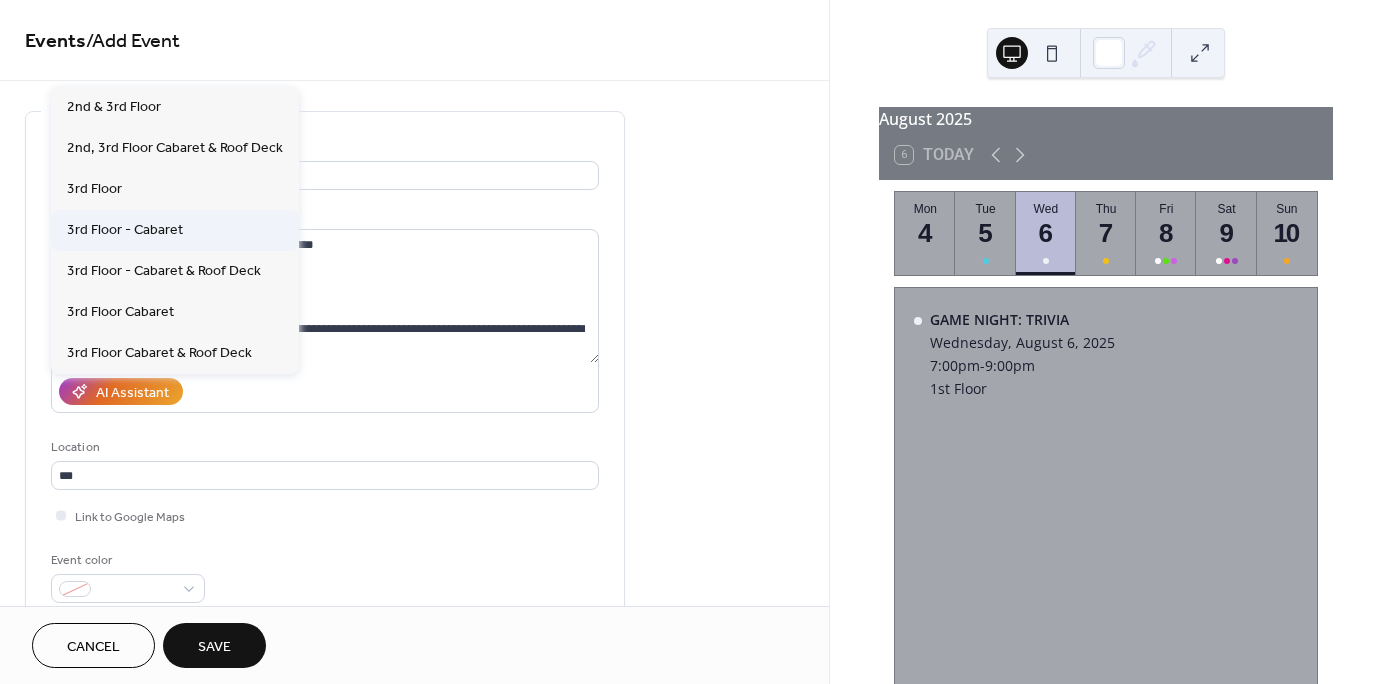 type on "**********" 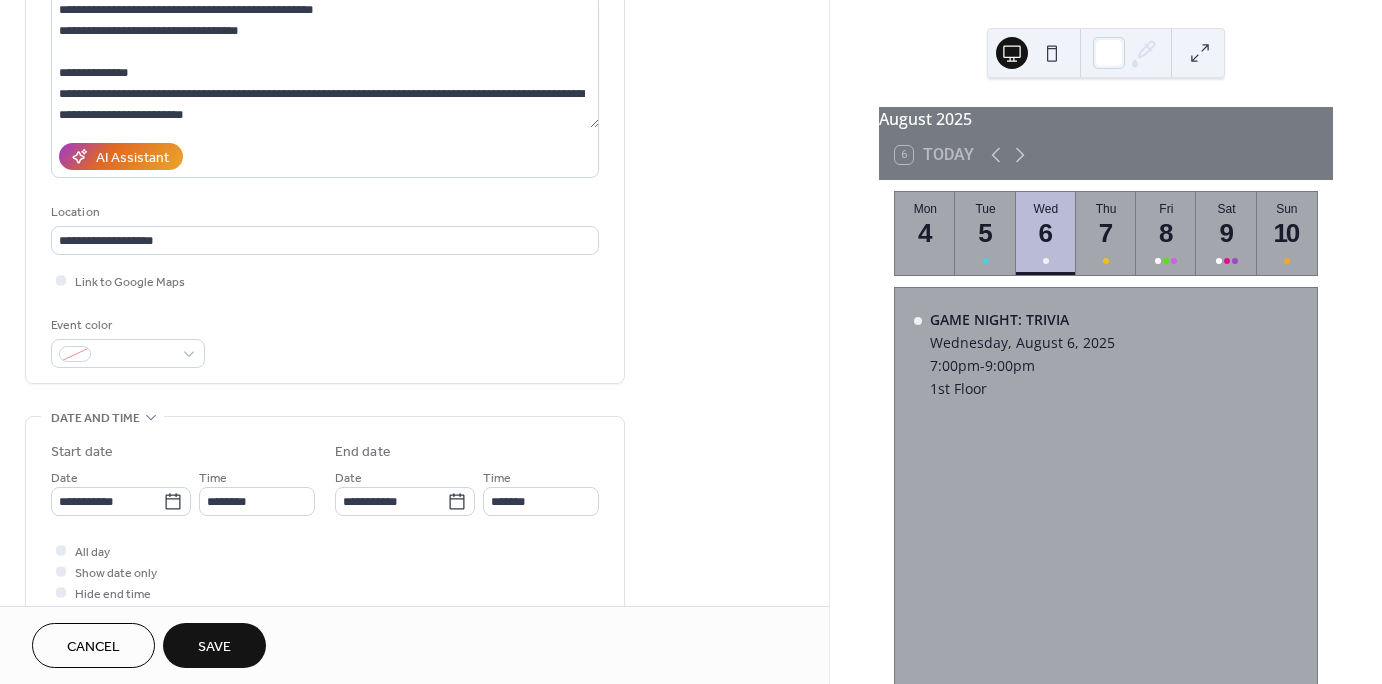 scroll, scrollTop: 239, scrollLeft: 0, axis: vertical 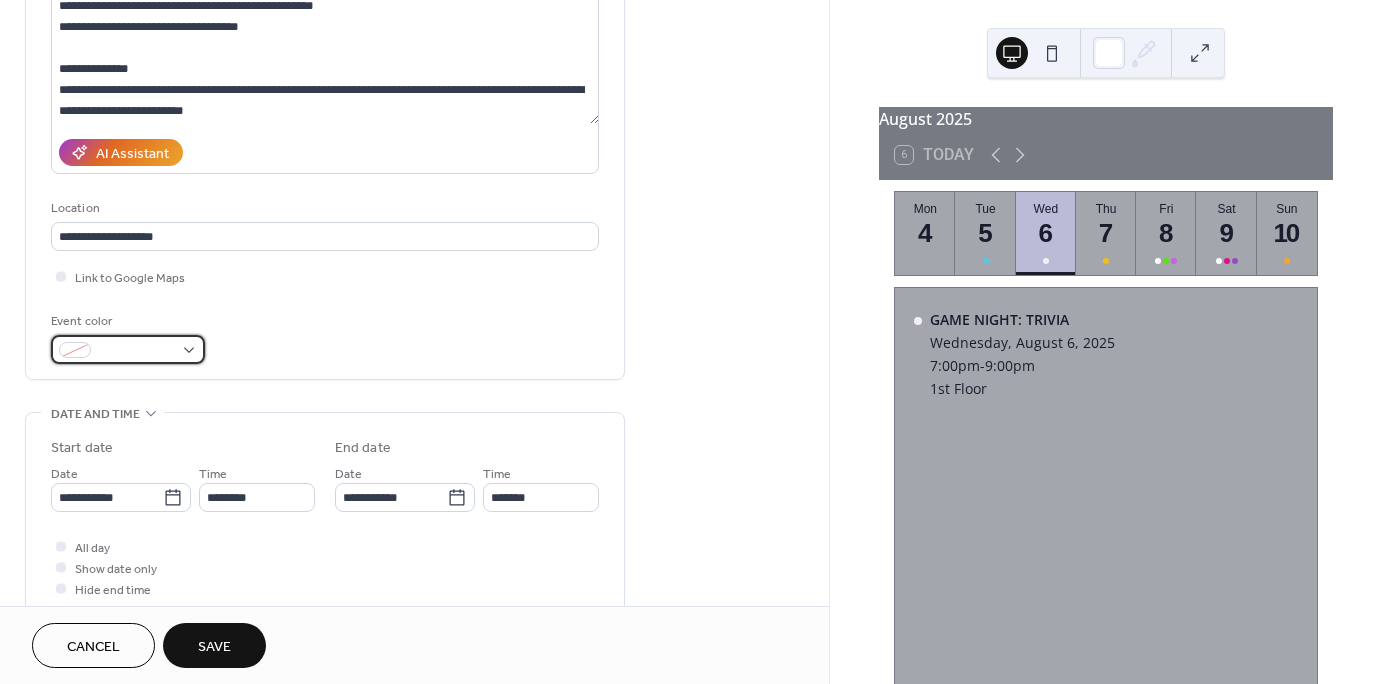 click at bounding box center [128, 349] 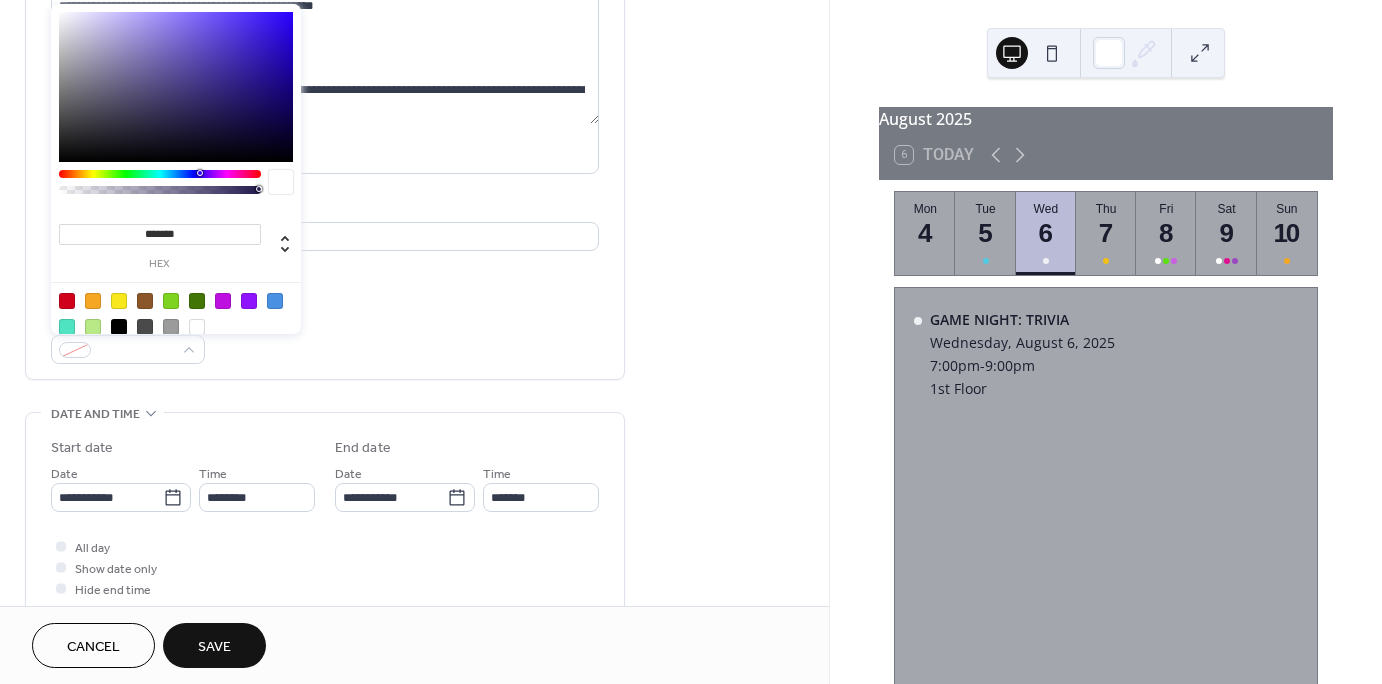 click at bounding box center (275, 301) 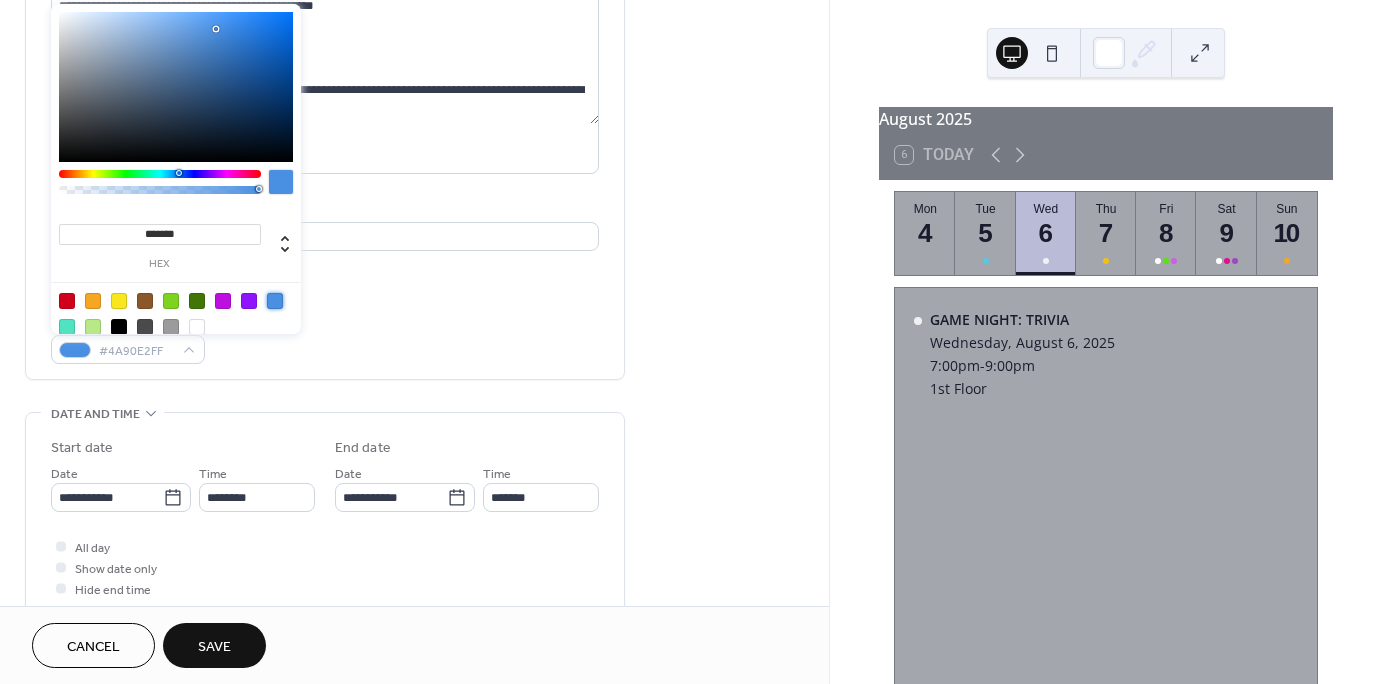 click on "Event color #4A90E2FF" at bounding box center [325, 337] 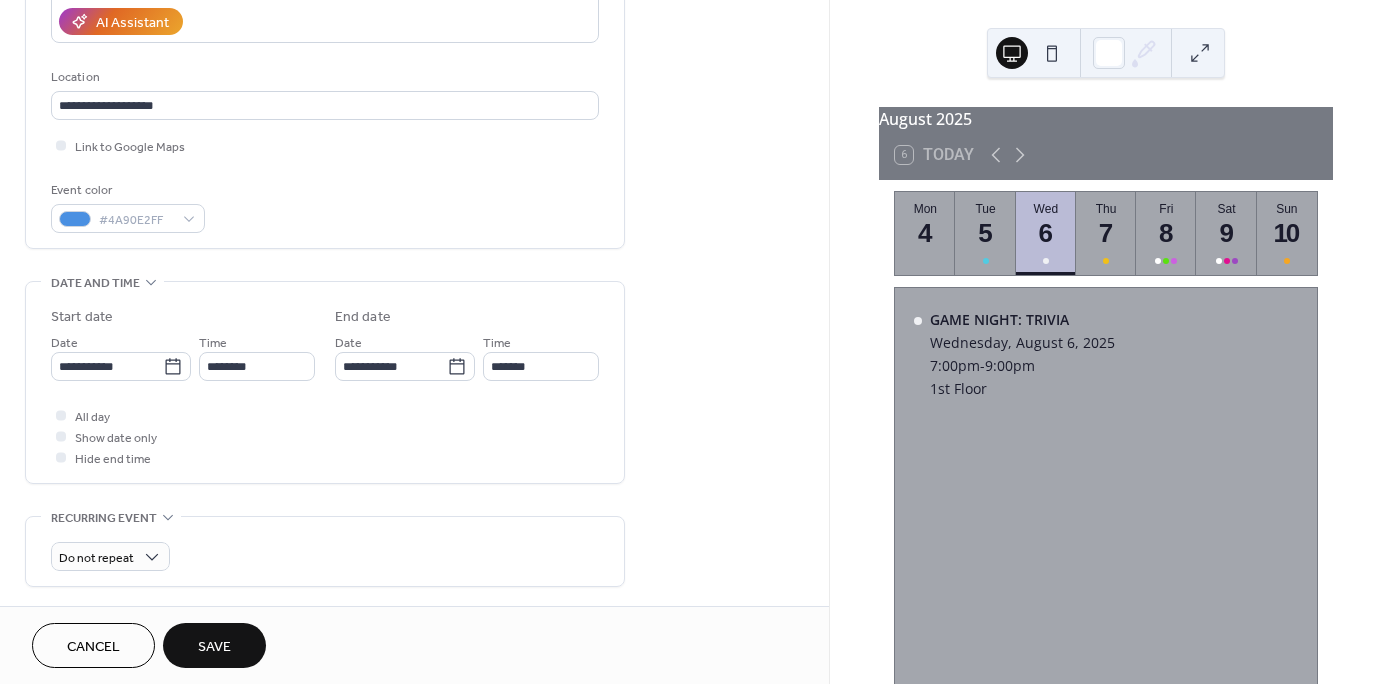 scroll, scrollTop: 405, scrollLeft: 0, axis: vertical 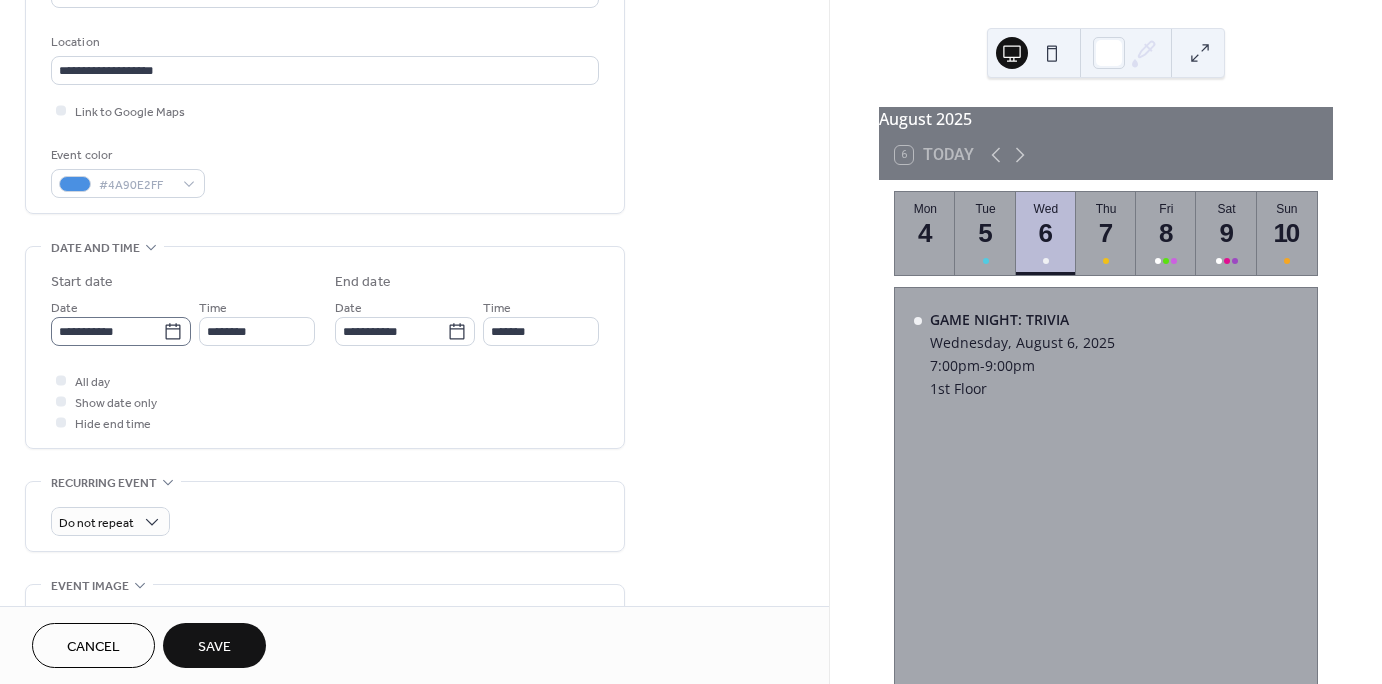click 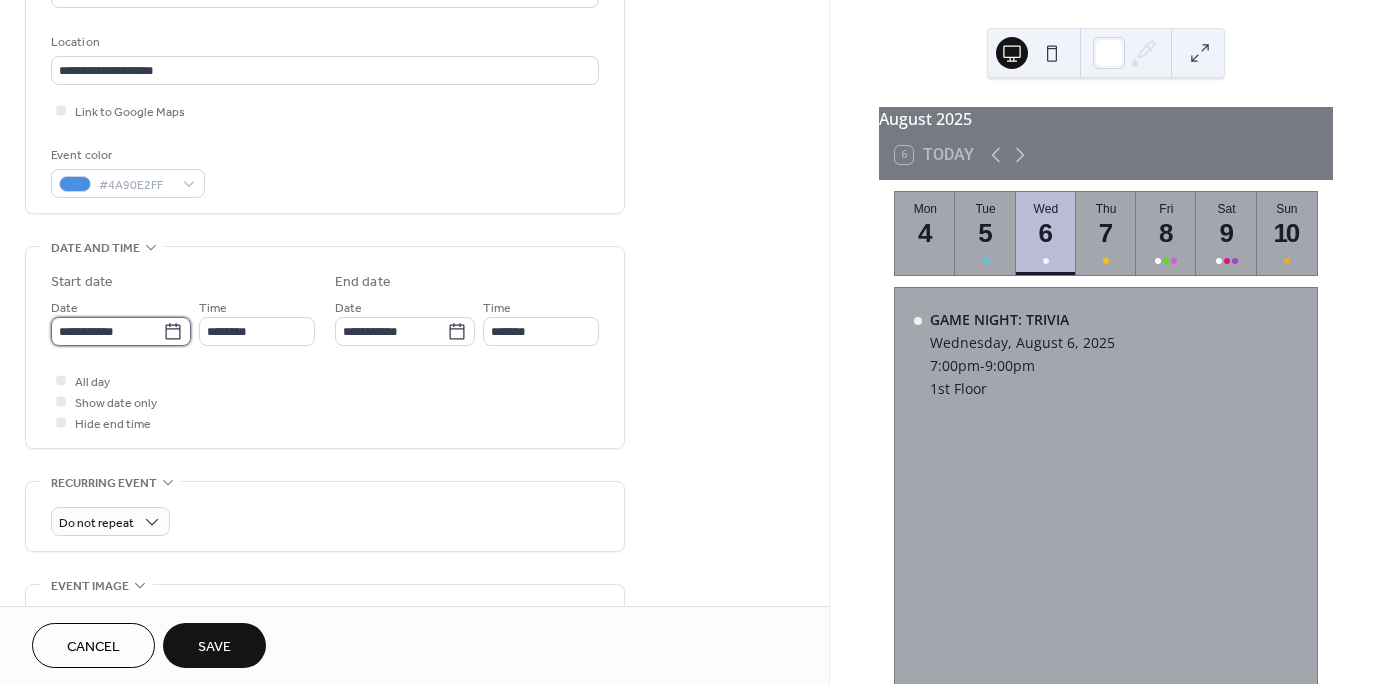 click on "**********" at bounding box center (107, 331) 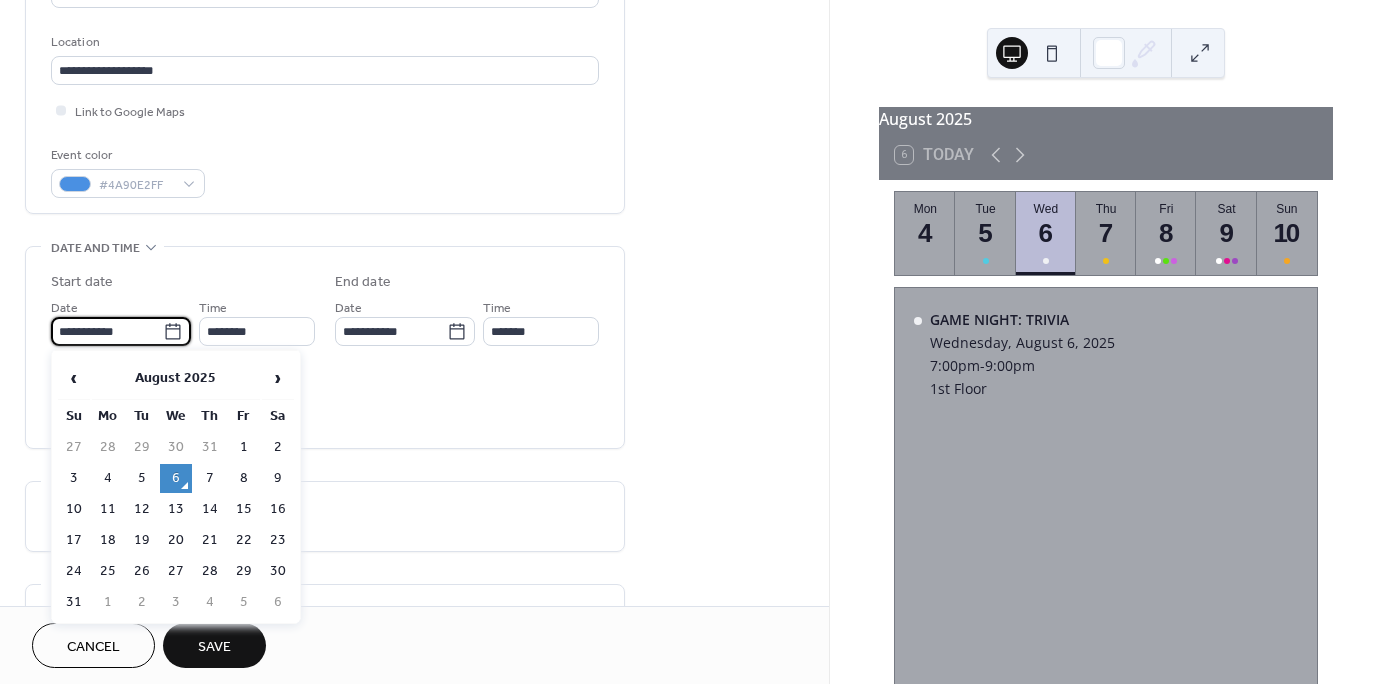 click on "6" at bounding box center (176, 478) 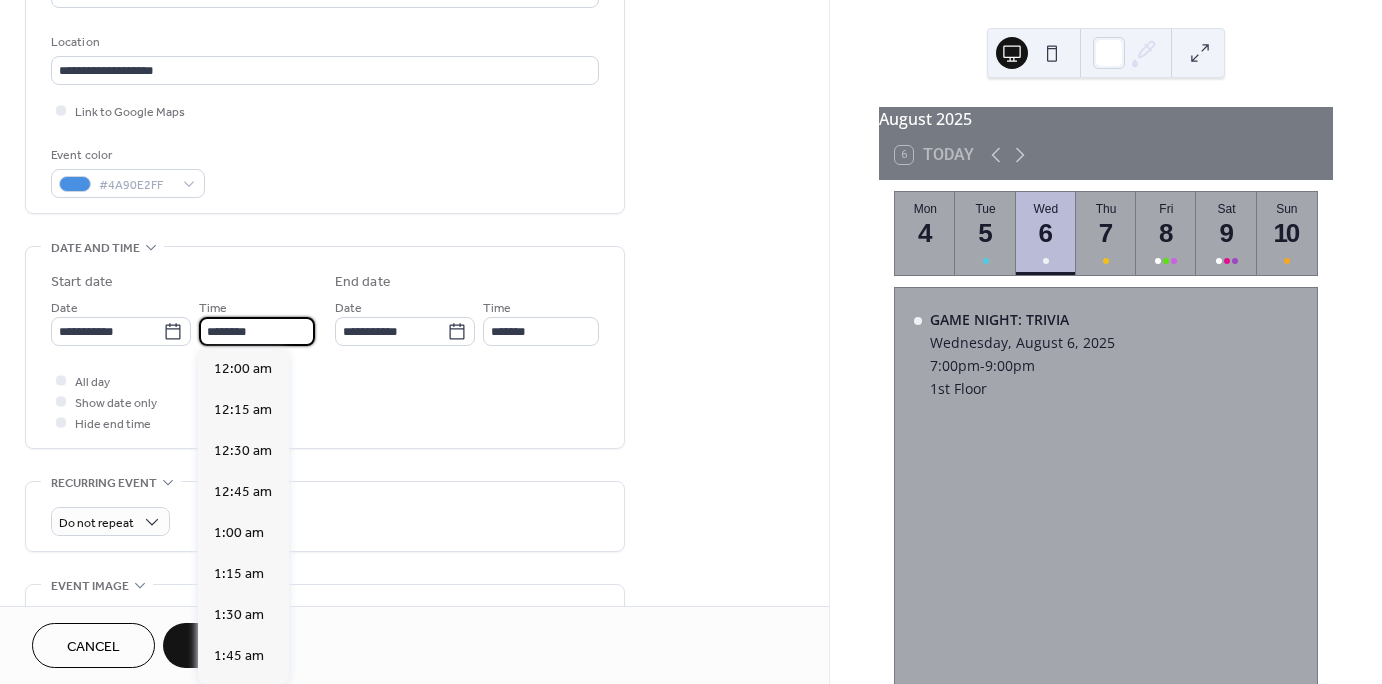 click on "********" at bounding box center [257, 331] 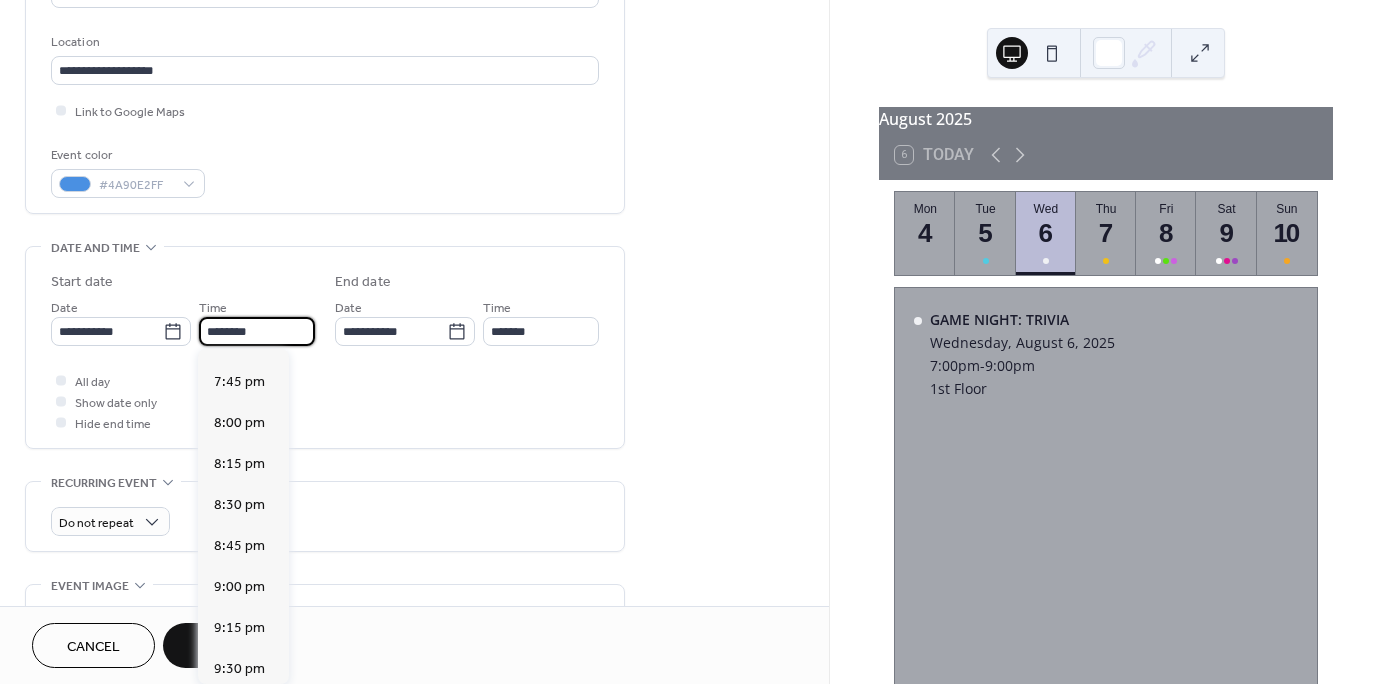 scroll, scrollTop: 3228, scrollLeft: 0, axis: vertical 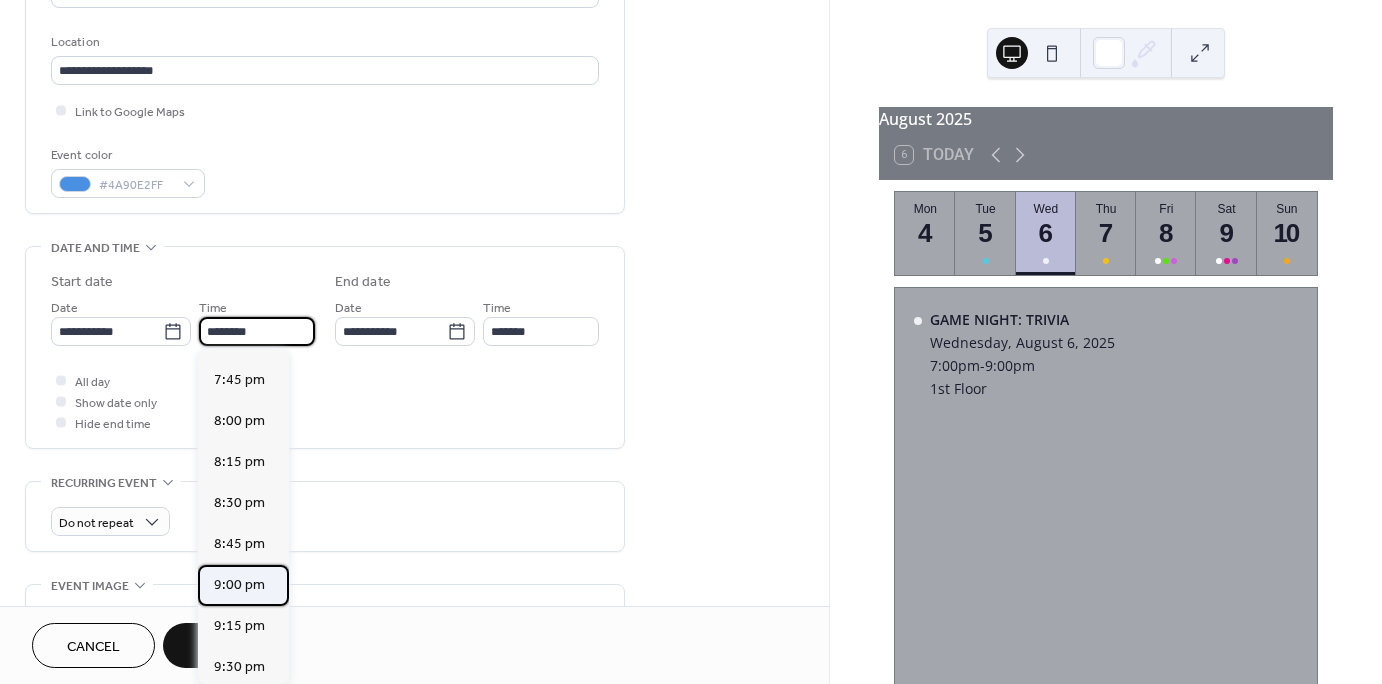 click on "9:00 pm" at bounding box center [239, 585] 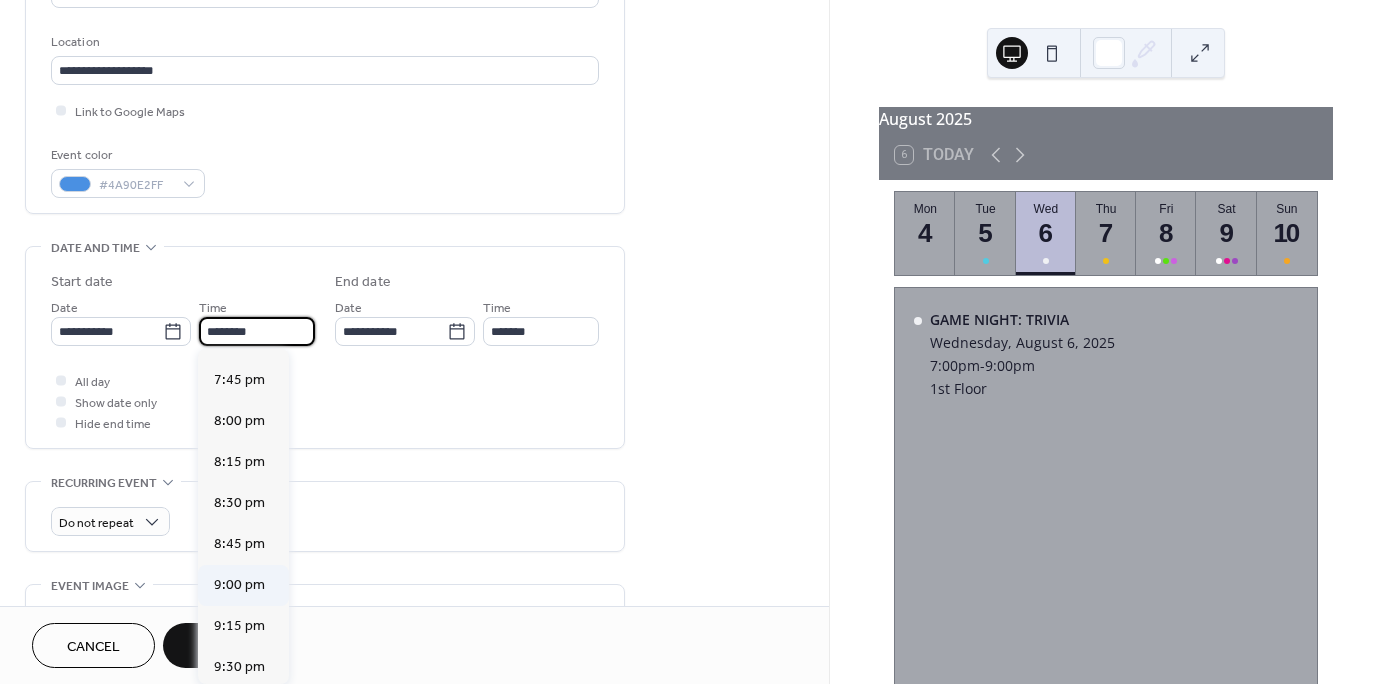 type on "*******" 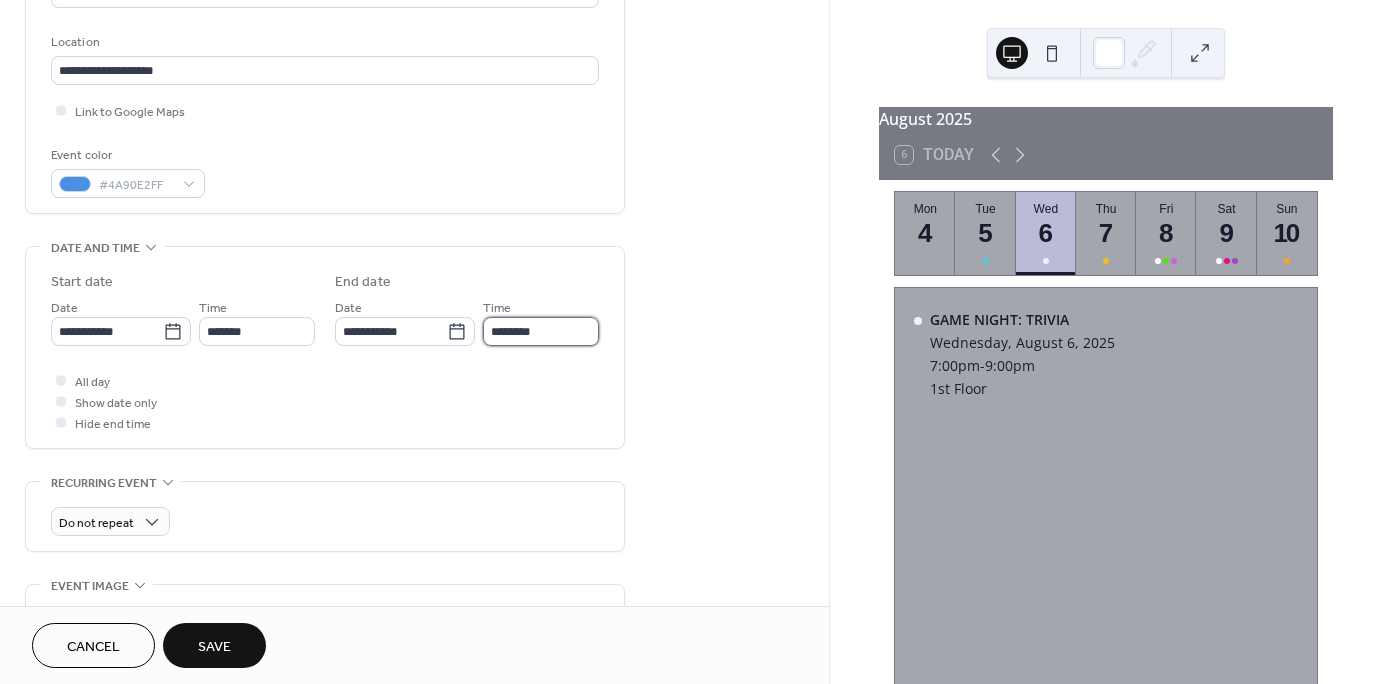 click on "********" at bounding box center (541, 331) 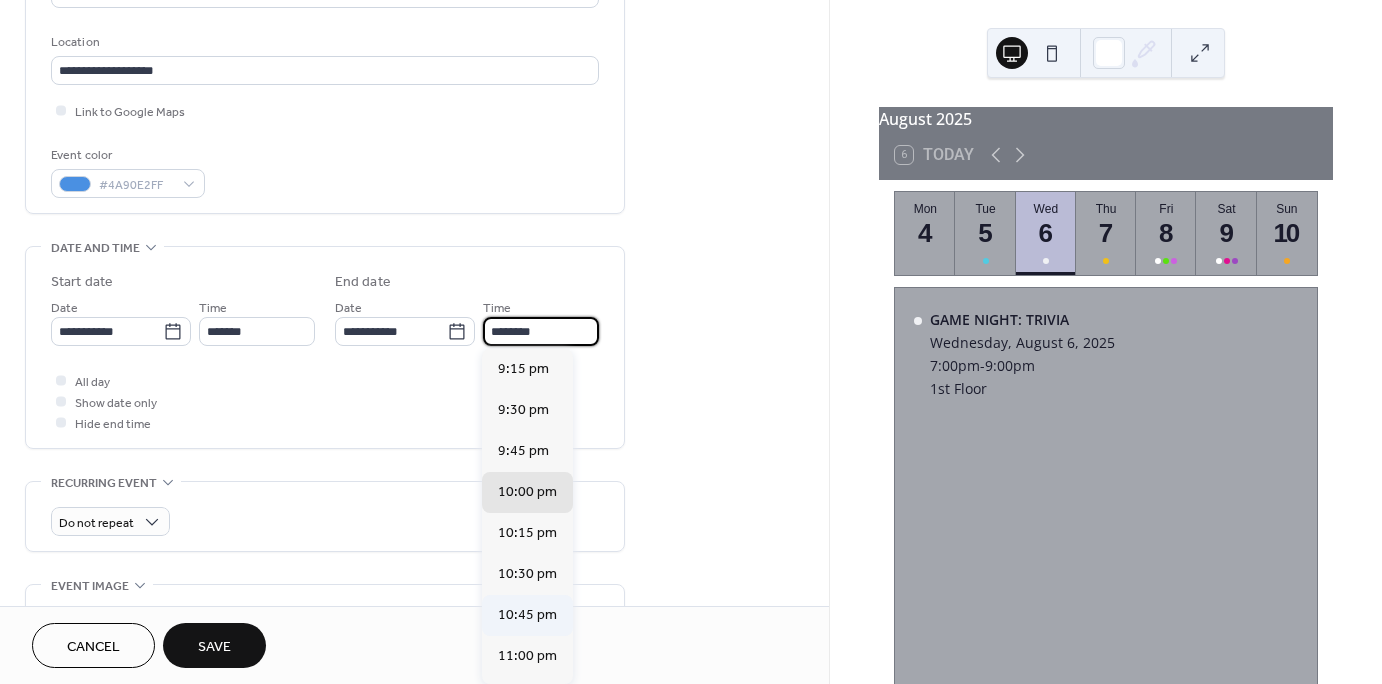 scroll, scrollTop: 111, scrollLeft: 0, axis: vertical 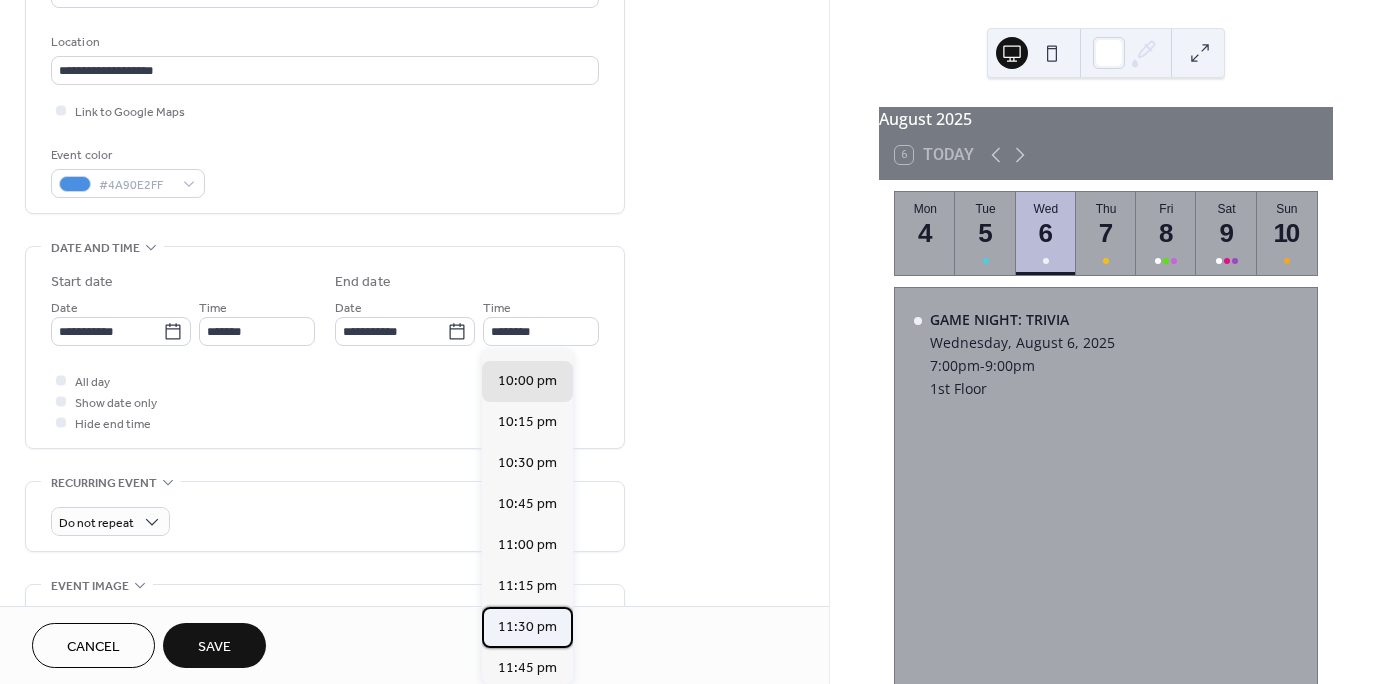 click on "11:30 pm" at bounding box center (527, 627) 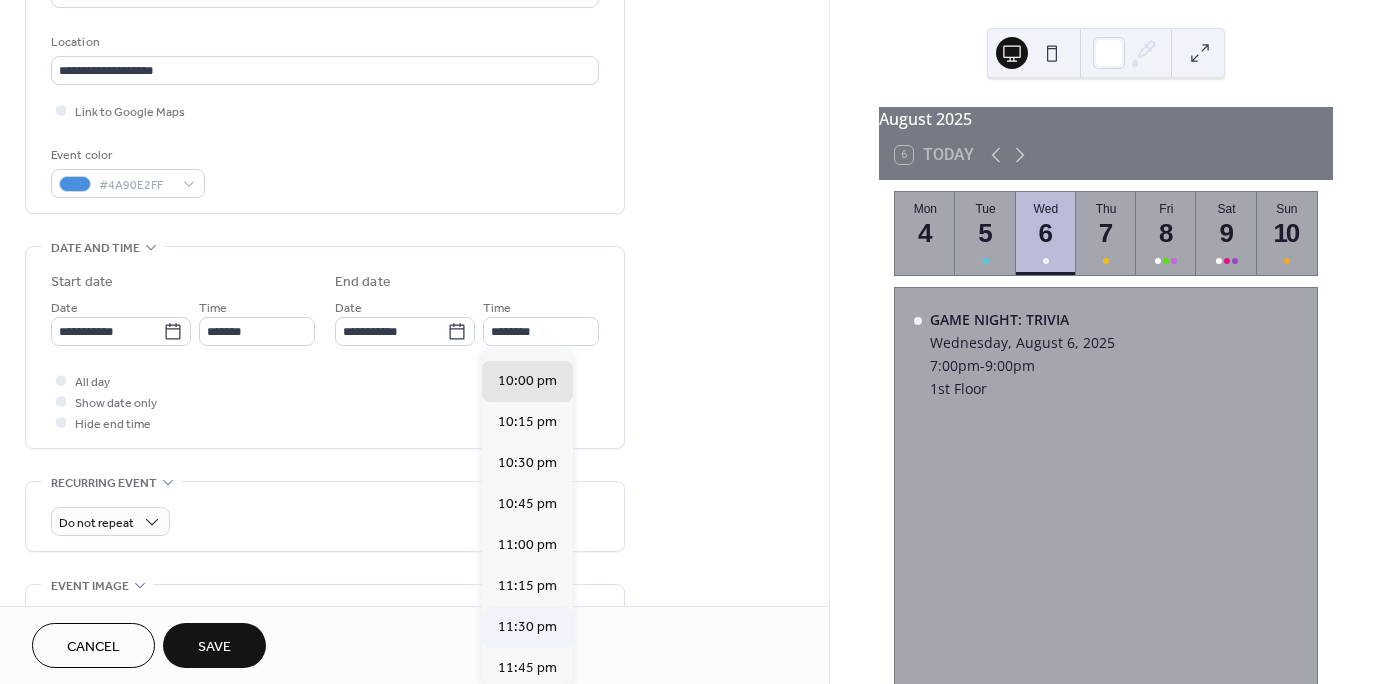 type on "********" 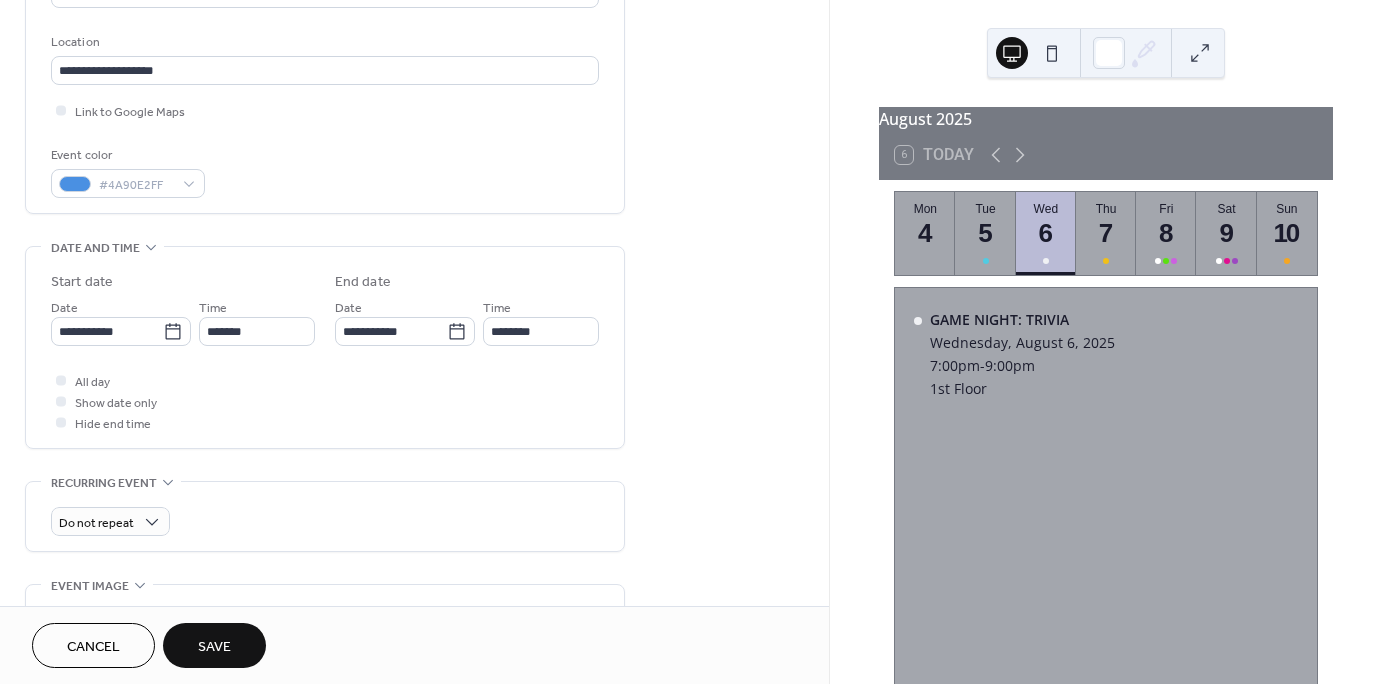click on "**********" at bounding box center (414, 393) 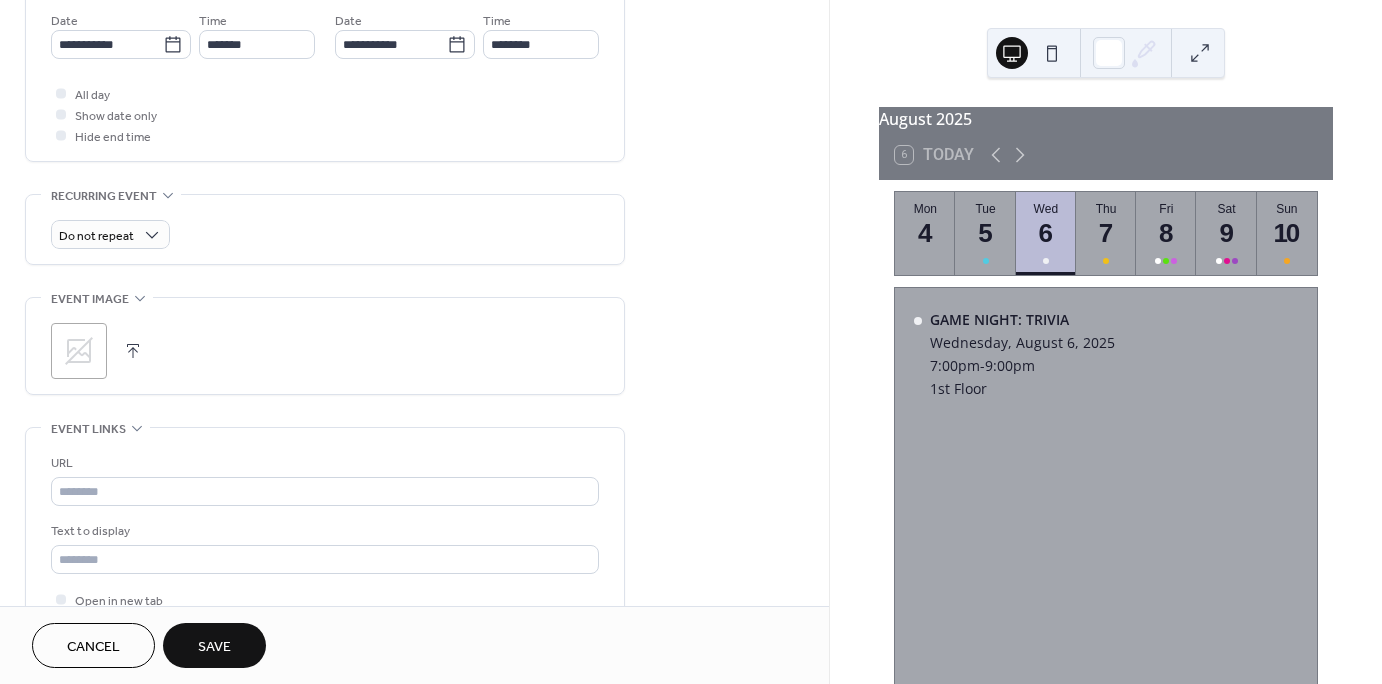 scroll, scrollTop: 694, scrollLeft: 0, axis: vertical 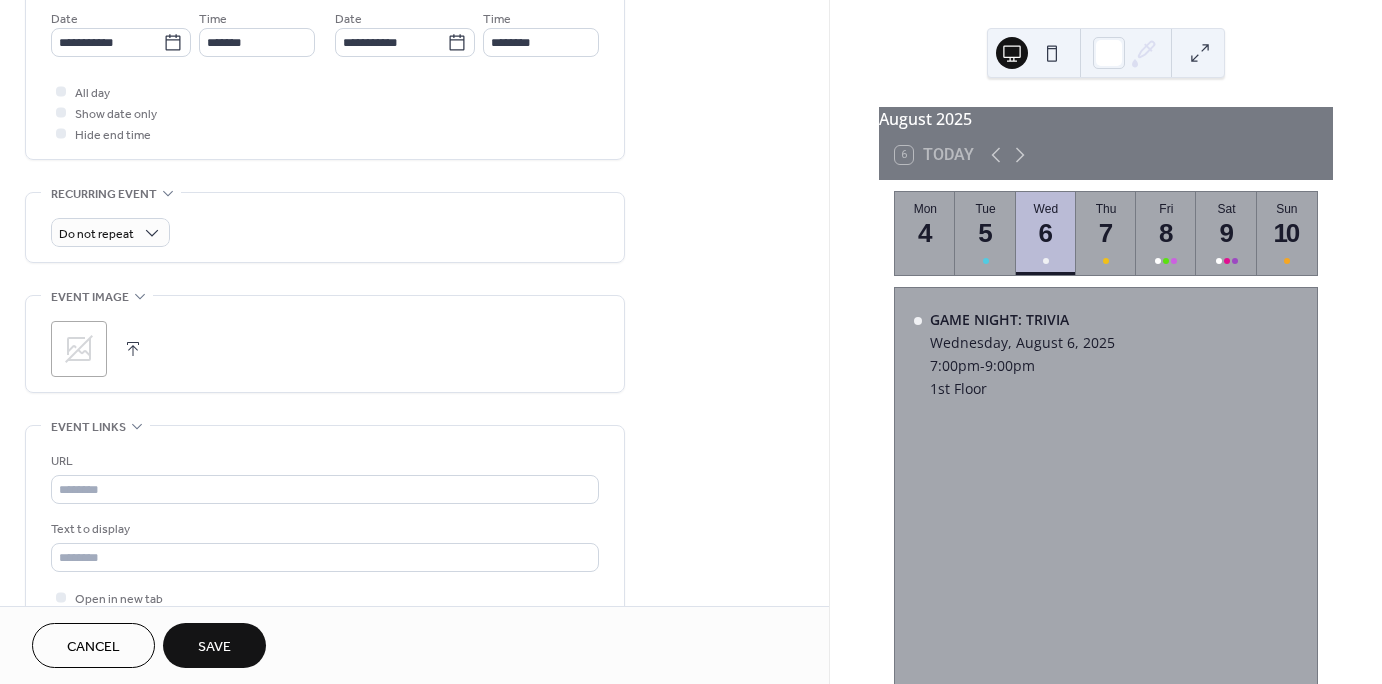 click 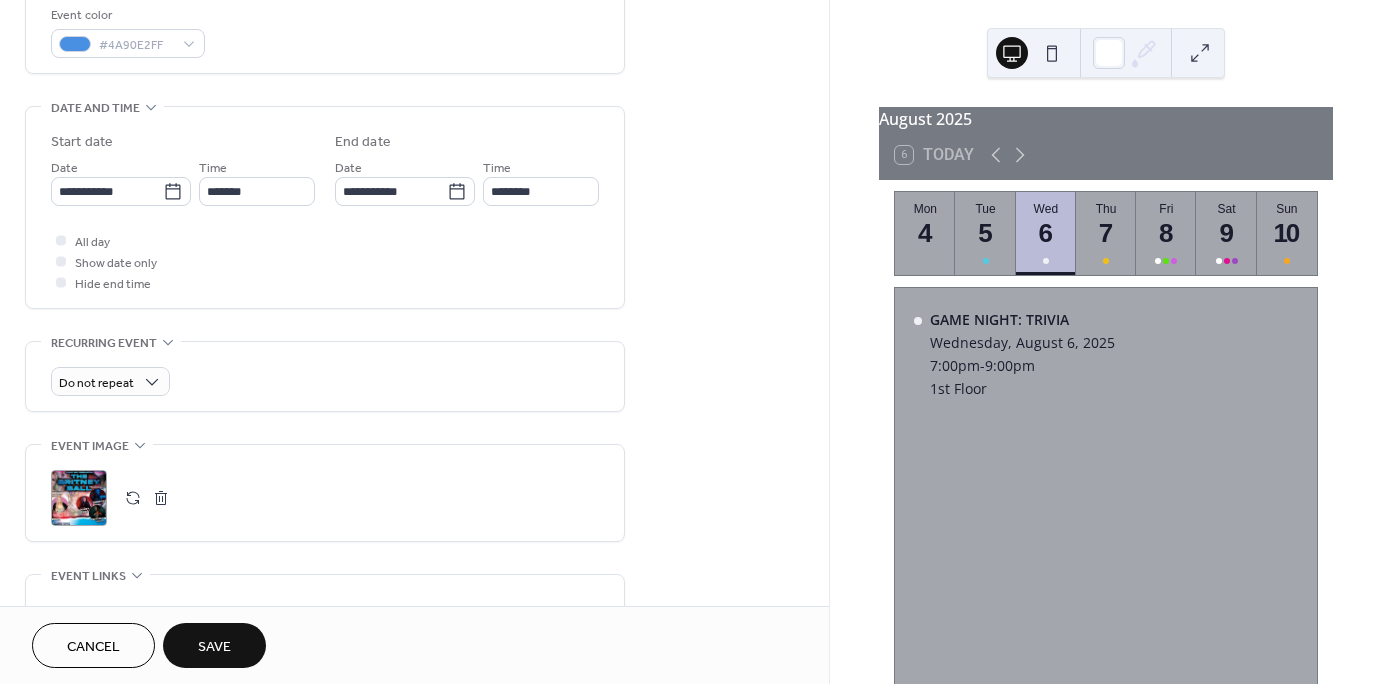 scroll, scrollTop: 541, scrollLeft: 0, axis: vertical 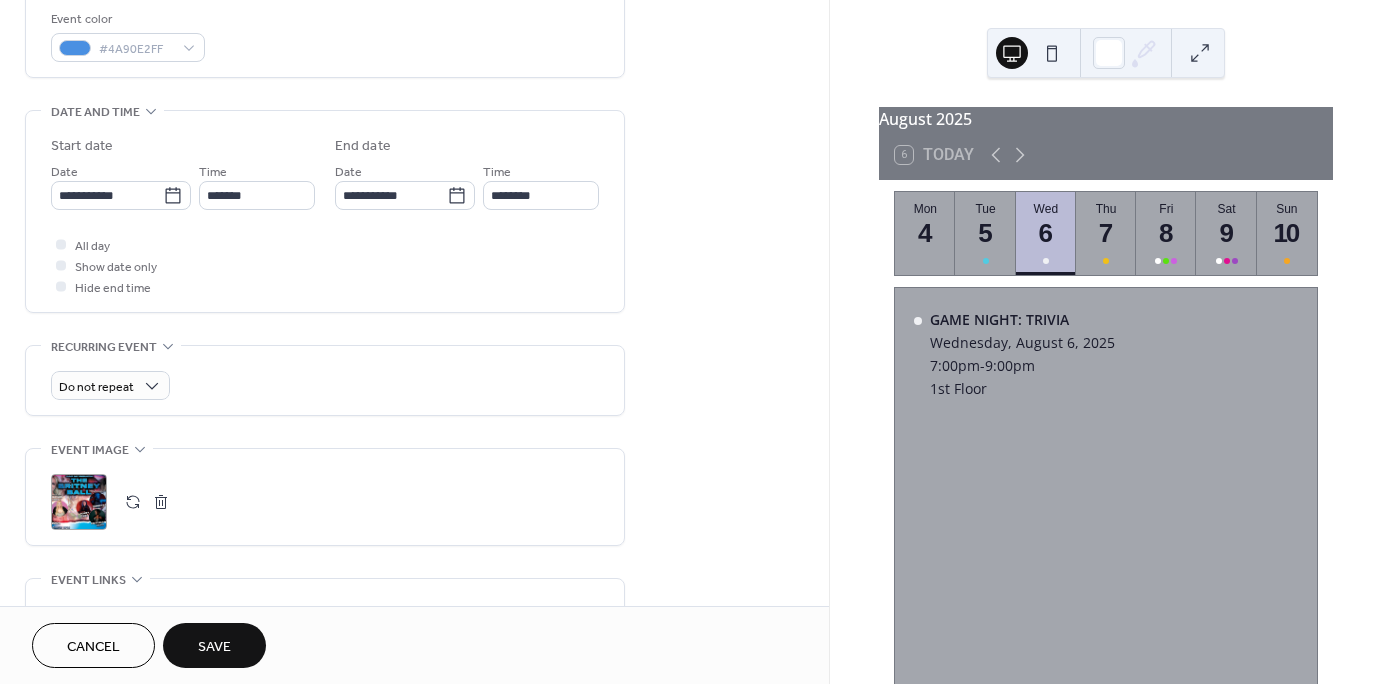click on ";" at bounding box center [79, 502] 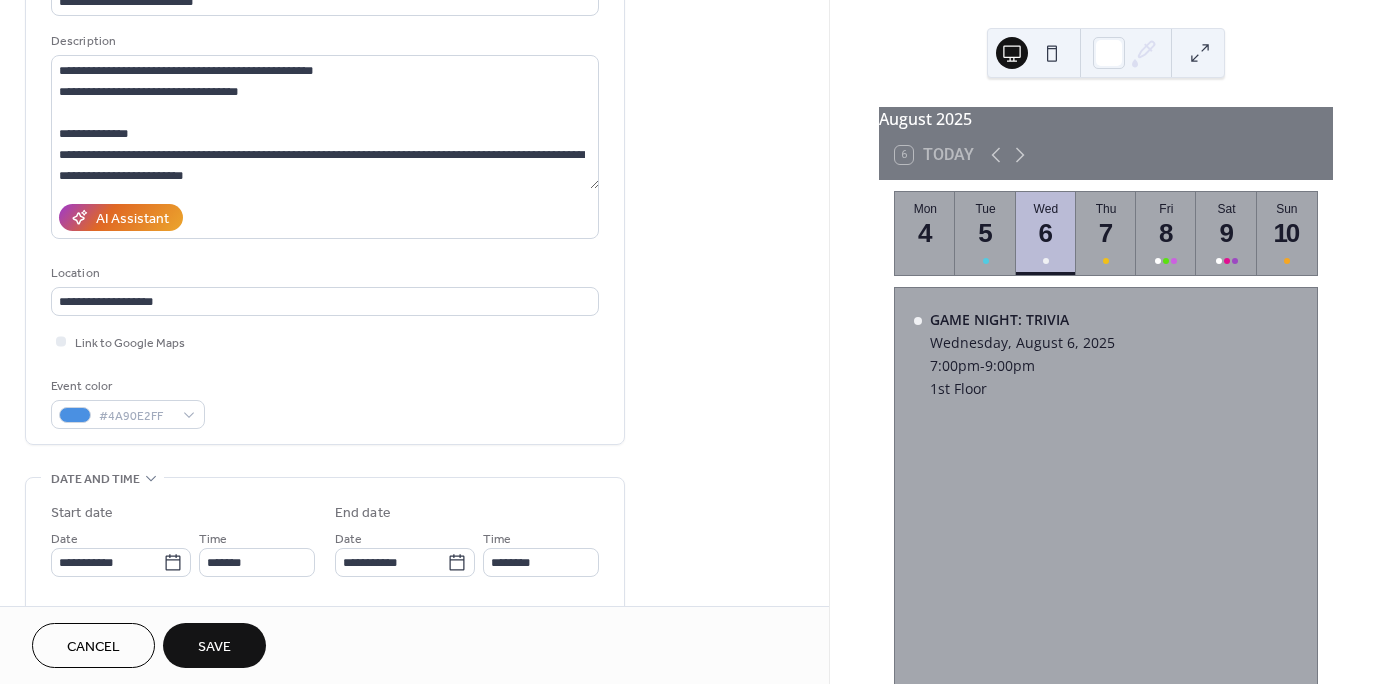 scroll, scrollTop: 0, scrollLeft: 0, axis: both 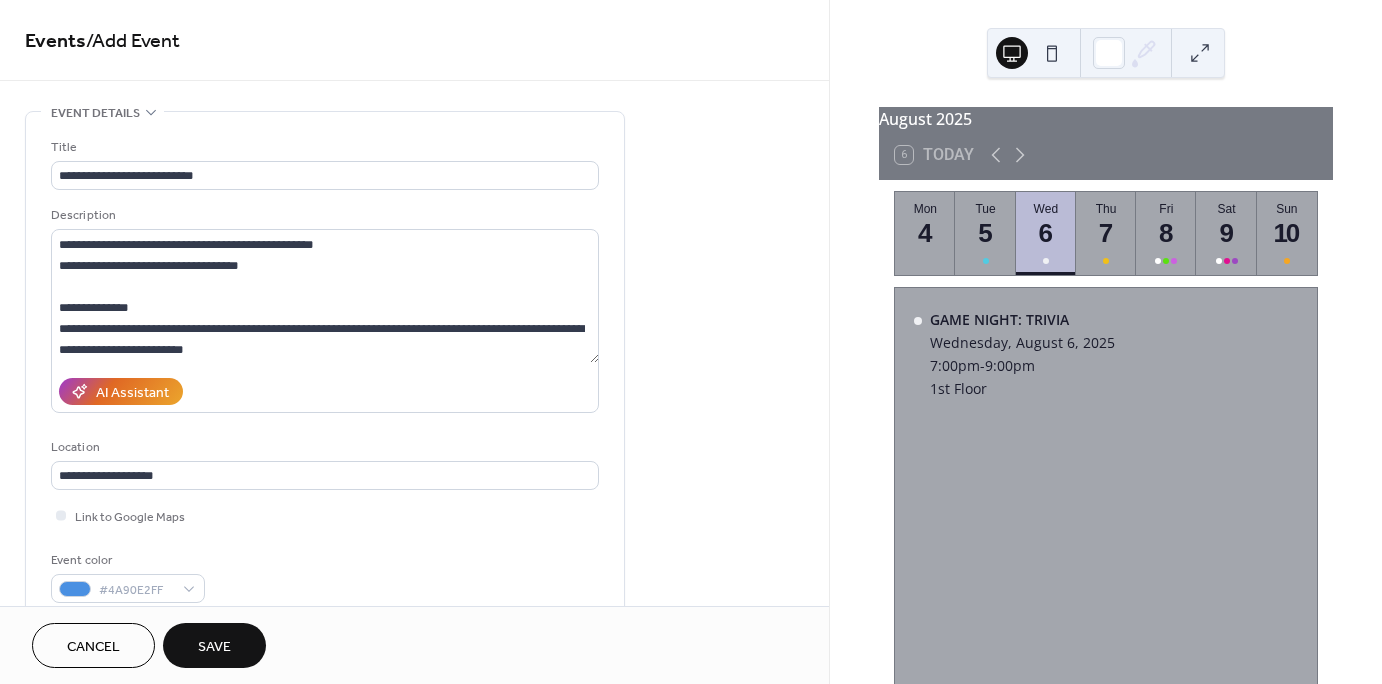 click on "Save" at bounding box center (214, 647) 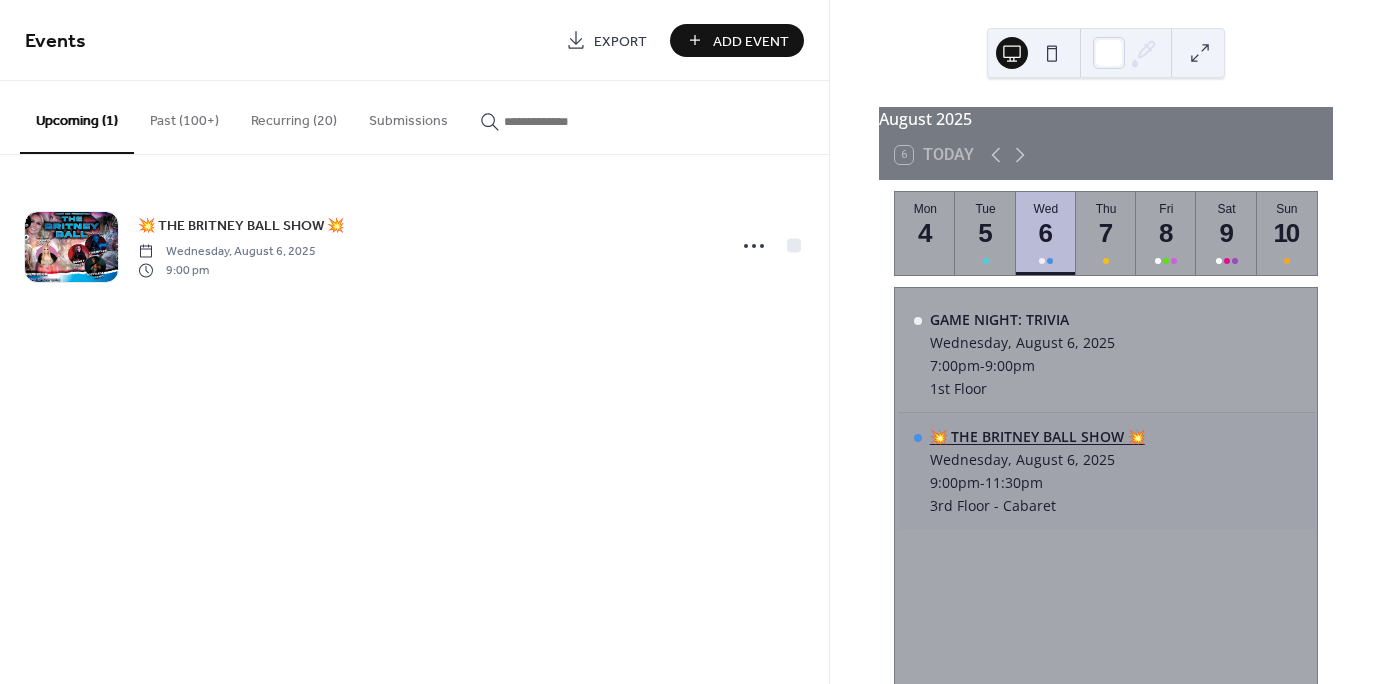 click on "💥 THE BRITNEY BALL SHOW 💥" at bounding box center [1037, 436] 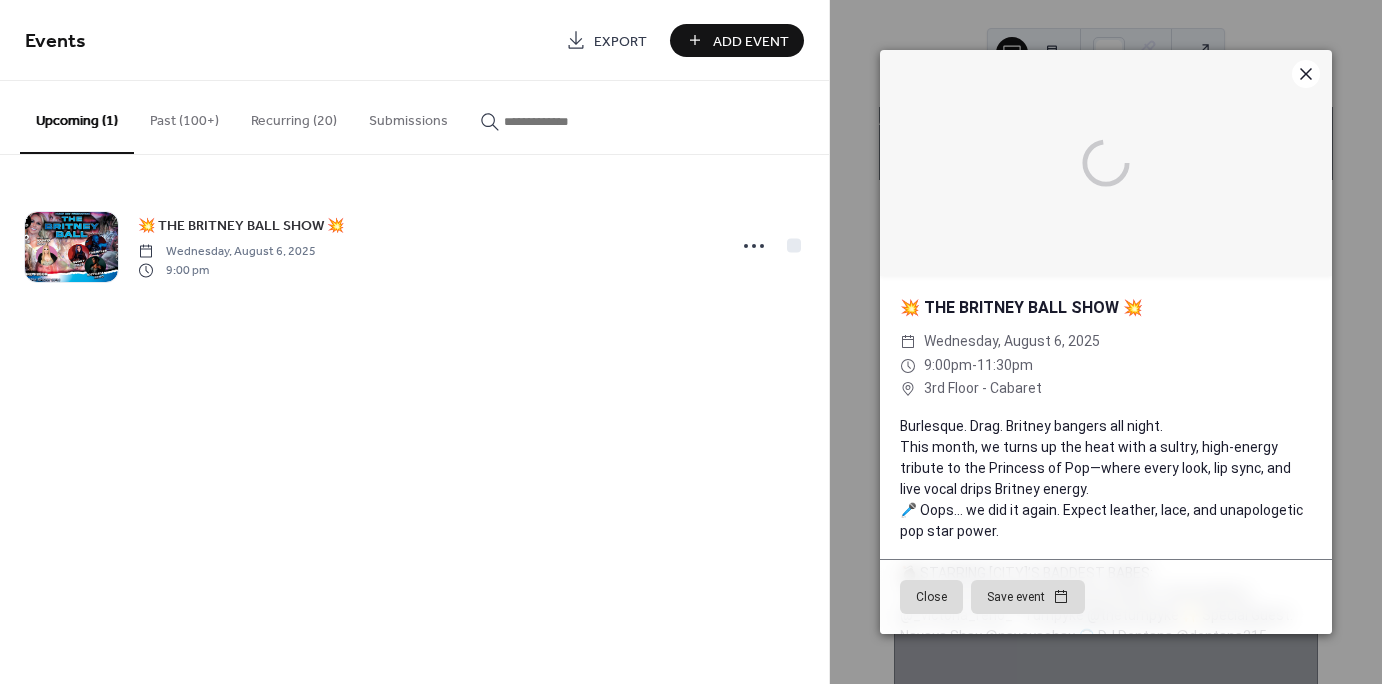 click 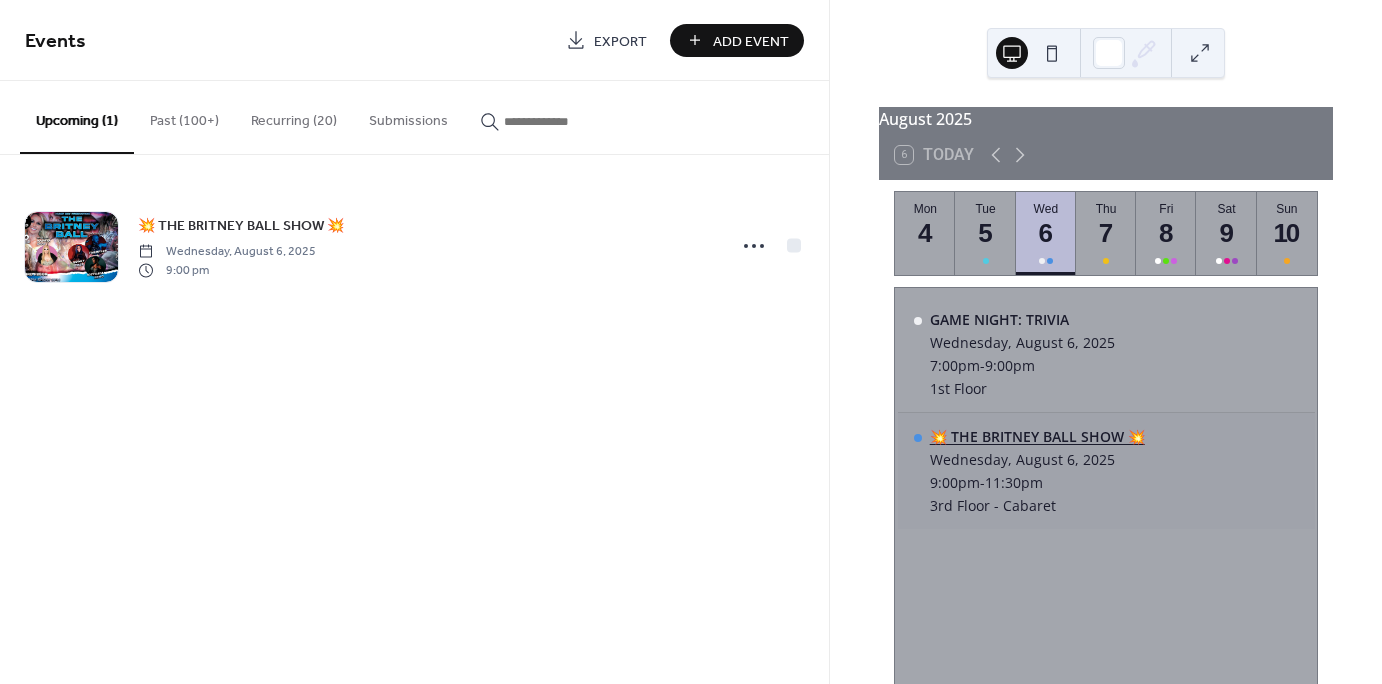click on "💥 THE BRITNEY BALL SHOW 💥" at bounding box center (1037, 436) 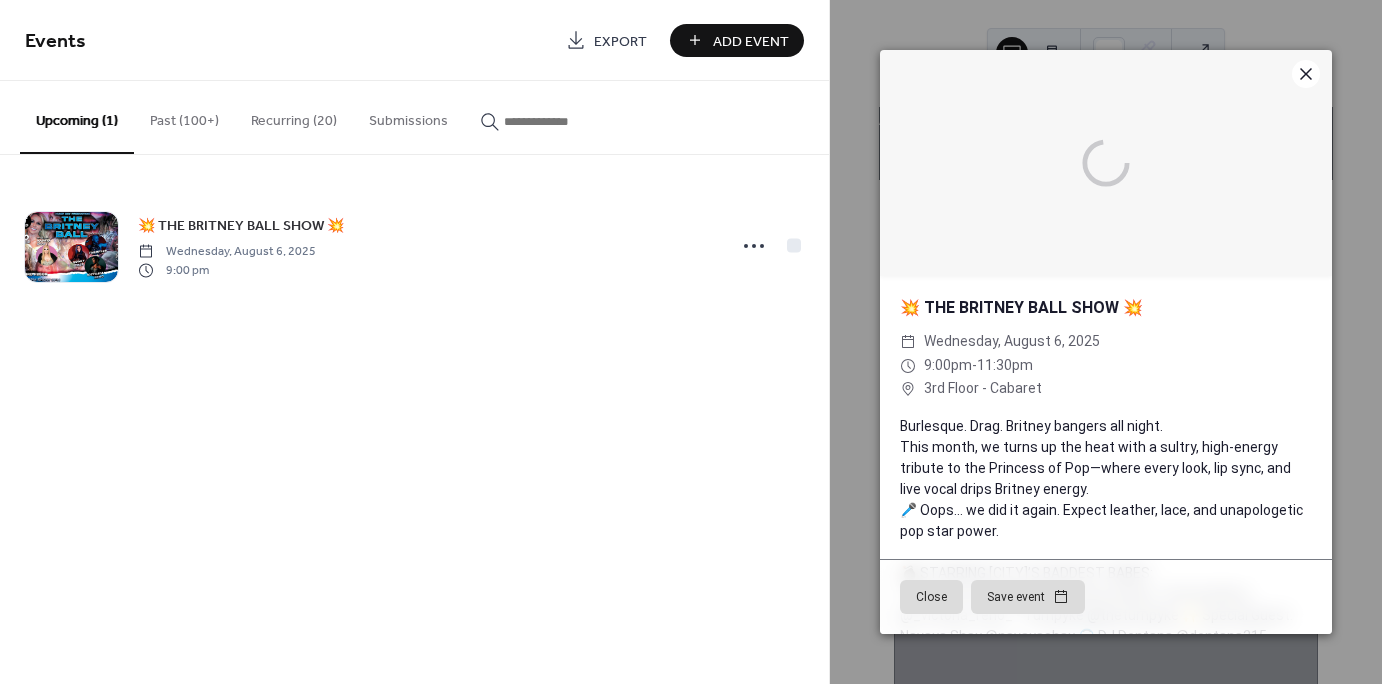 click 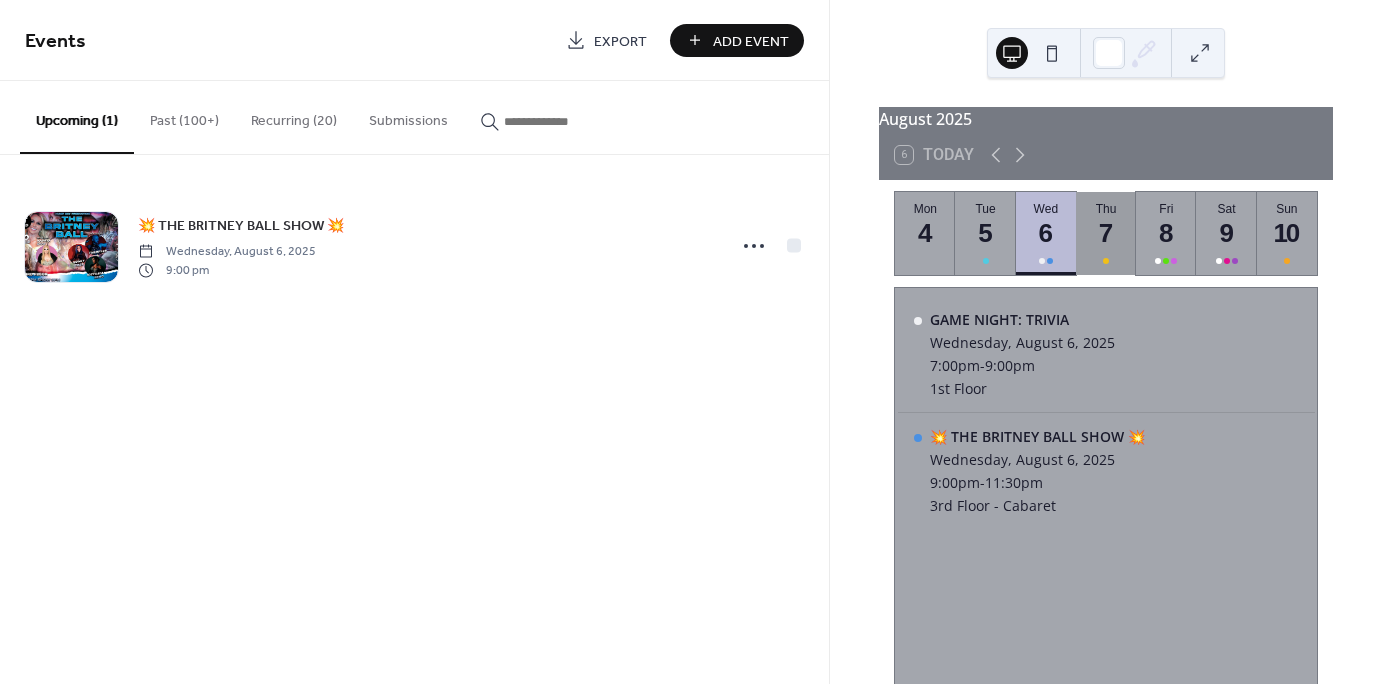 click on "7" at bounding box center (1105, 233) 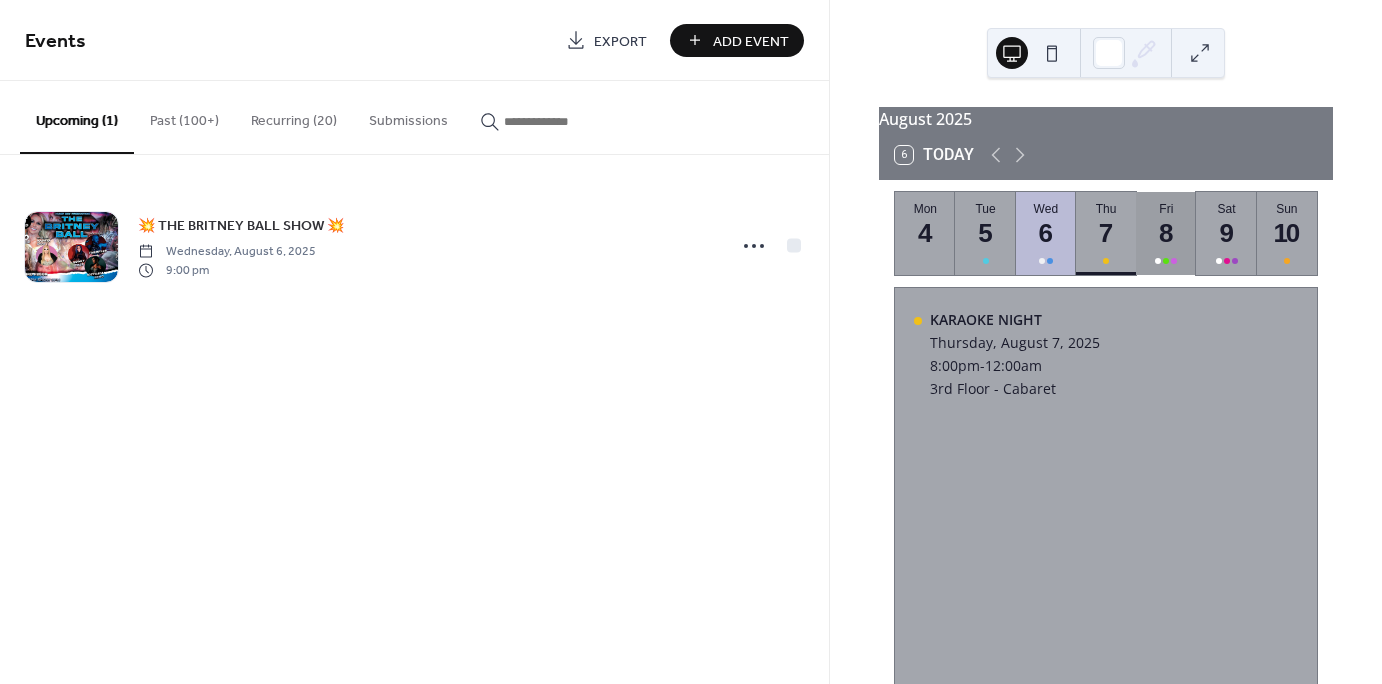 click on "8" at bounding box center [1165, 233] 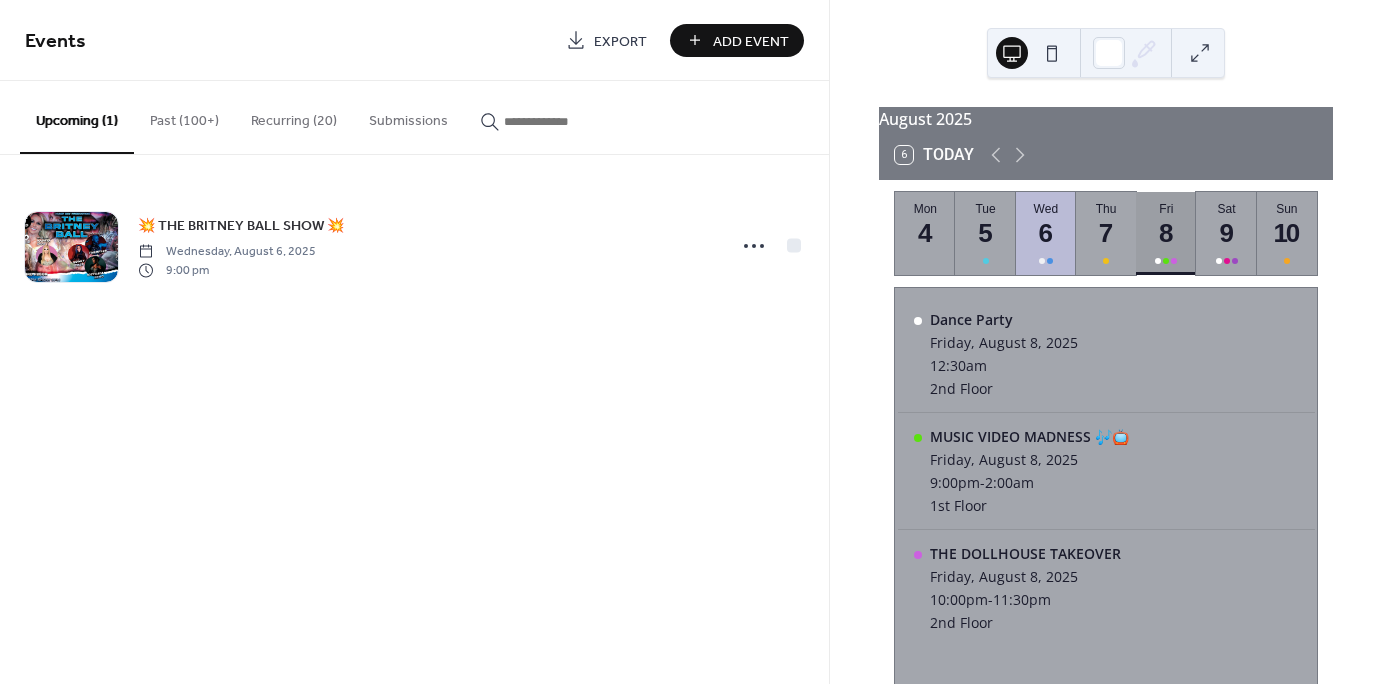 click on "8" at bounding box center [1165, 233] 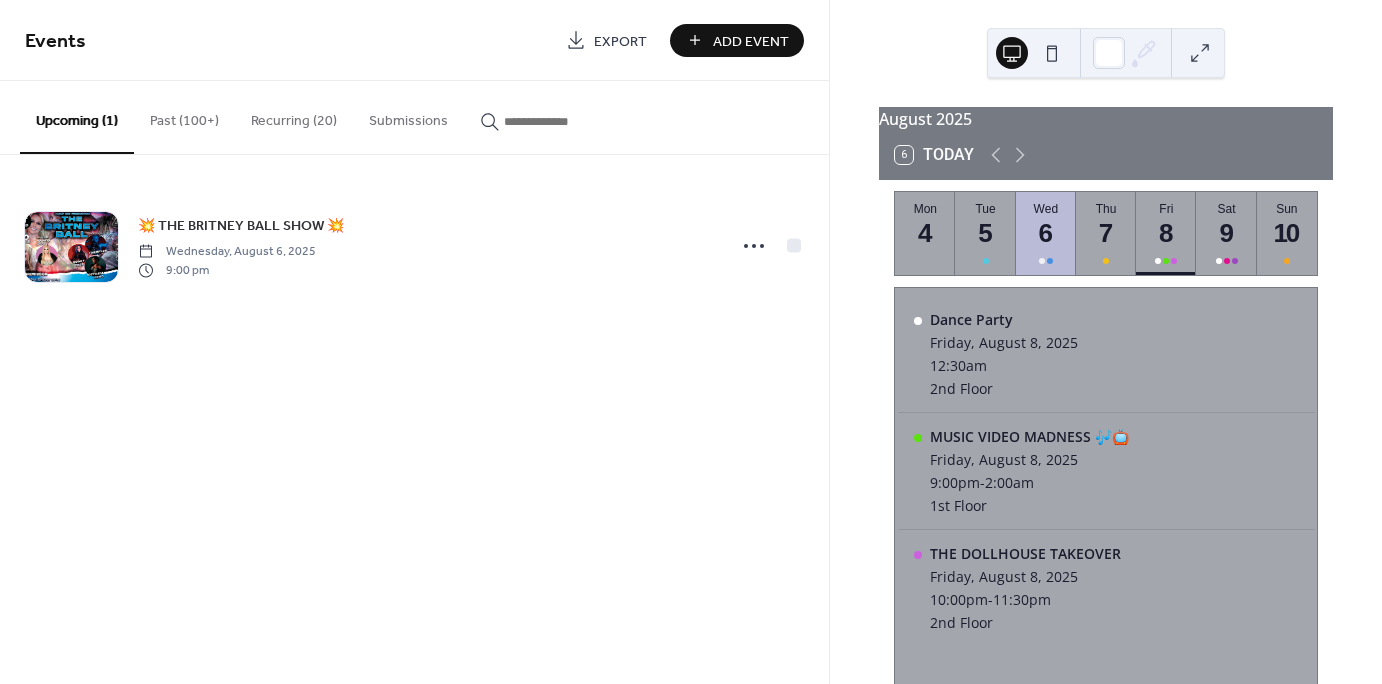 click on "Past (100+)" at bounding box center (184, 116) 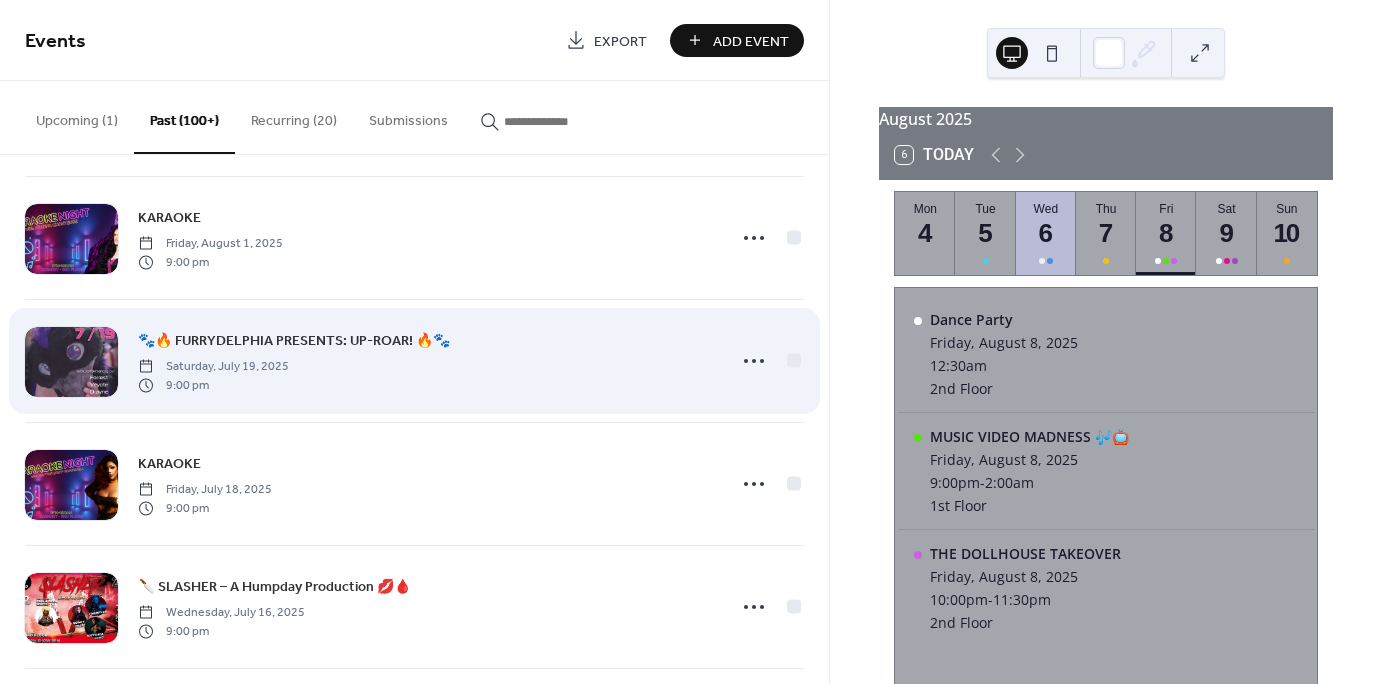 scroll, scrollTop: 0, scrollLeft: 0, axis: both 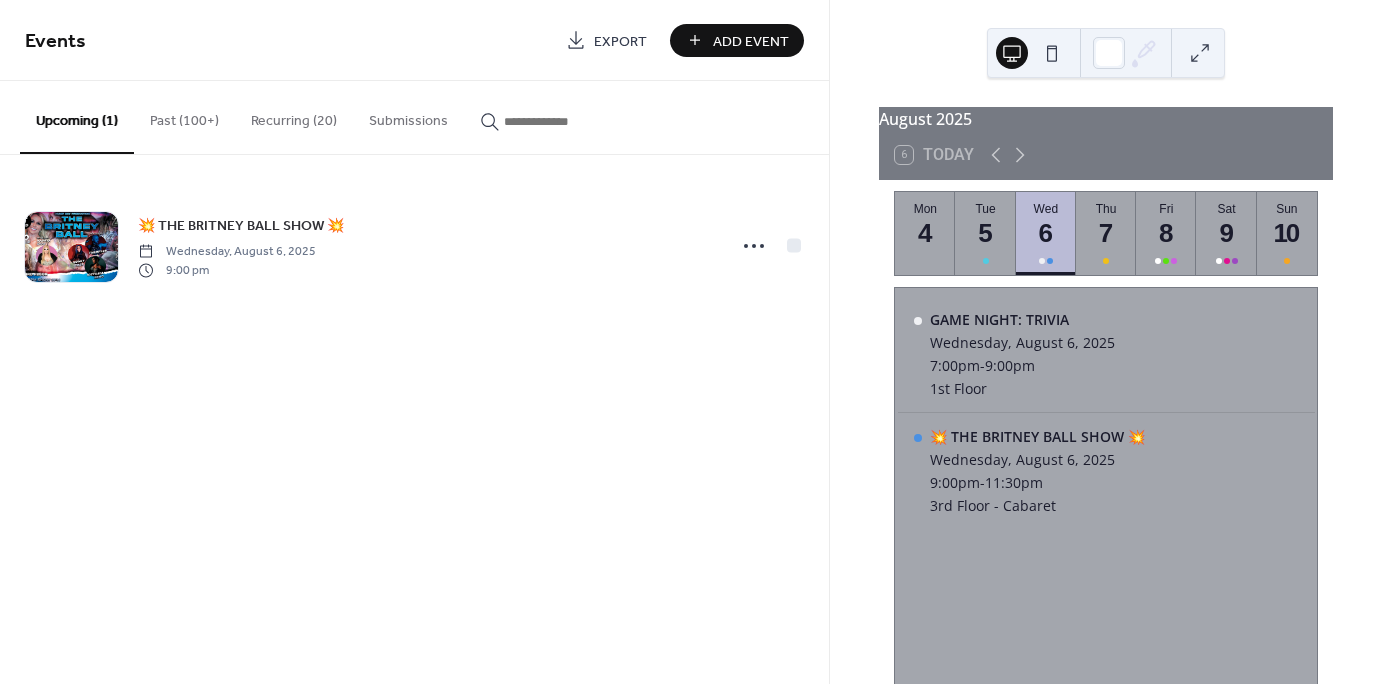 click on "Past (100+)" at bounding box center [184, 116] 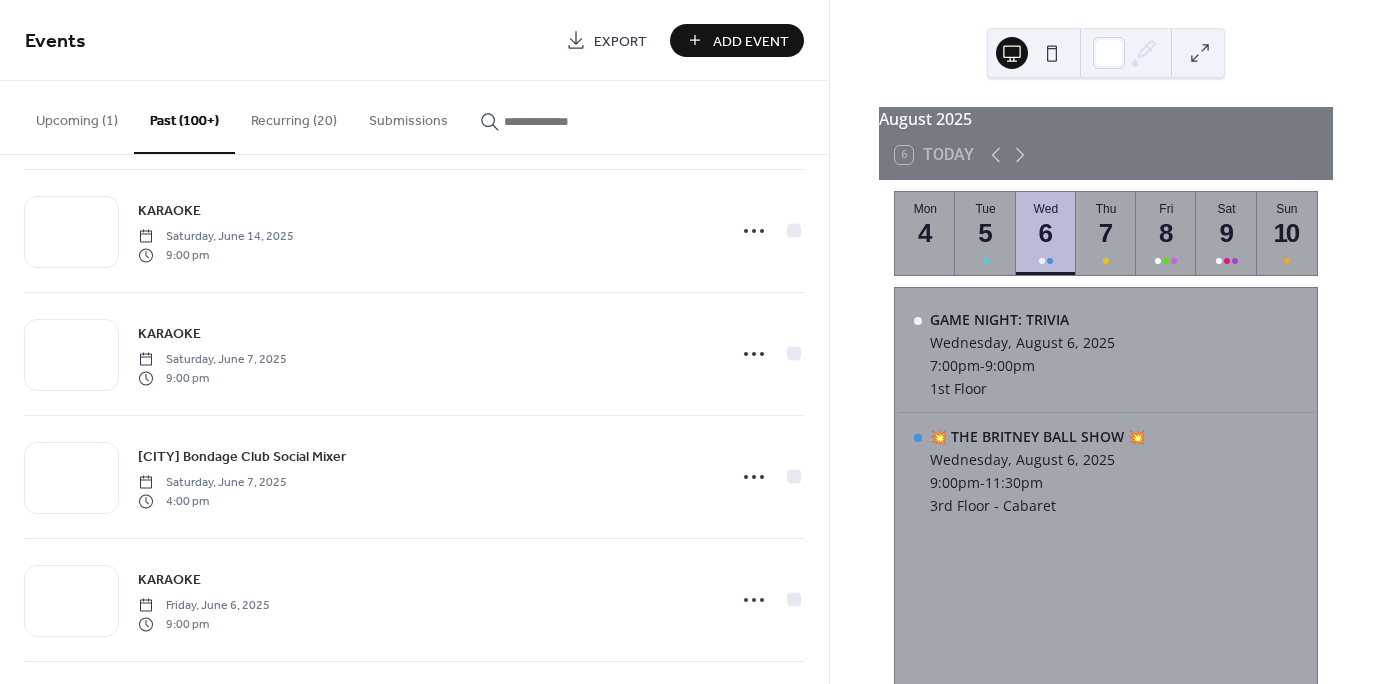scroll, scrollTop: 2095, scrollLeft: 0, axis: vertical 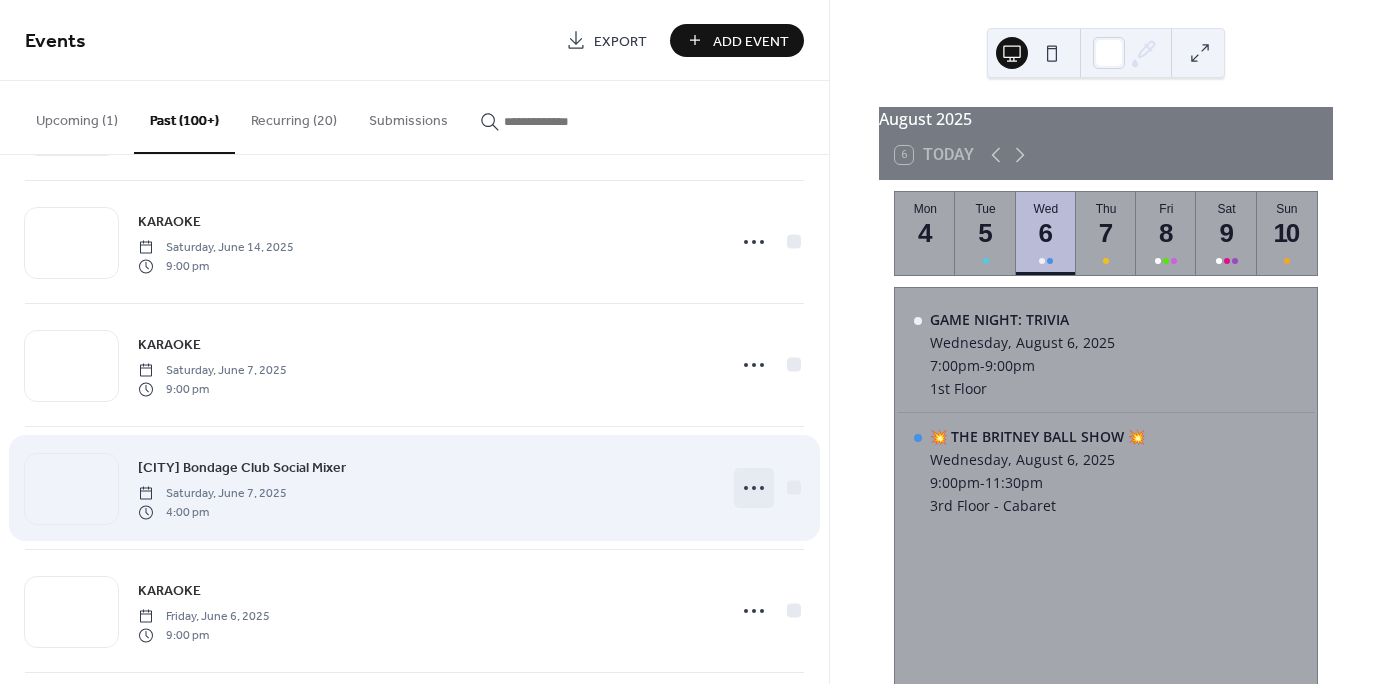 click 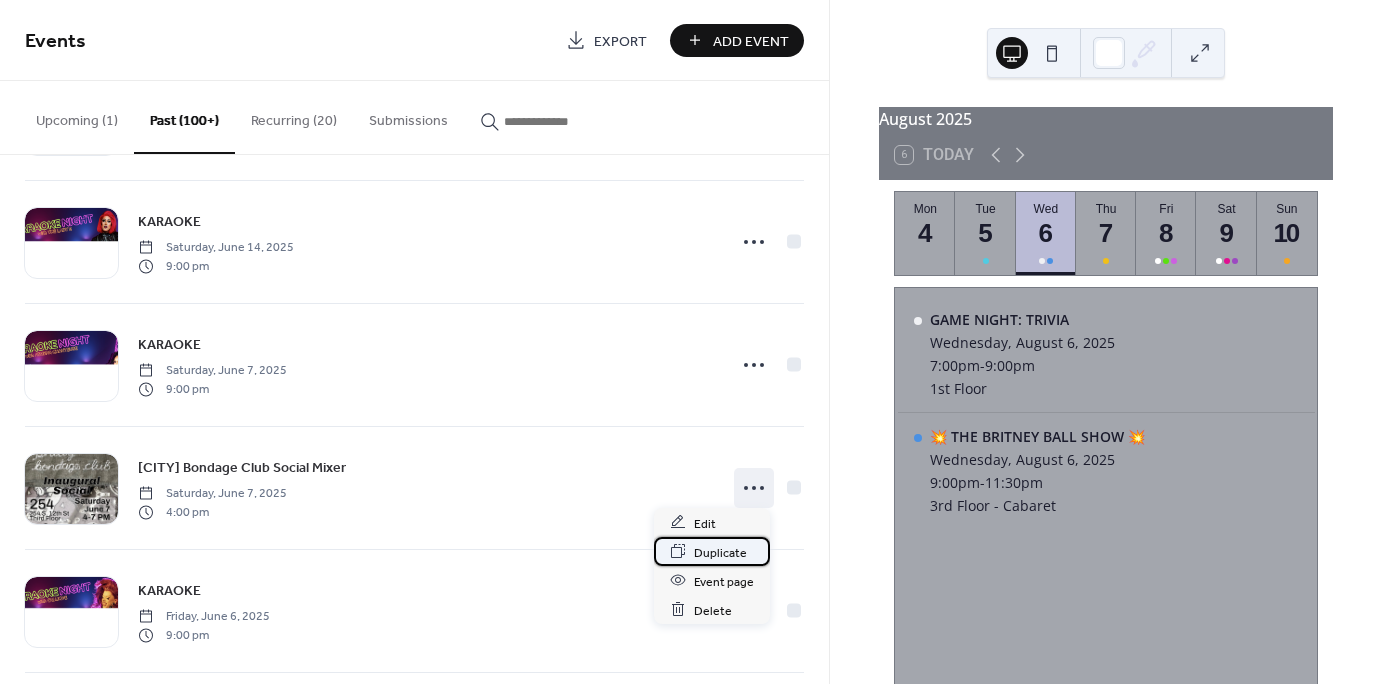 click on "Duplicate" at bounding box center (720, 552) 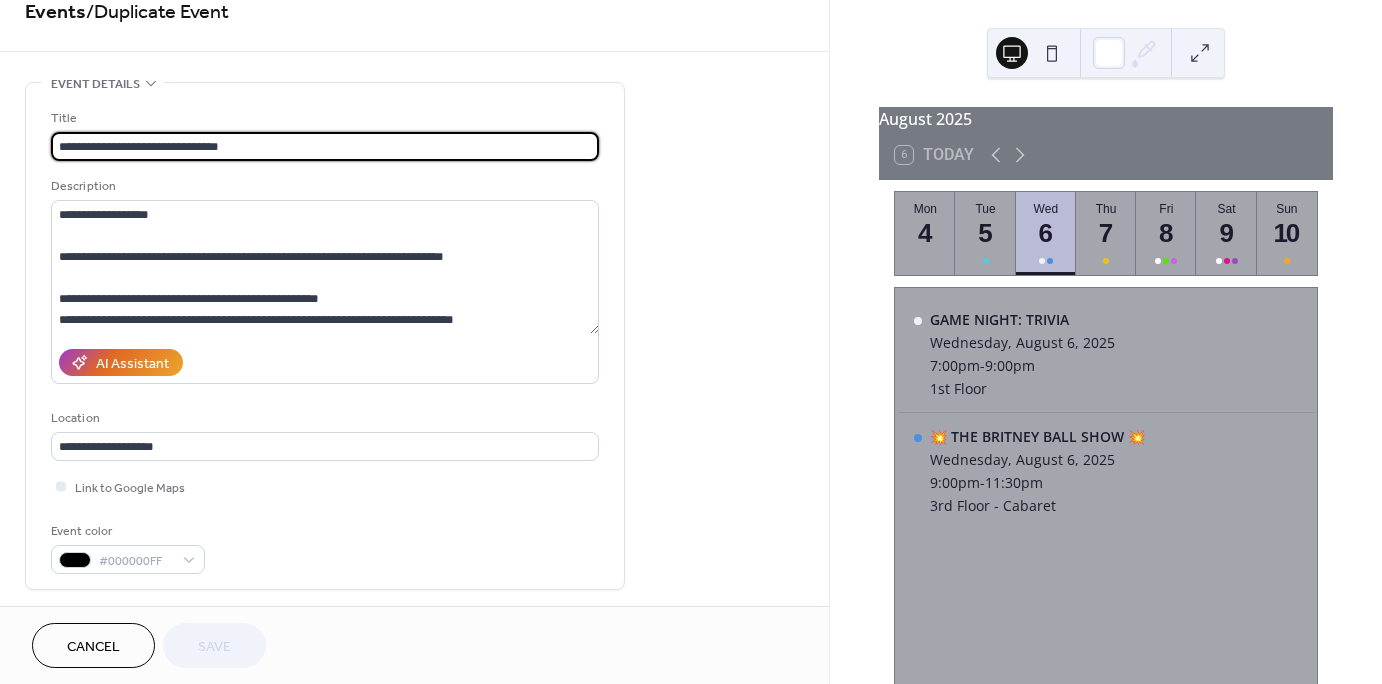 scroll, scrollTop: 0, scrollLeft: 0, axis: both 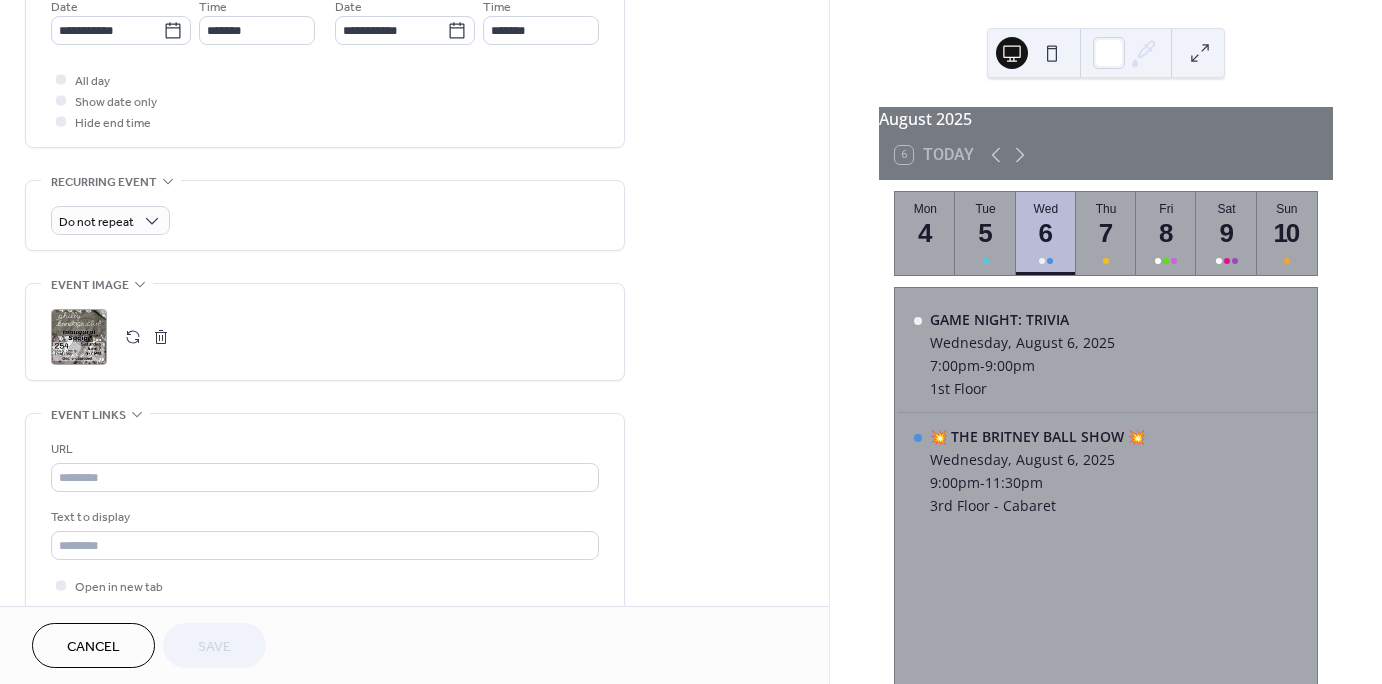 drag, startPoint x: 609, startPoint y: 318, endPoint x: 33, endPoint y: 289, distance: 576.72955 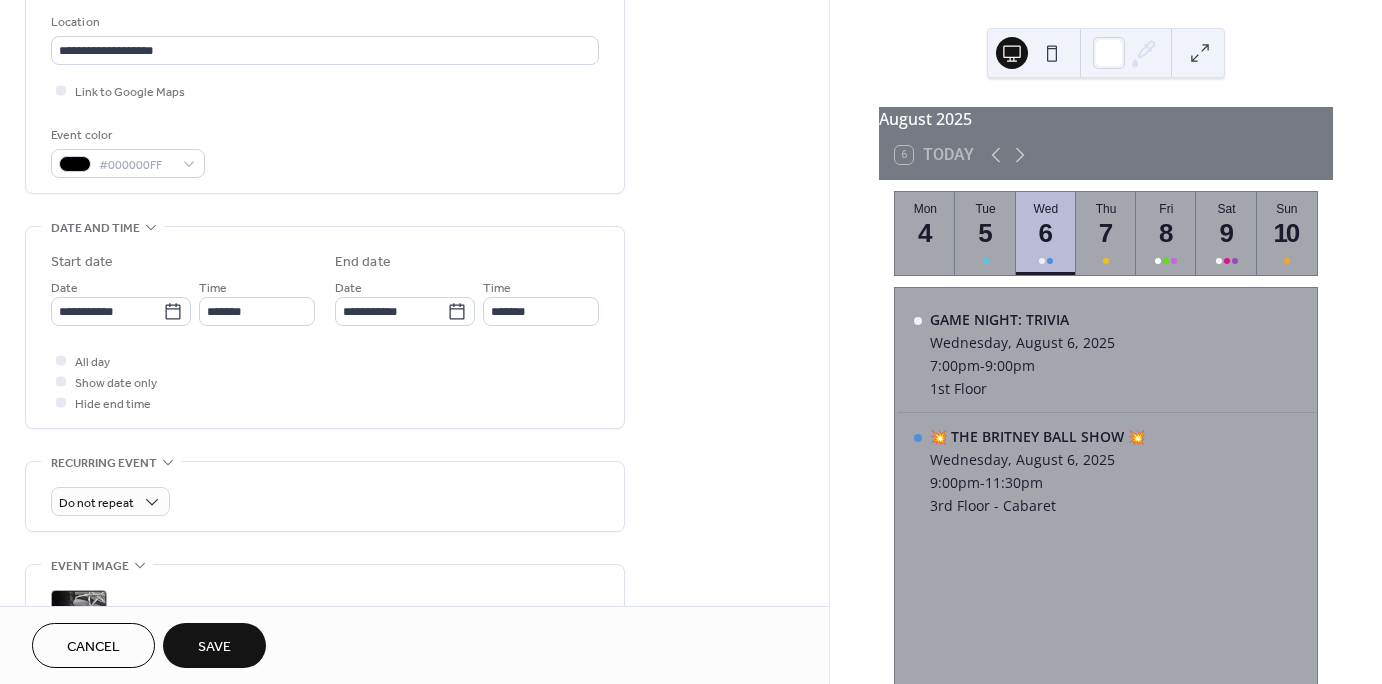 scroll, scrollTop: 377, scrollLeft: 0, axis: vertical 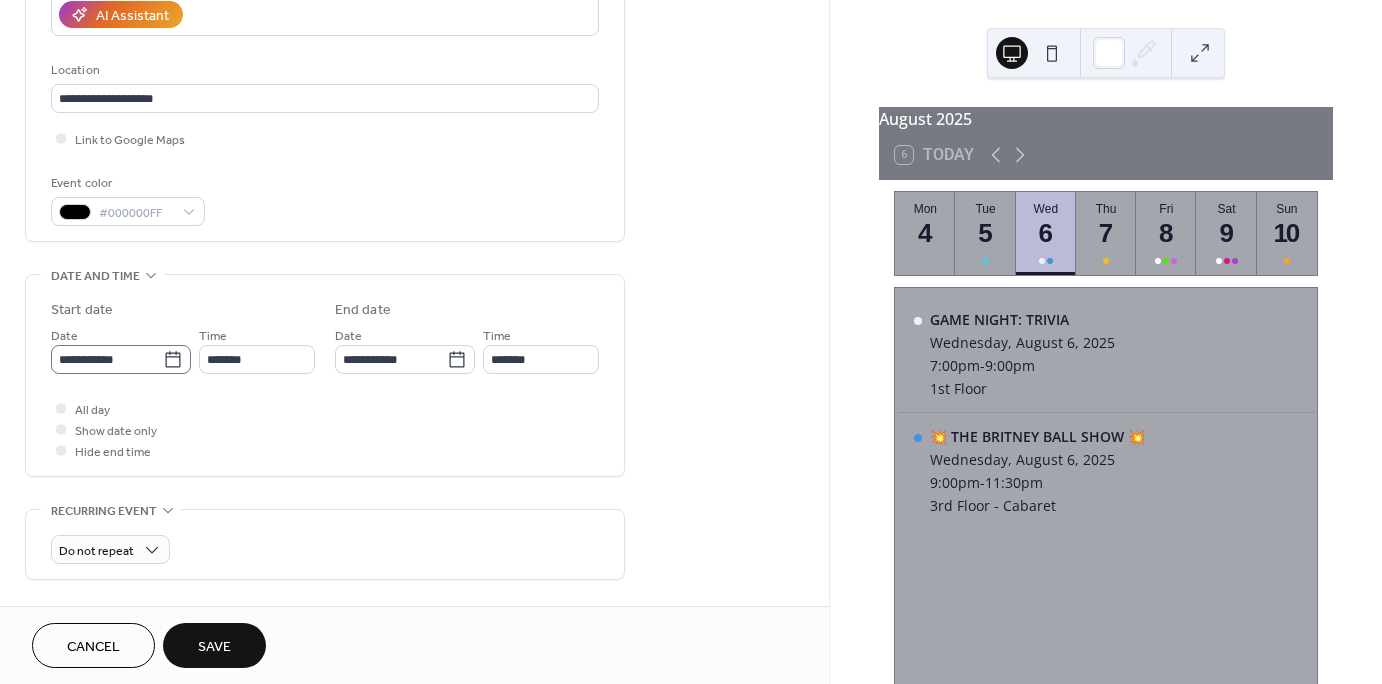 click 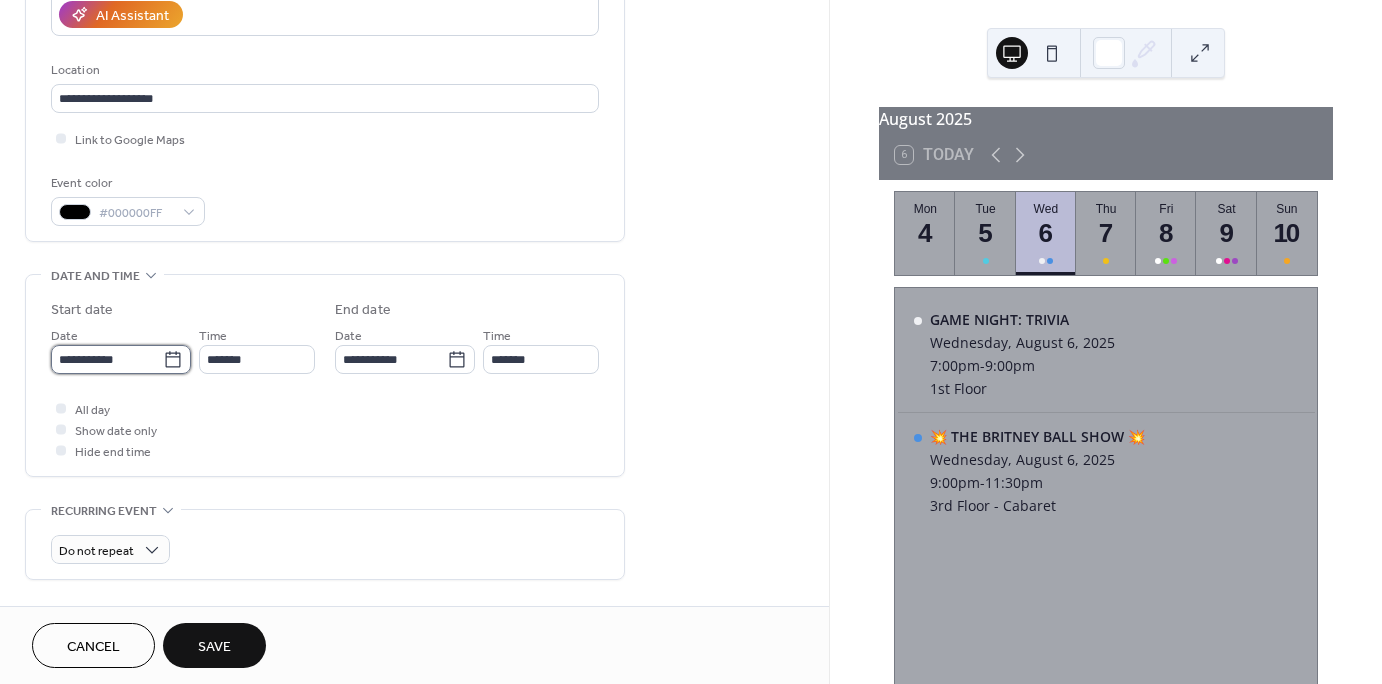 click on "**********" at bounding box center [107, 359] 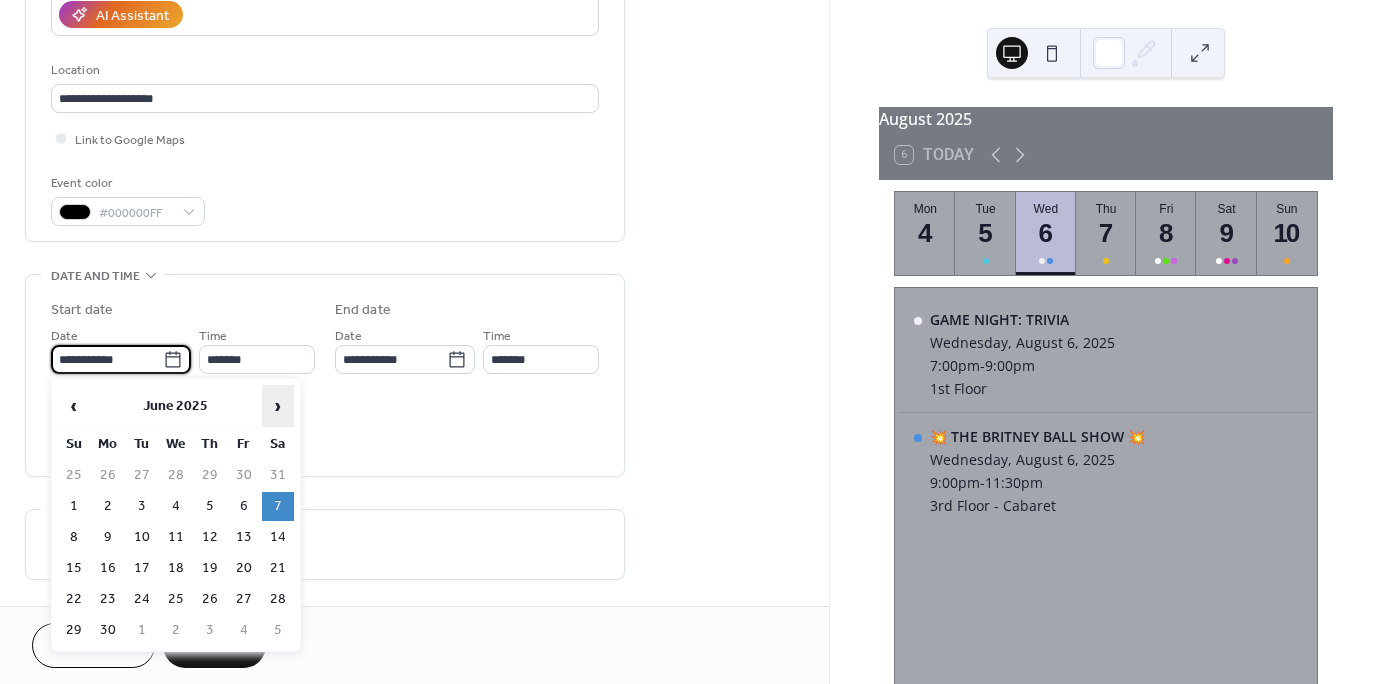 click on "›" at bounding box center [278, 406] 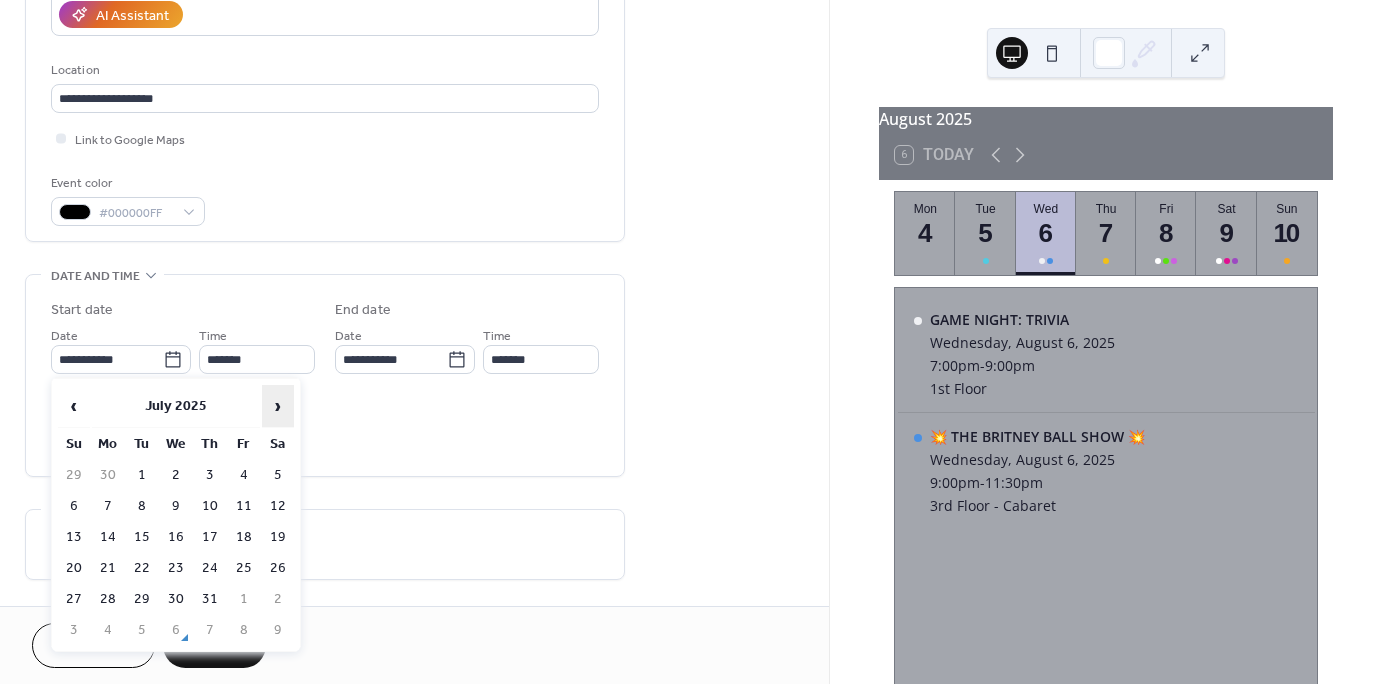 click on "›" at bounding box center (278, 406) 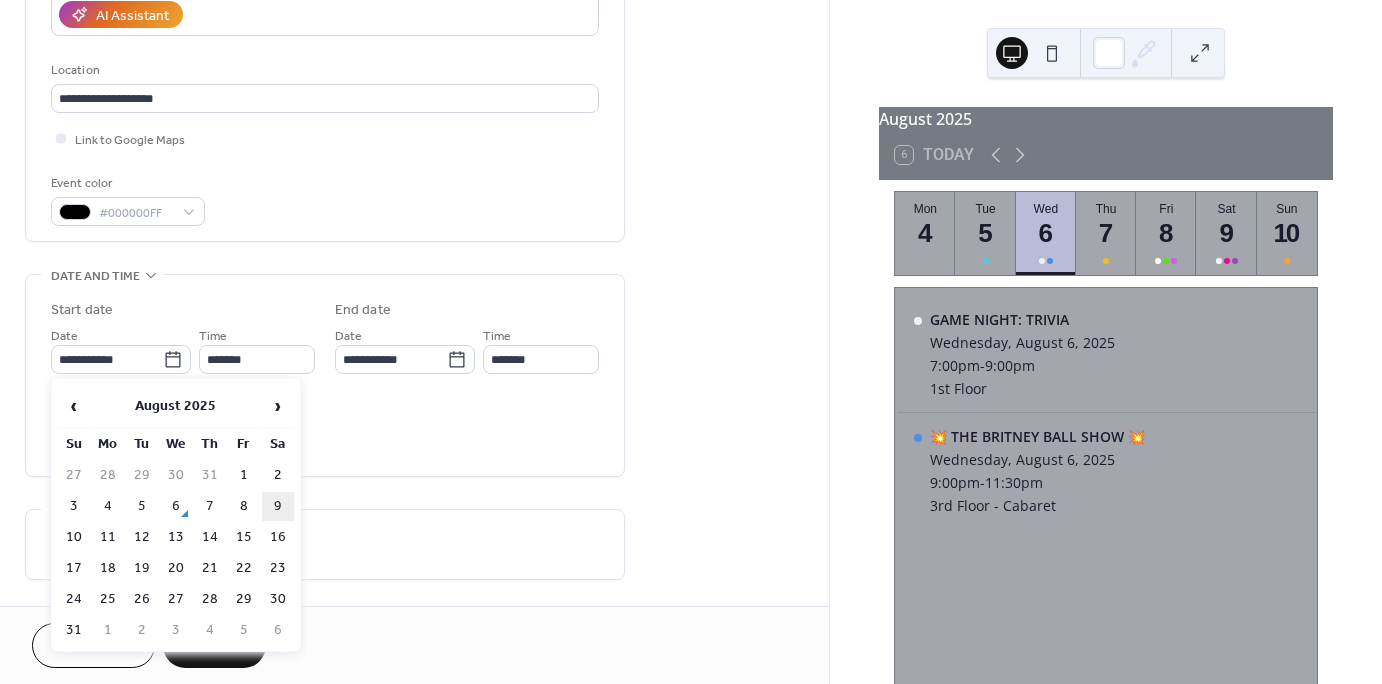 click on "9" at bounding box center (278, 506) 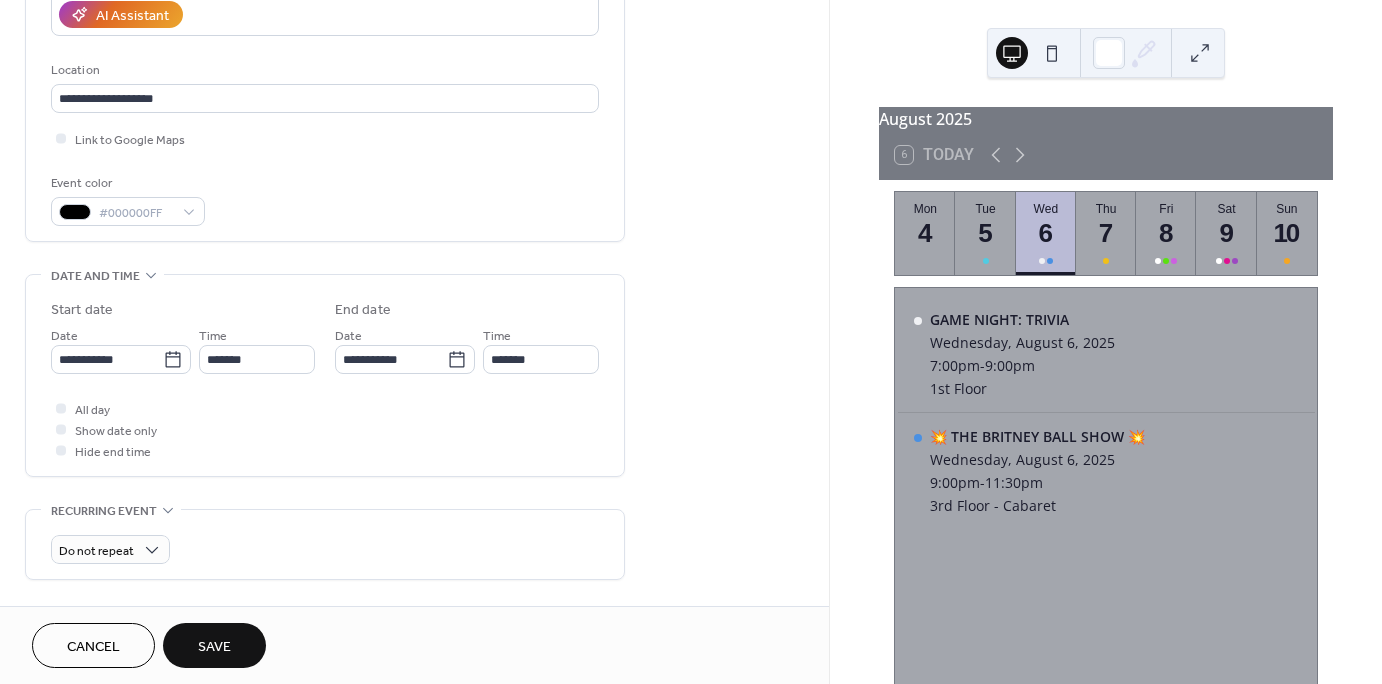 click on "Save" at bounding box center (214, 647) 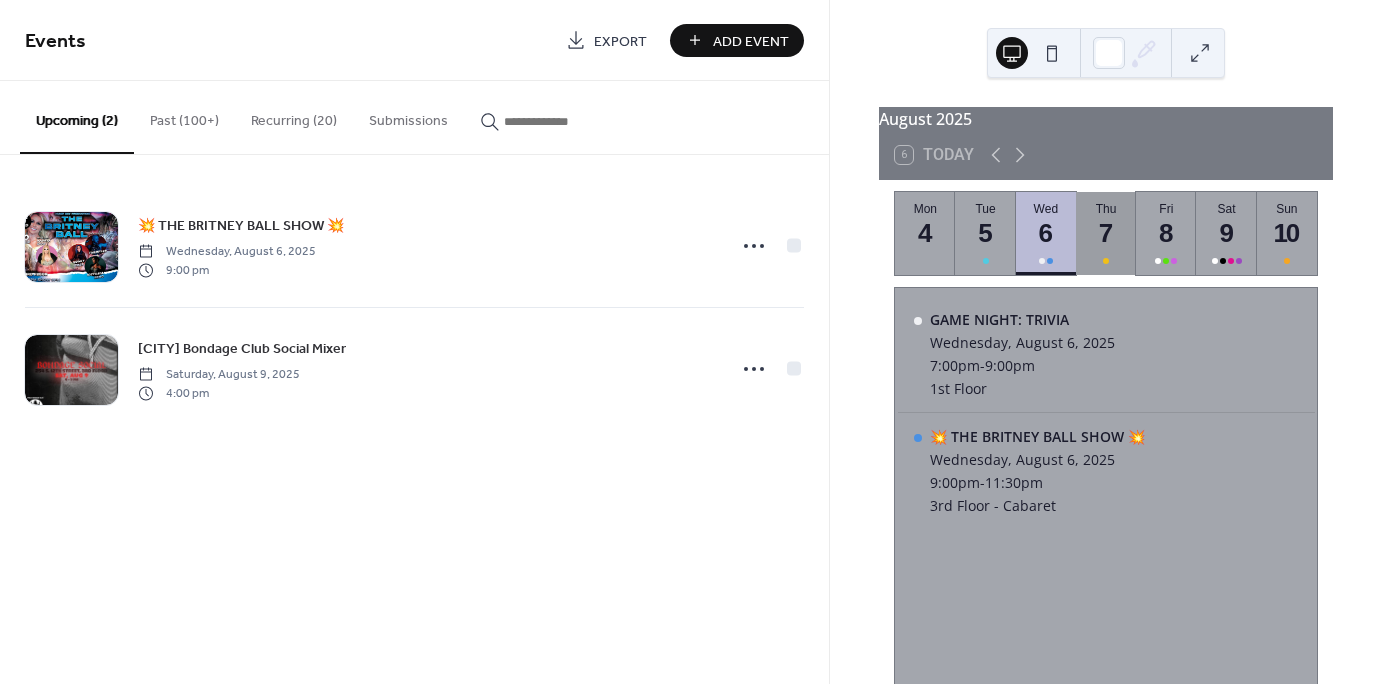 click on "7" at bounding box center (1105, 233) 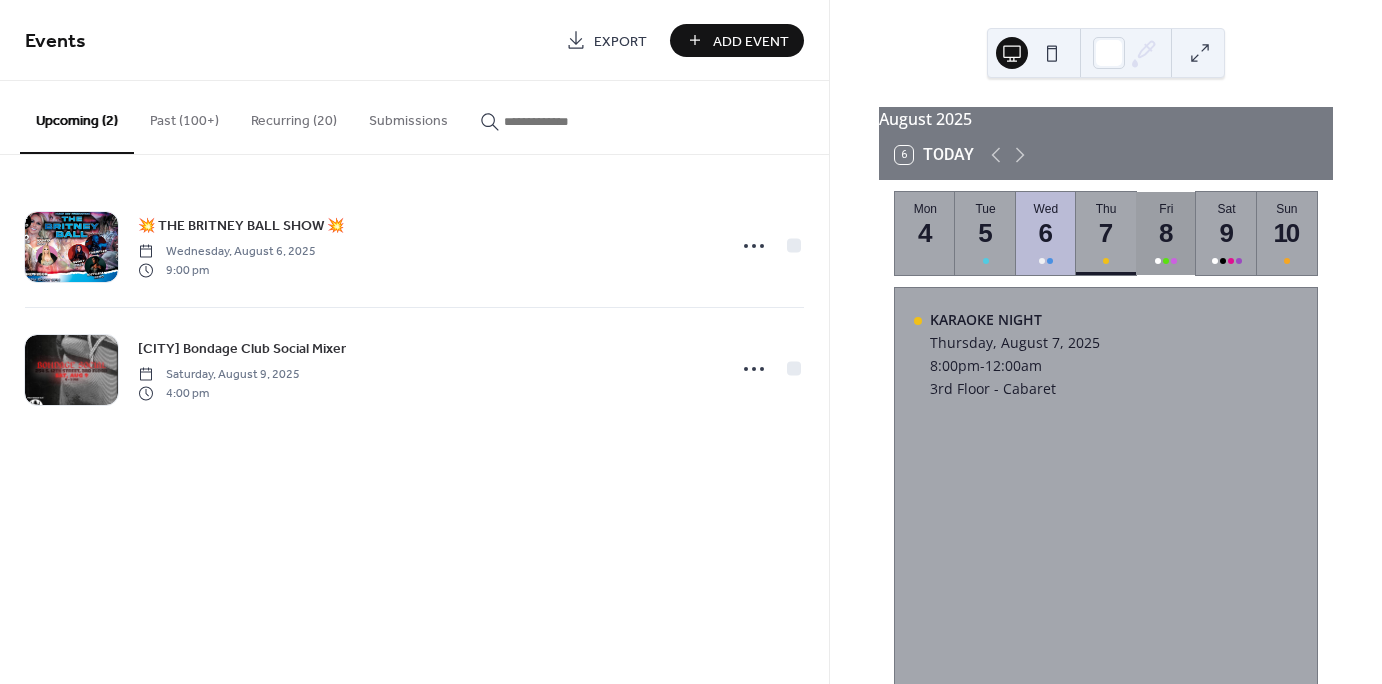 click on "8" at bounding box center (1165, 233) 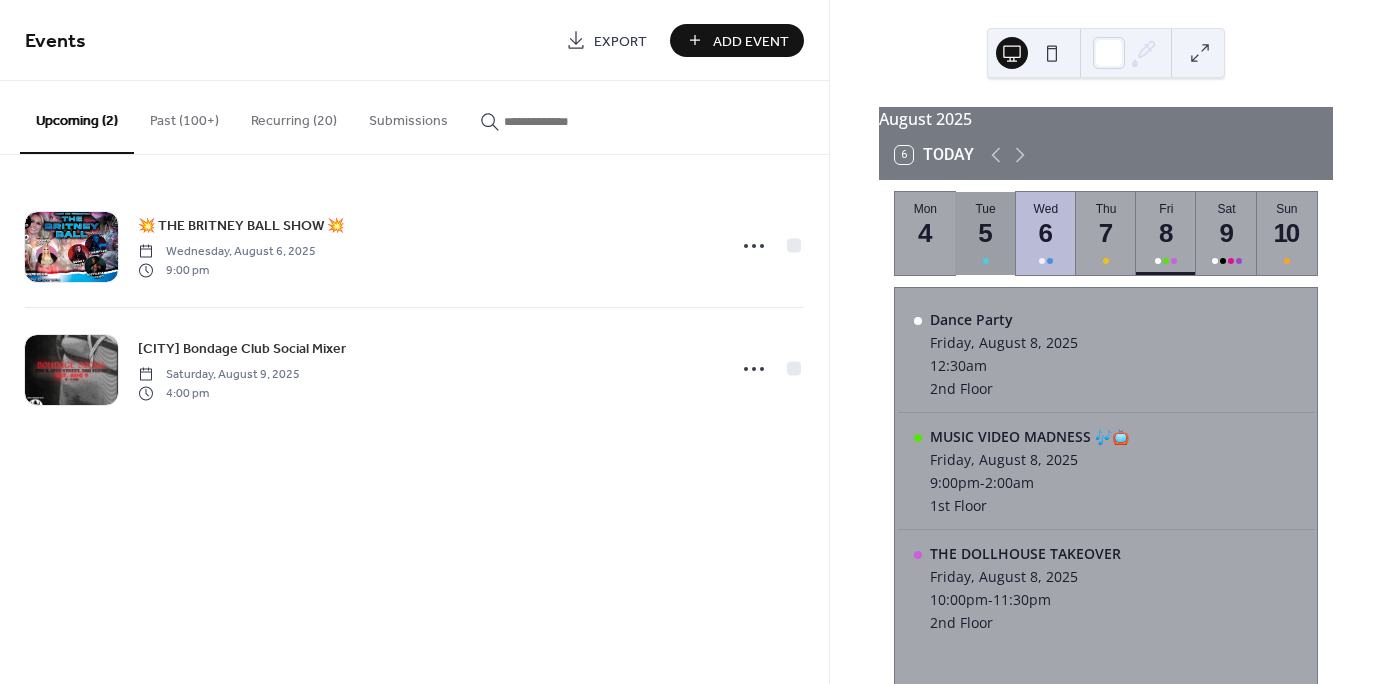click on "5" at bounding box center [984, 233] 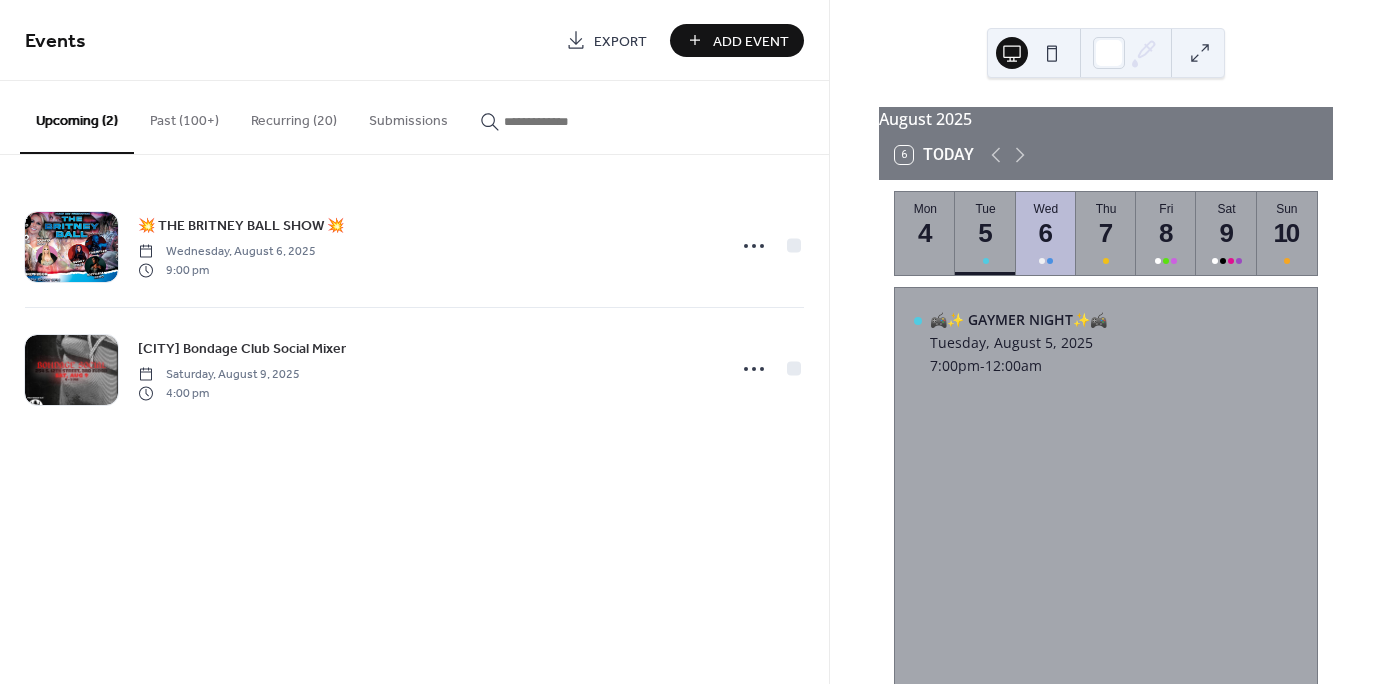 click on "Past (100+)" at bounding box center [184, 116] 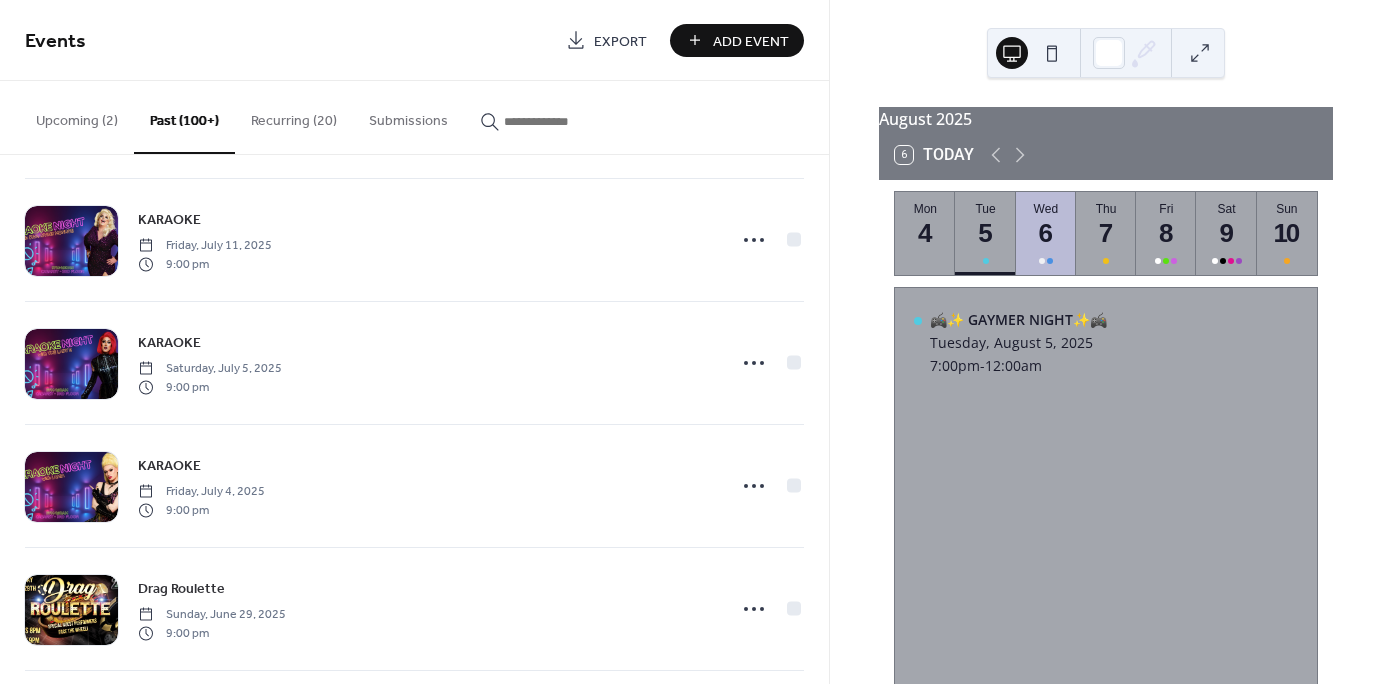 scroll, scrollTop: 745, scrollLeft: 0, axis: vertical 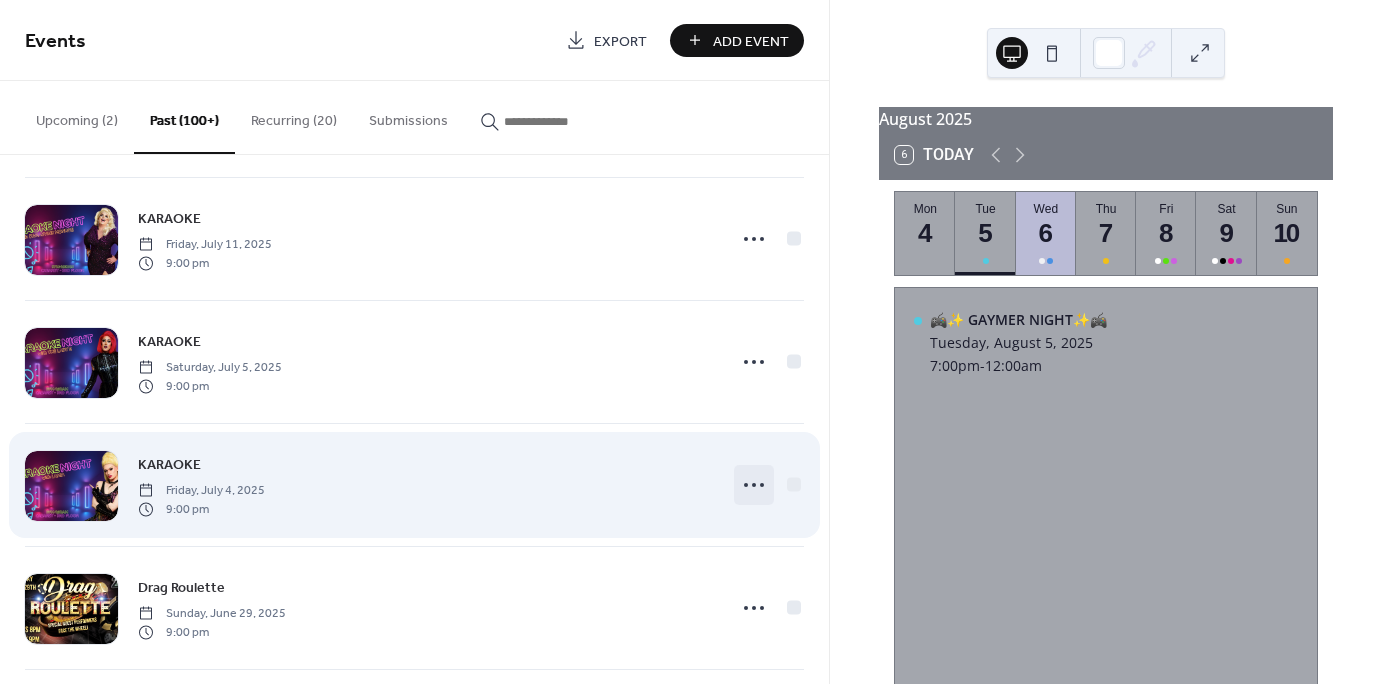 click 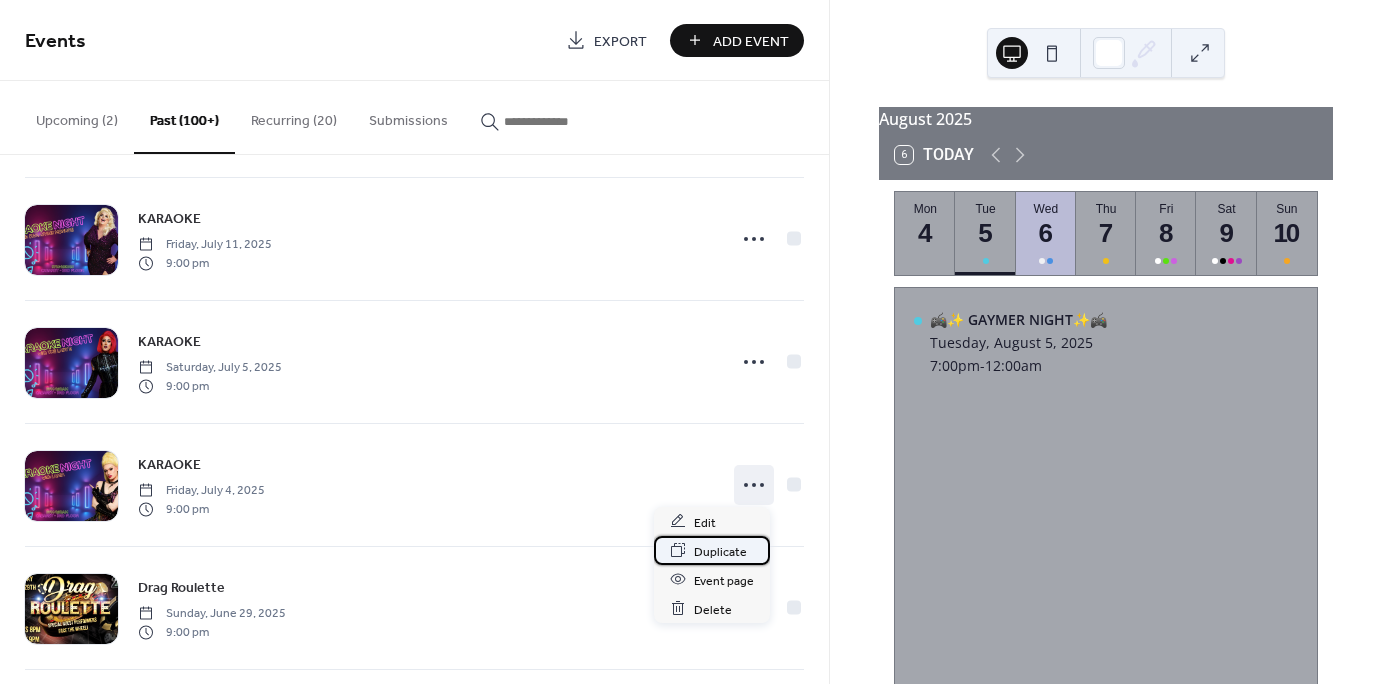 click on "Duplicate" at bounding box center [720, 551] 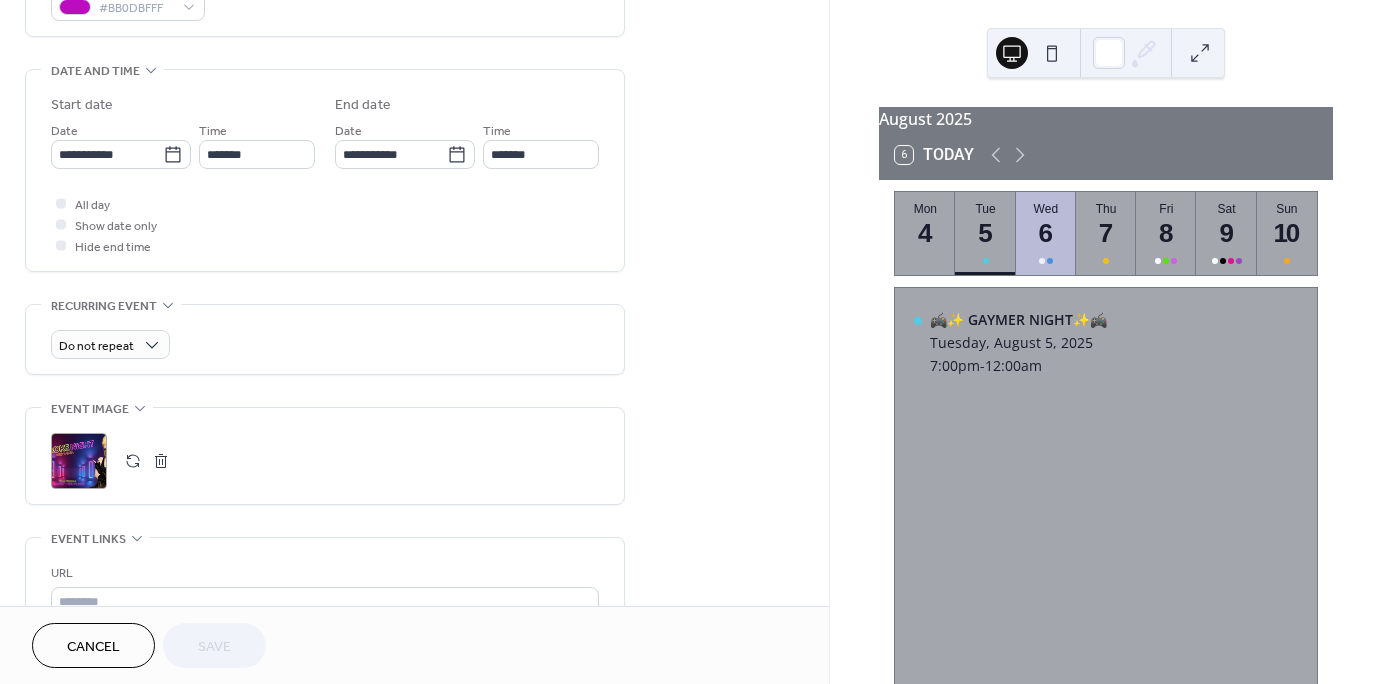 scroll, scrollTop: 511, scrollLeft: 0, axis: vertical 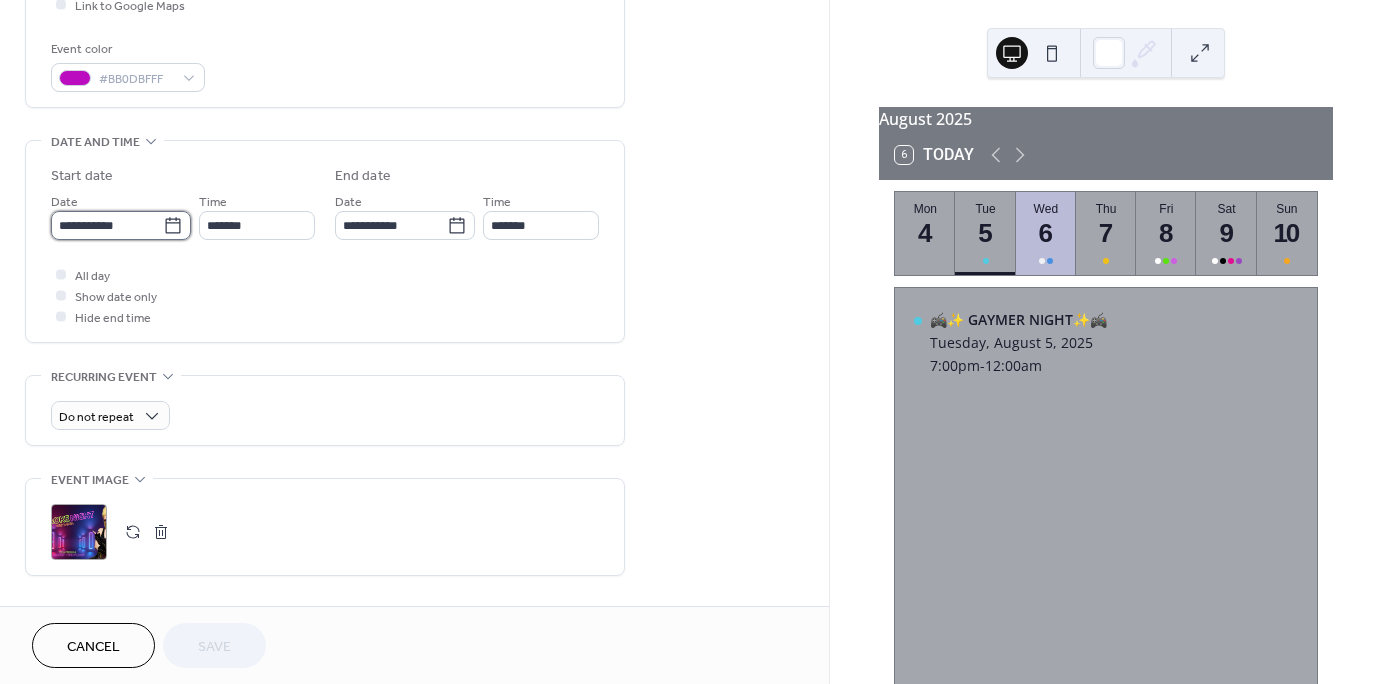click on "**********" at bounding box center (107, 225) 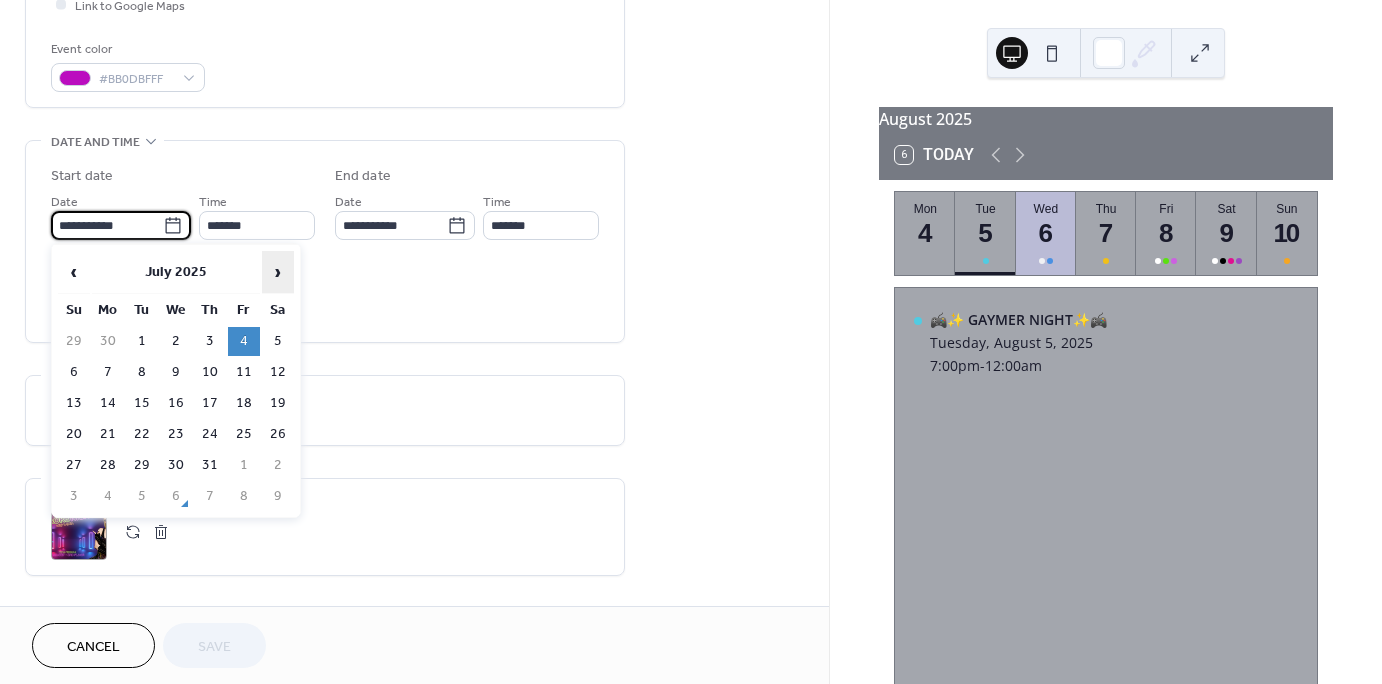click on "›" at bounding box center (278, 272) 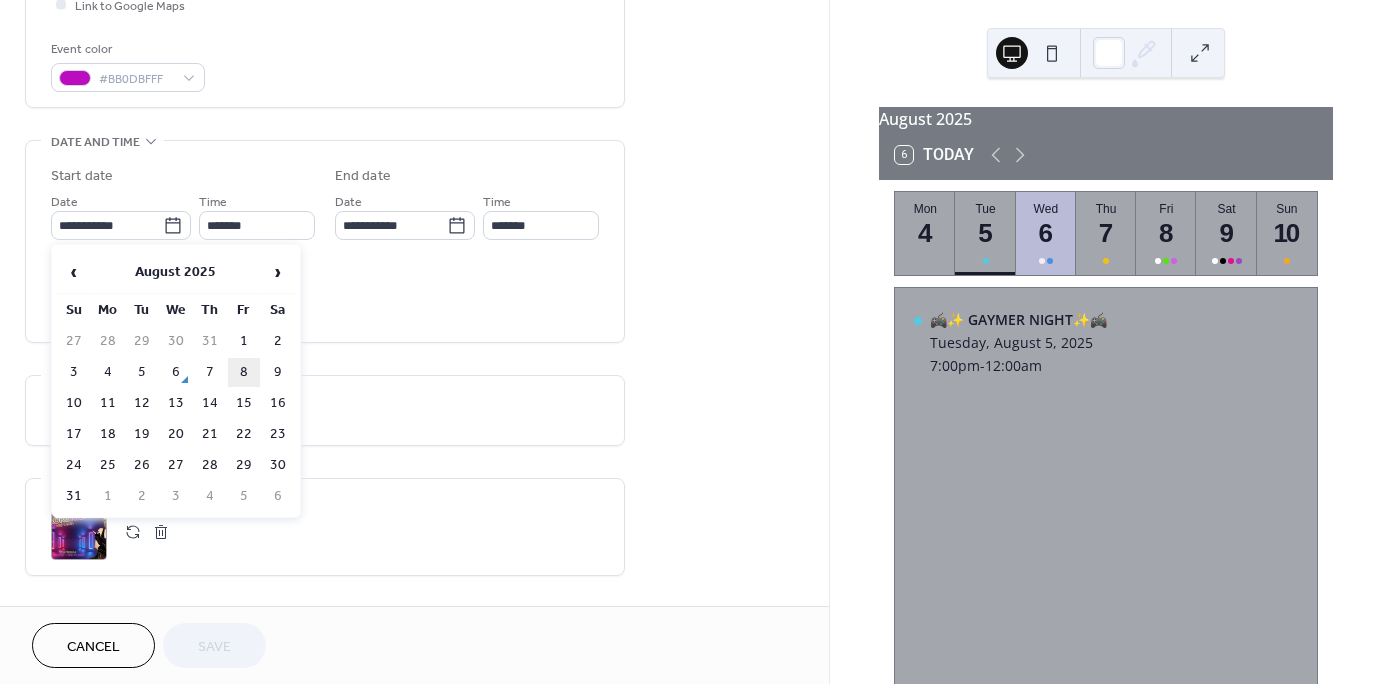 click on "8" at bounding box center (244, 372) 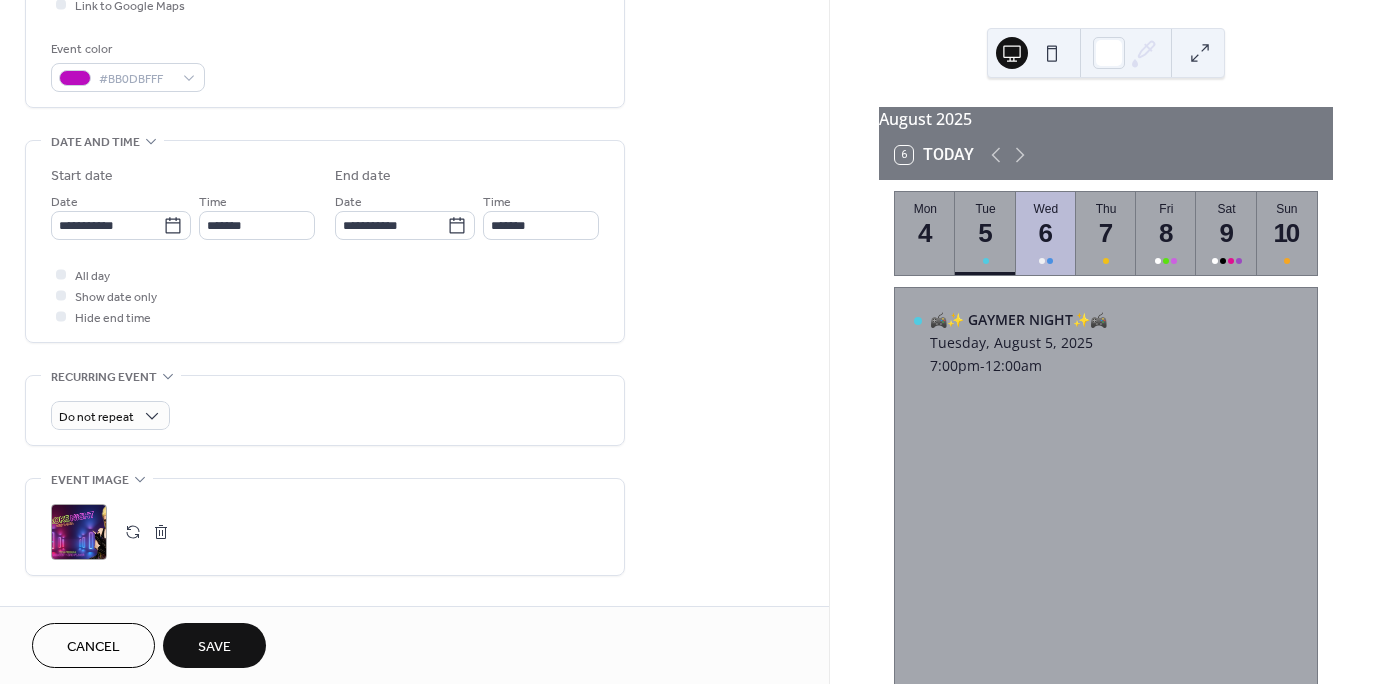click on "Save" at bounding box center (214, 645) 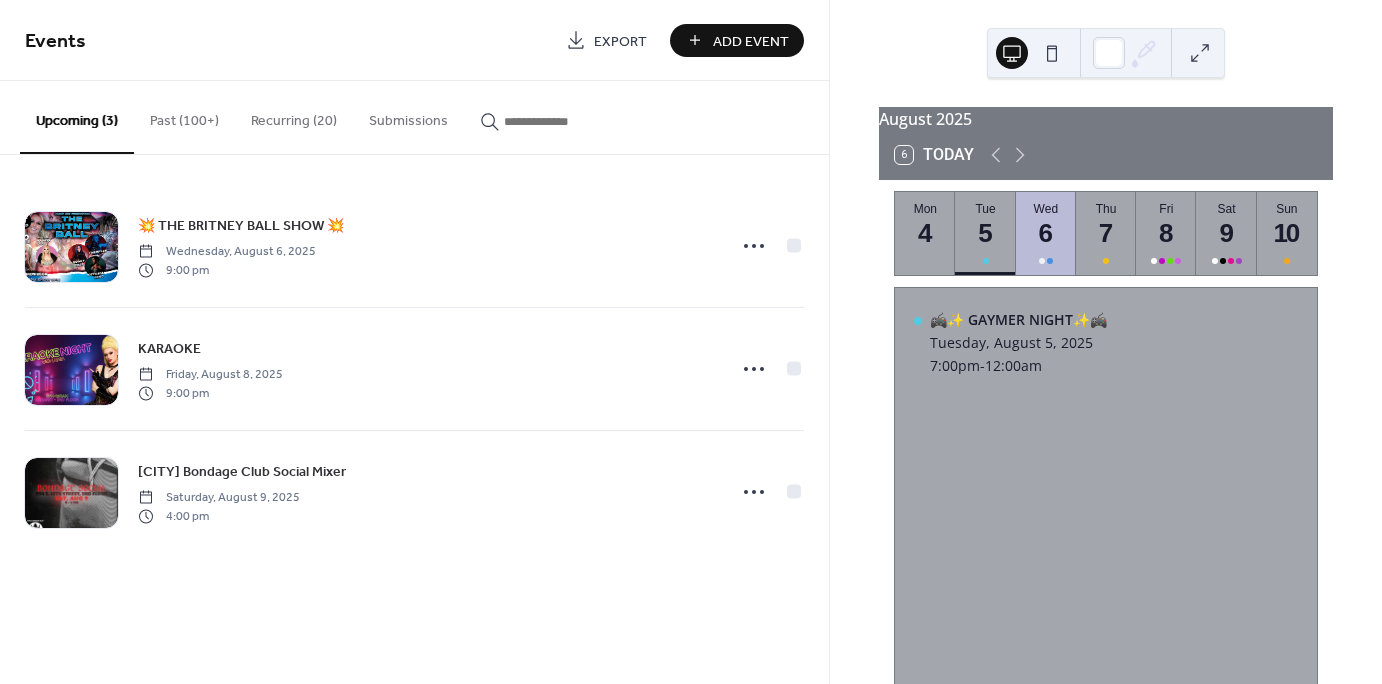 click on "Past (100+)" at bounding box center (184, 116) 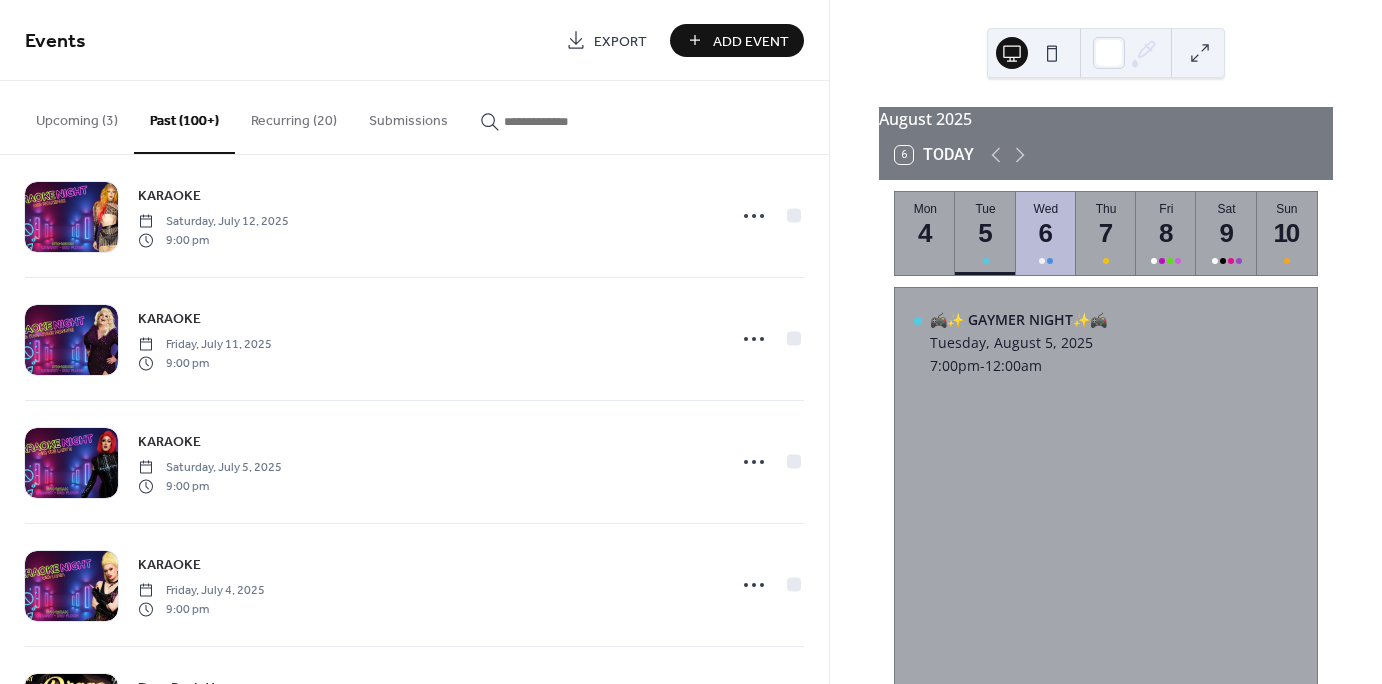 scroll, scrollTop: 647, scrollLeft: 0, axis: vertical 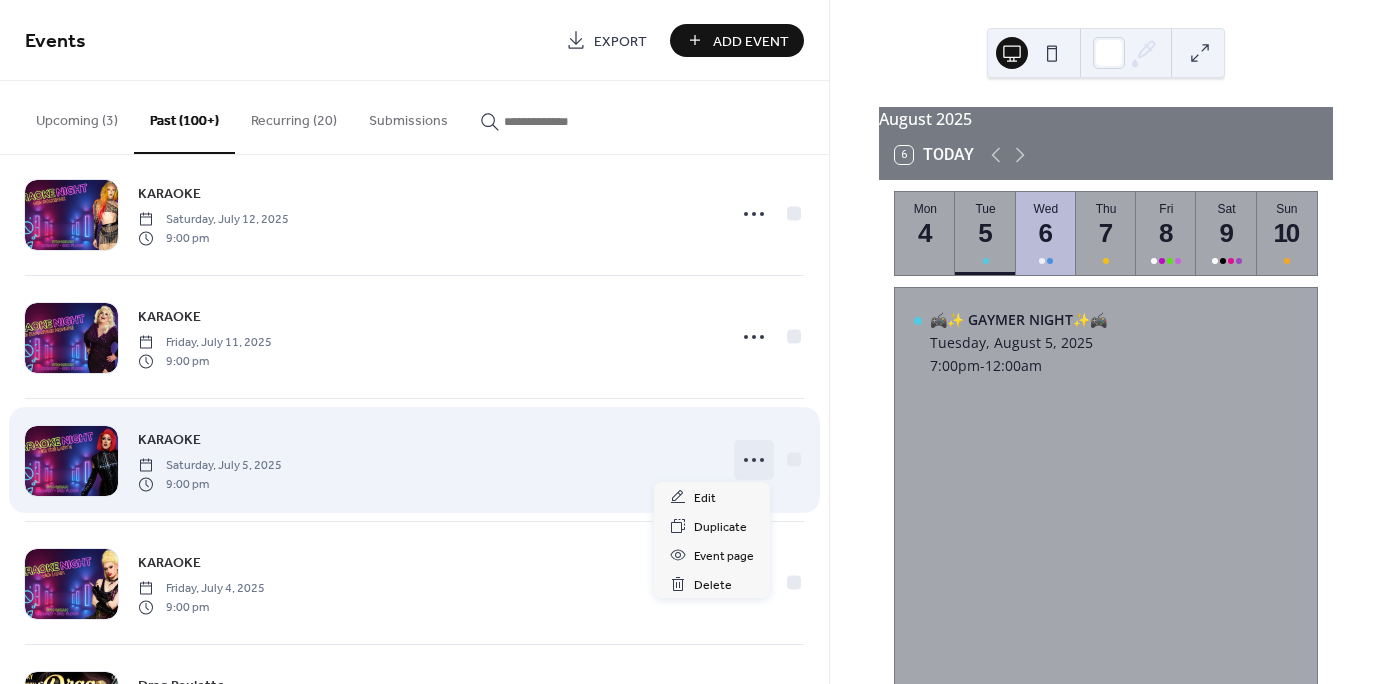 click 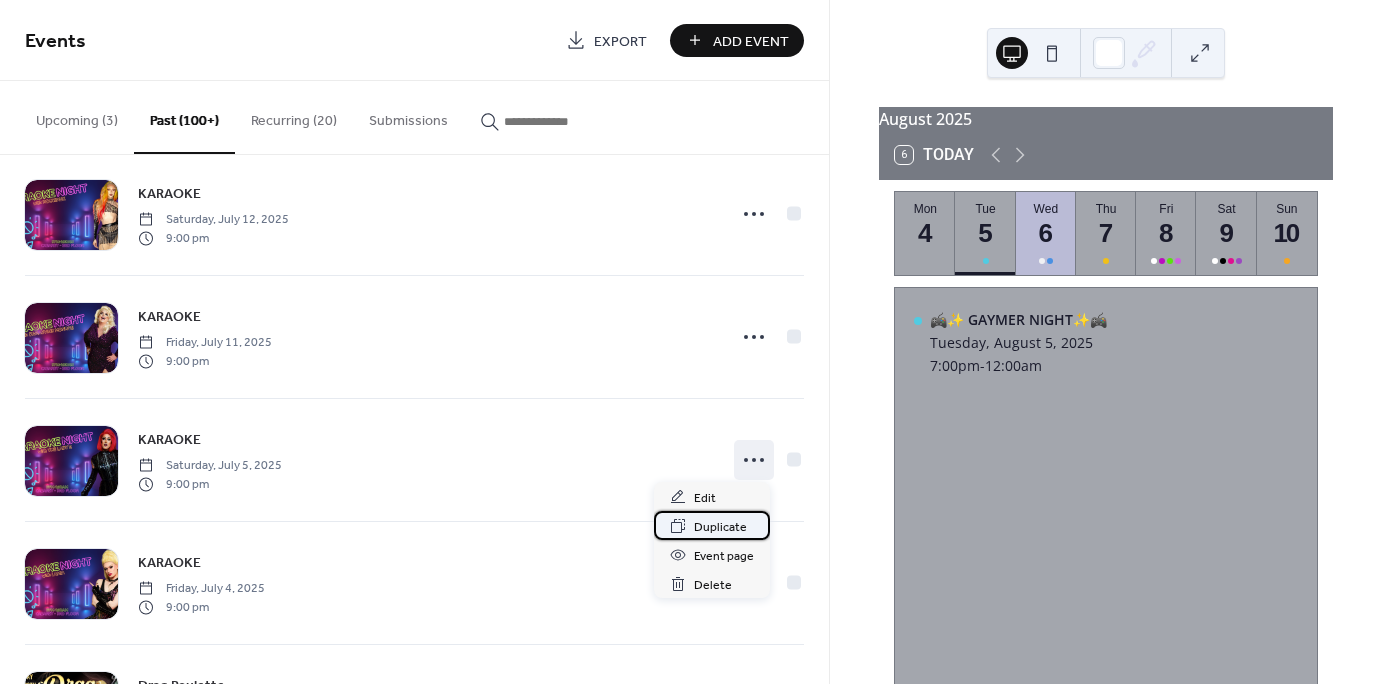 click on "Duplicate" at bounding box center (720, 527) 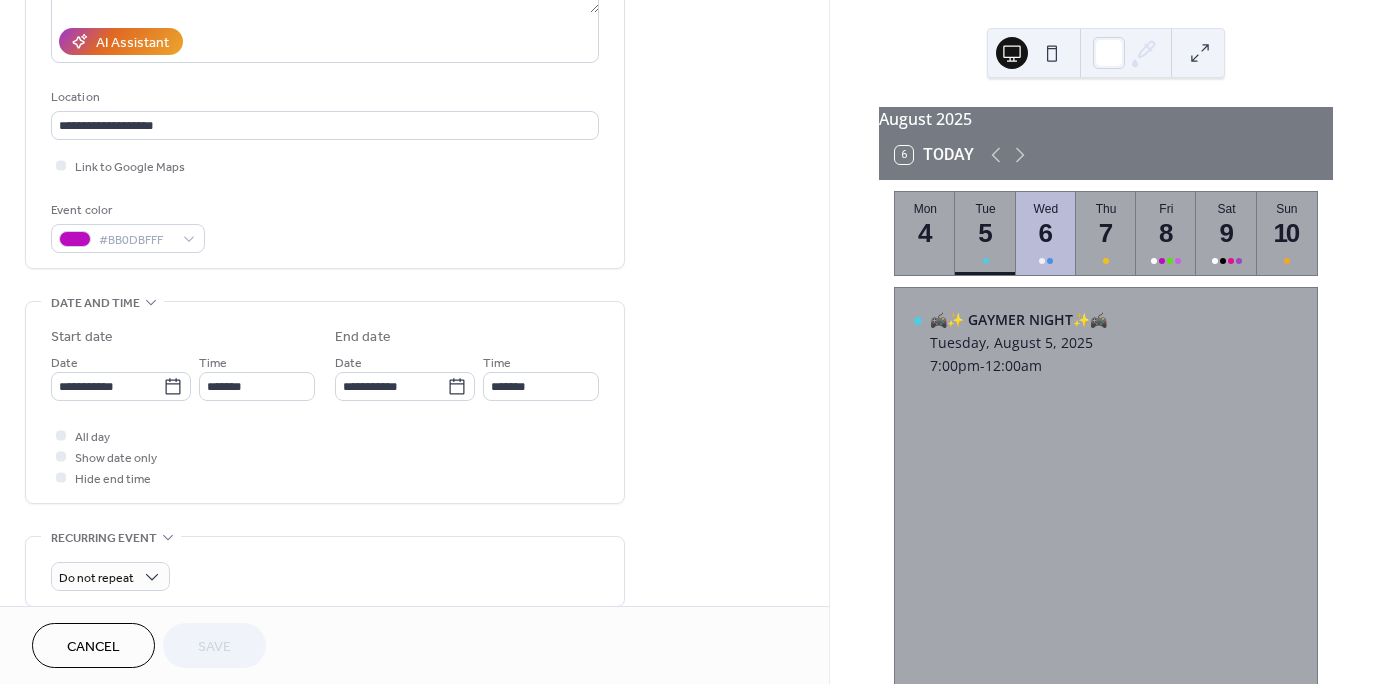 scroll, scrollTop: 349, scrollLeft: 0, axis: vertical 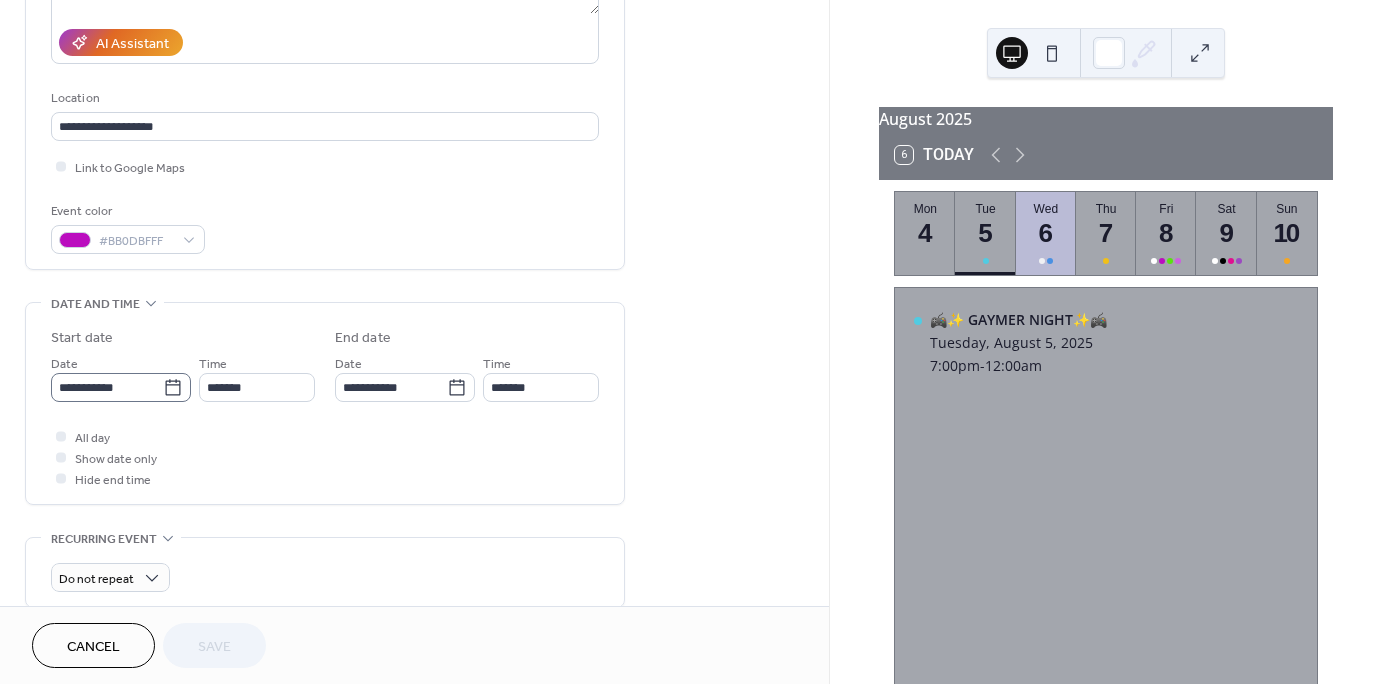 click 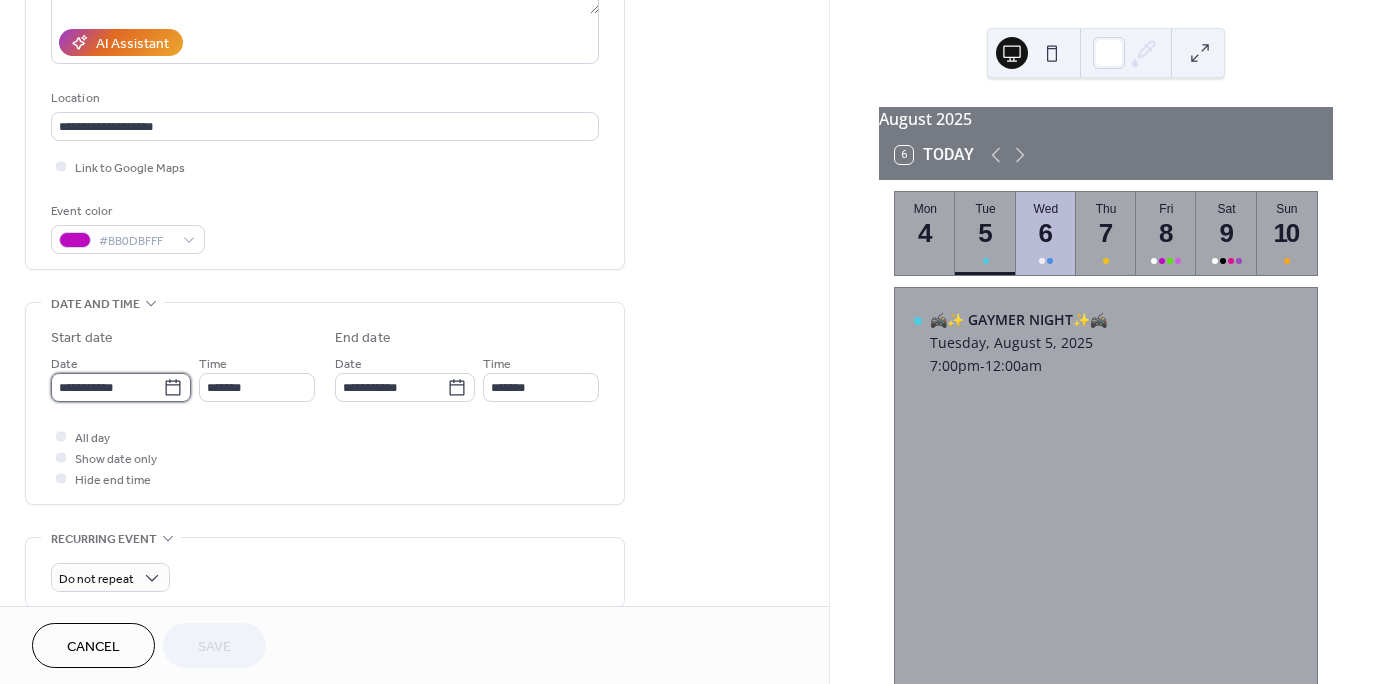 click on "**********" at bounding box center (107, 387) 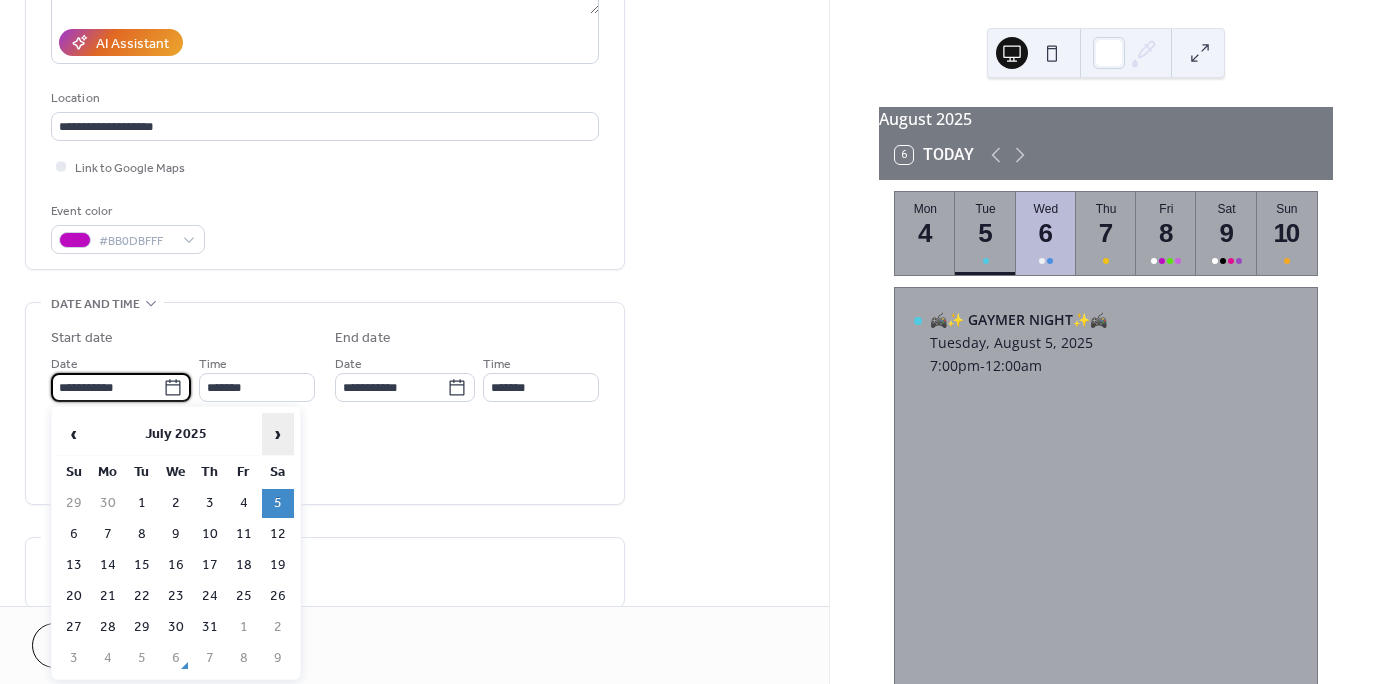 click on "›" at bounding box center (278, 434) 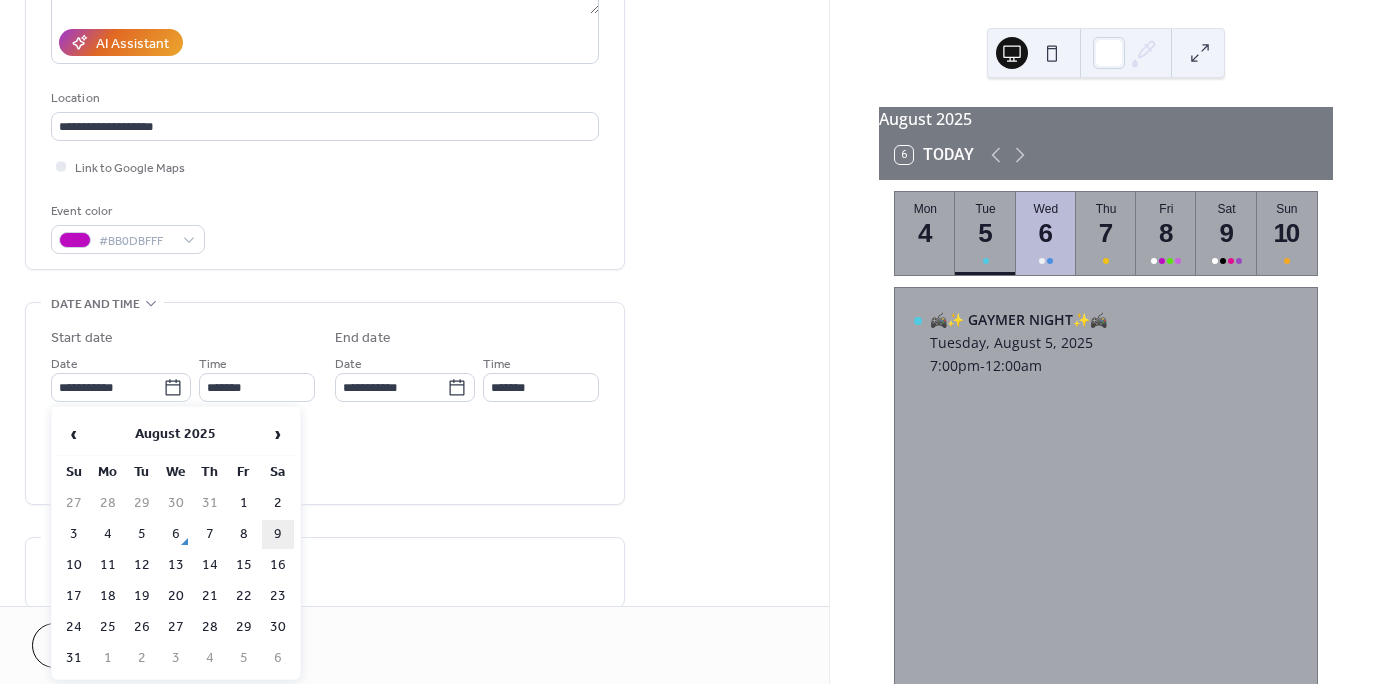 click on "9" at bounding box center (278, 534) 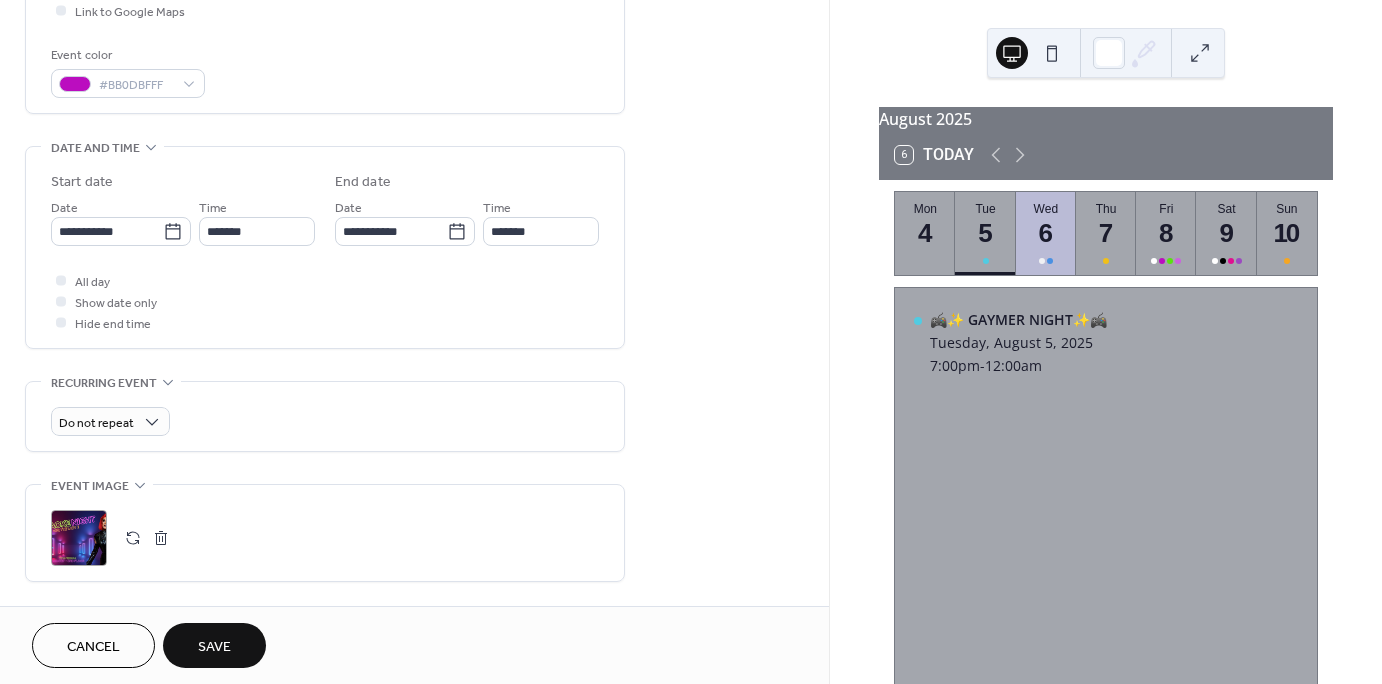 scroll, scrollTop: 518, scrollLeft: 0, axis: vertical 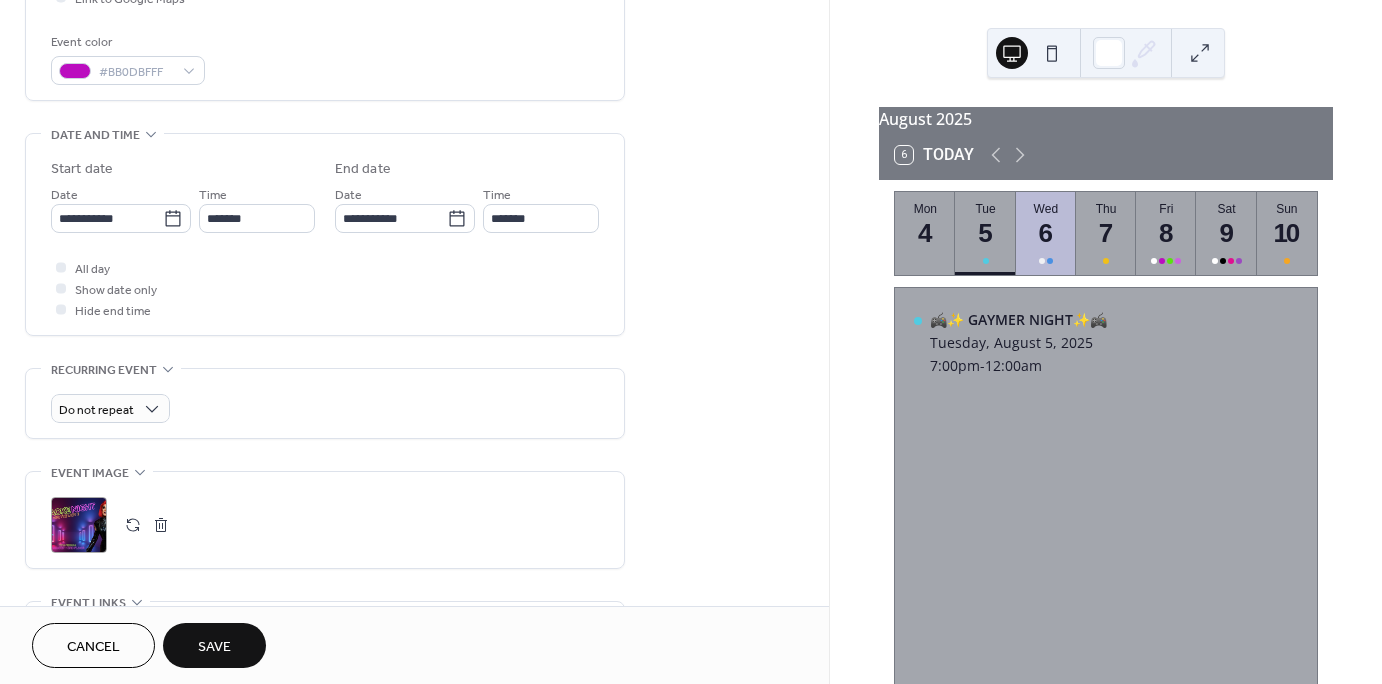 click on "Save" at bounding box center [214, 647] 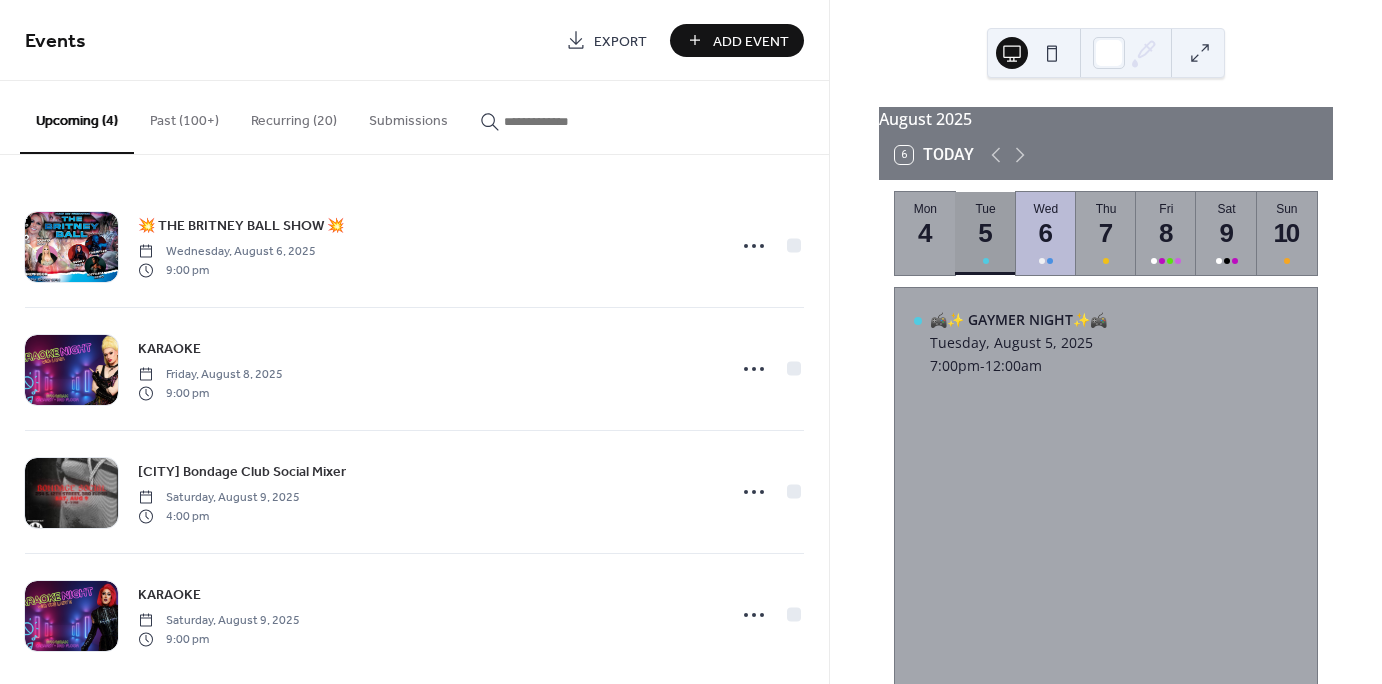 click on "Tue 5" at bounding box center [985, 233] 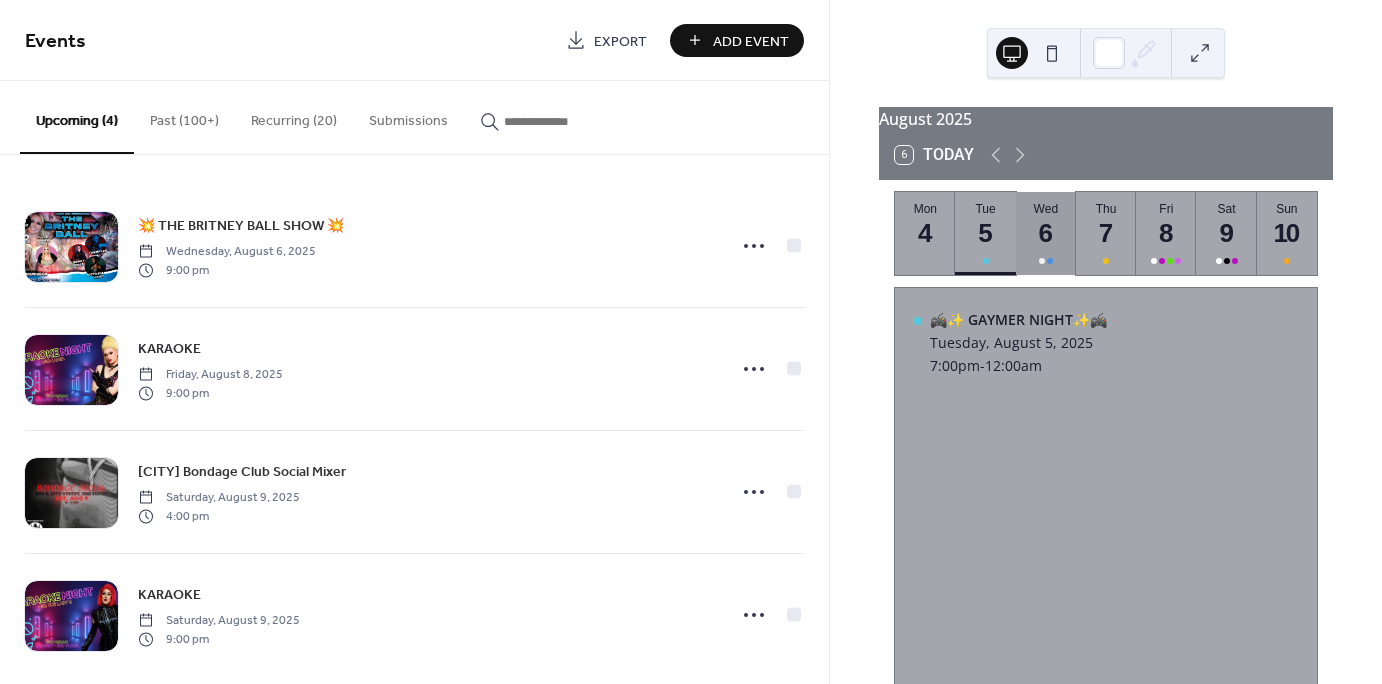 click on "6" at bounding box center (1045, 233) 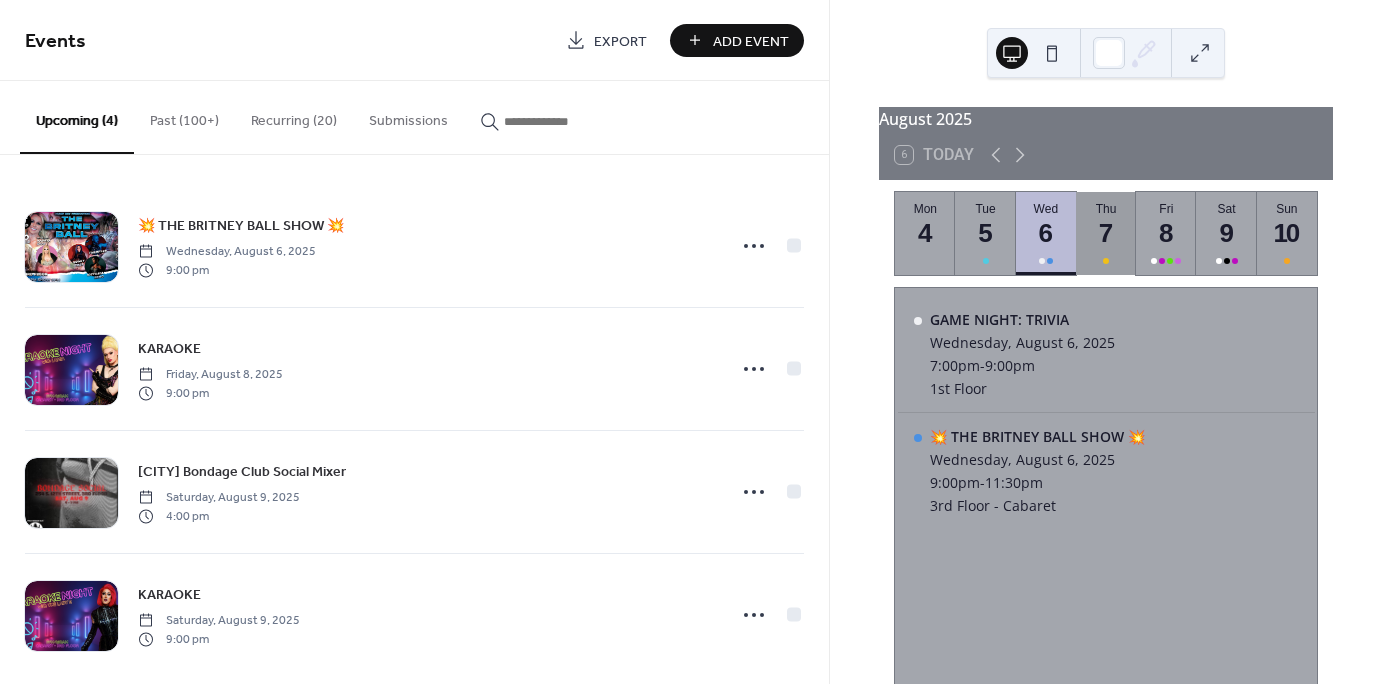 click on "7" at bounding box center [1105, 233] 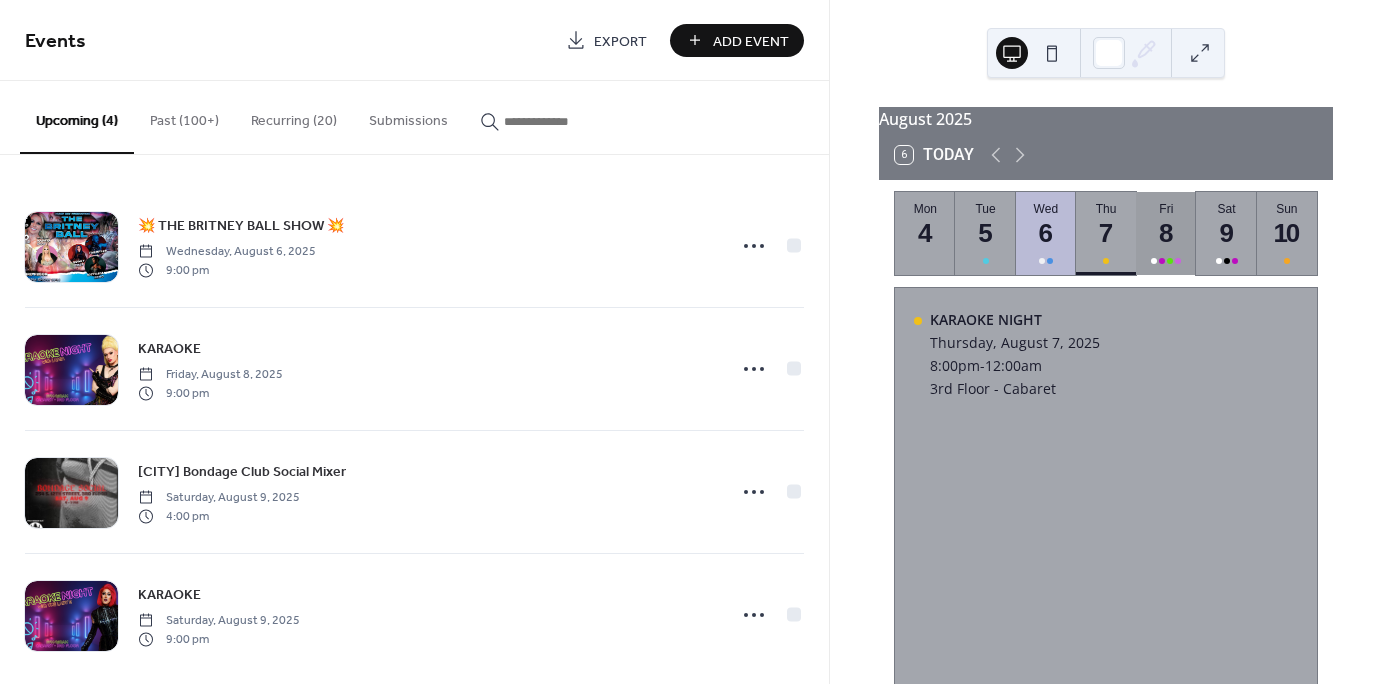click on "8" at bounding box center [1165, 233] 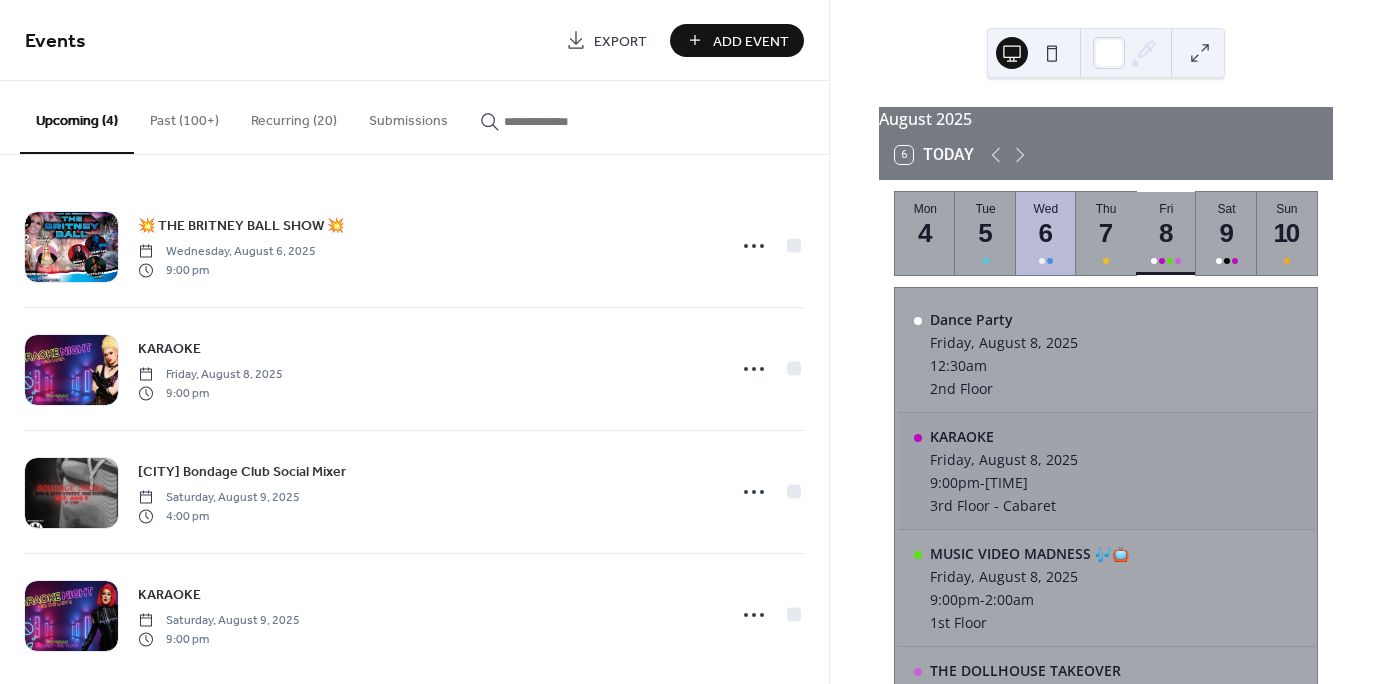 scroll, scrollTop: 1, scrollLeft: 0, axis: vertical 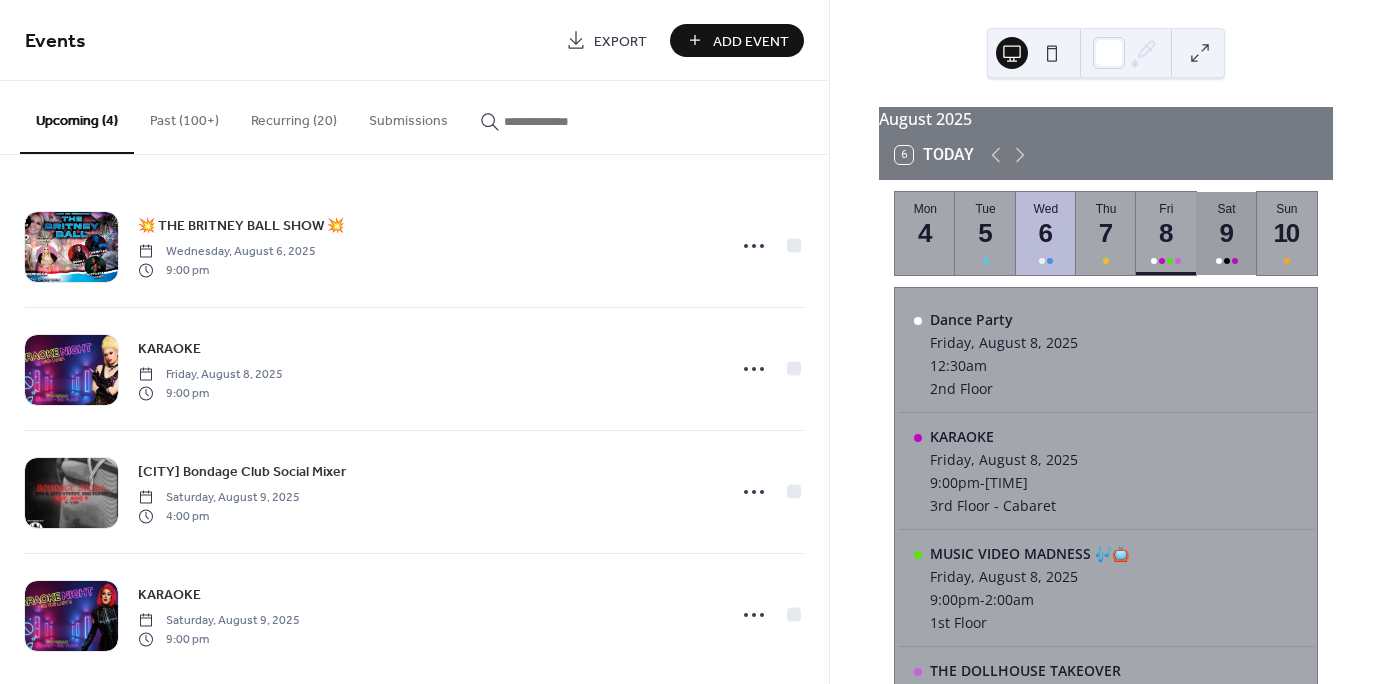 click at bounding box center (1227, 261) 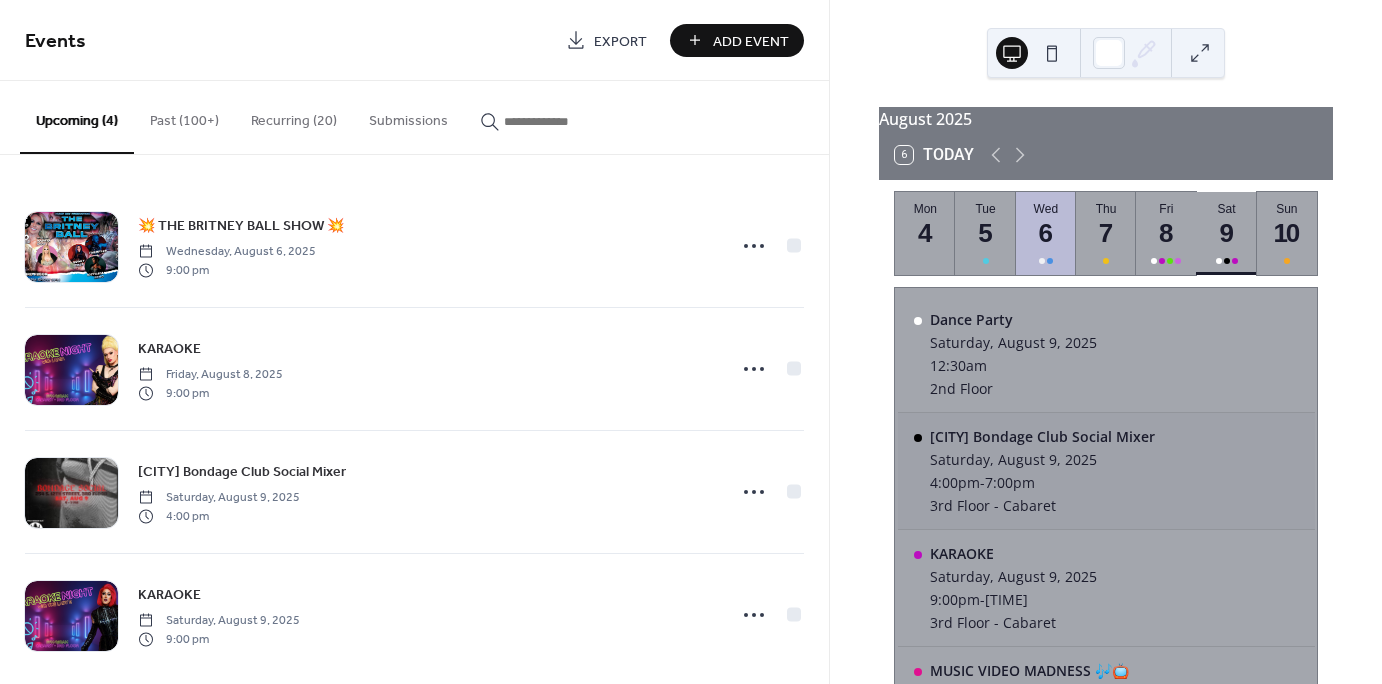 scroll, scrollTop: 117, scrollLeft: 0, axis: vertical 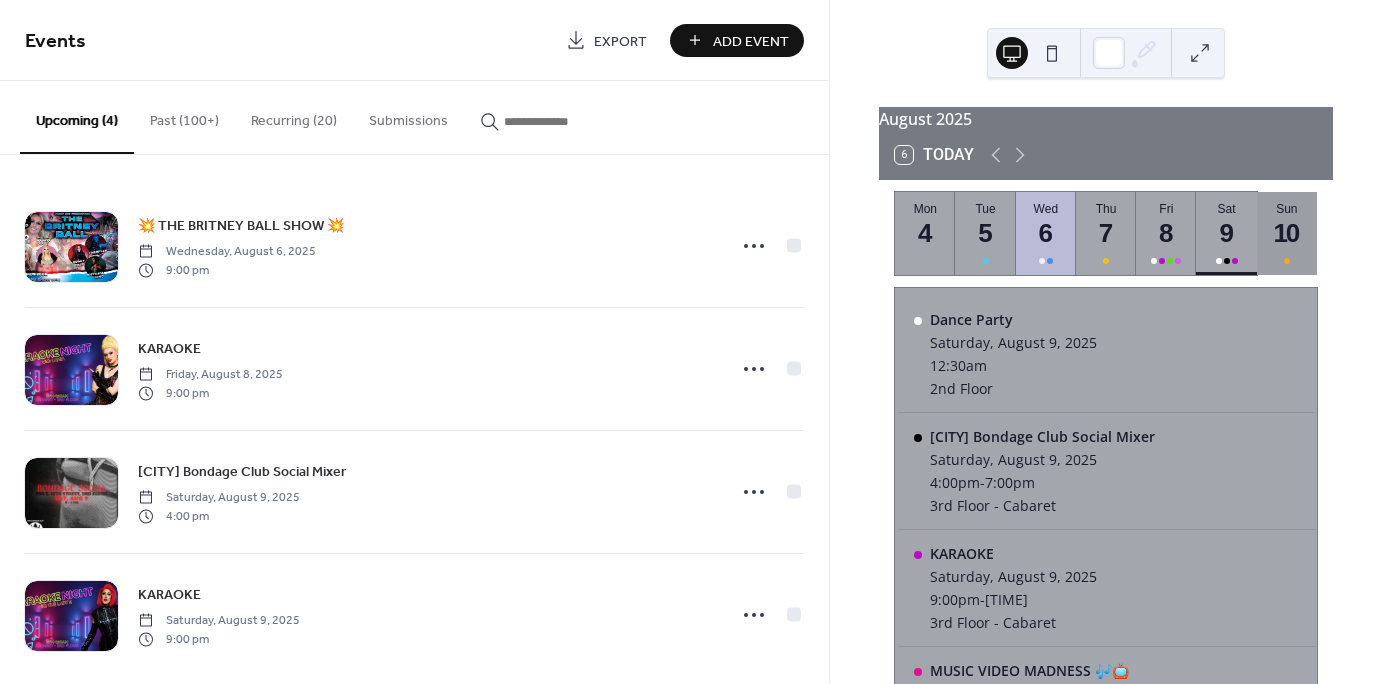 click on "10" at bounding box center (1286, 233) 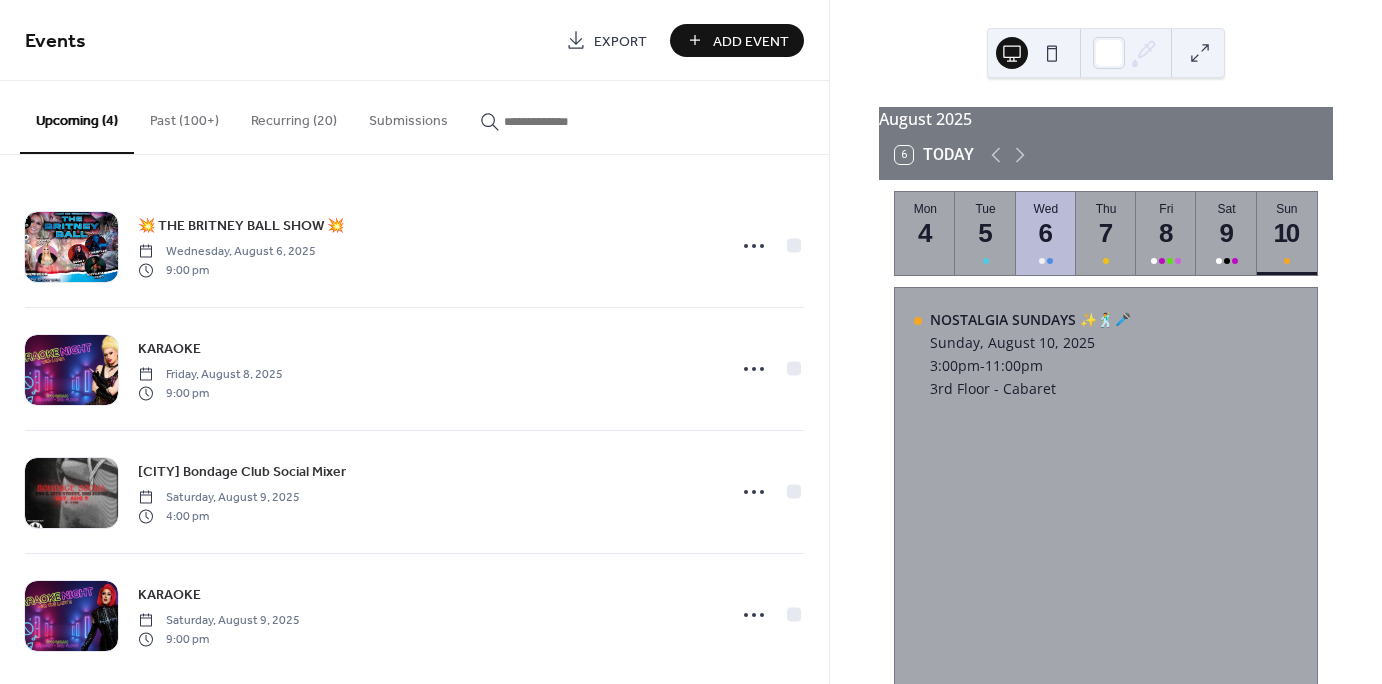 click on "Past (100+)" at bounding box center (184, 116) 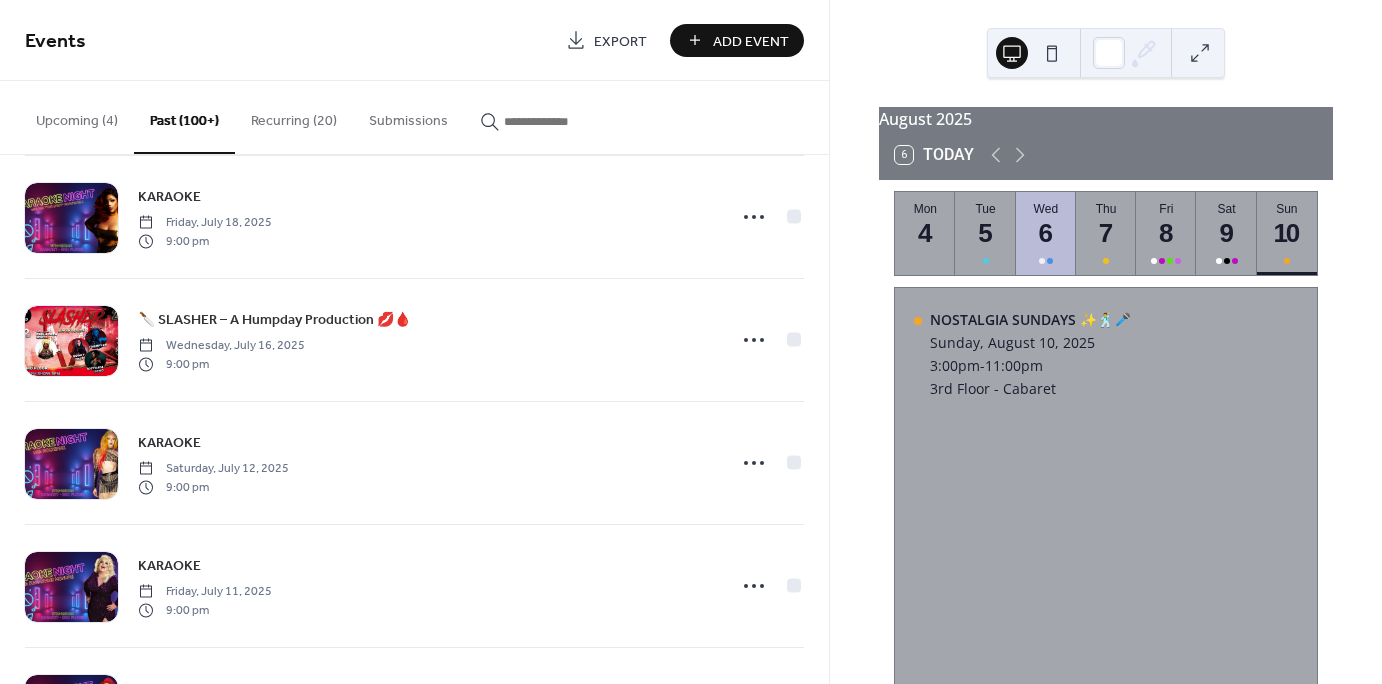 scroll, scrollTop: 399, scrollLeft: 0, axis: vertical 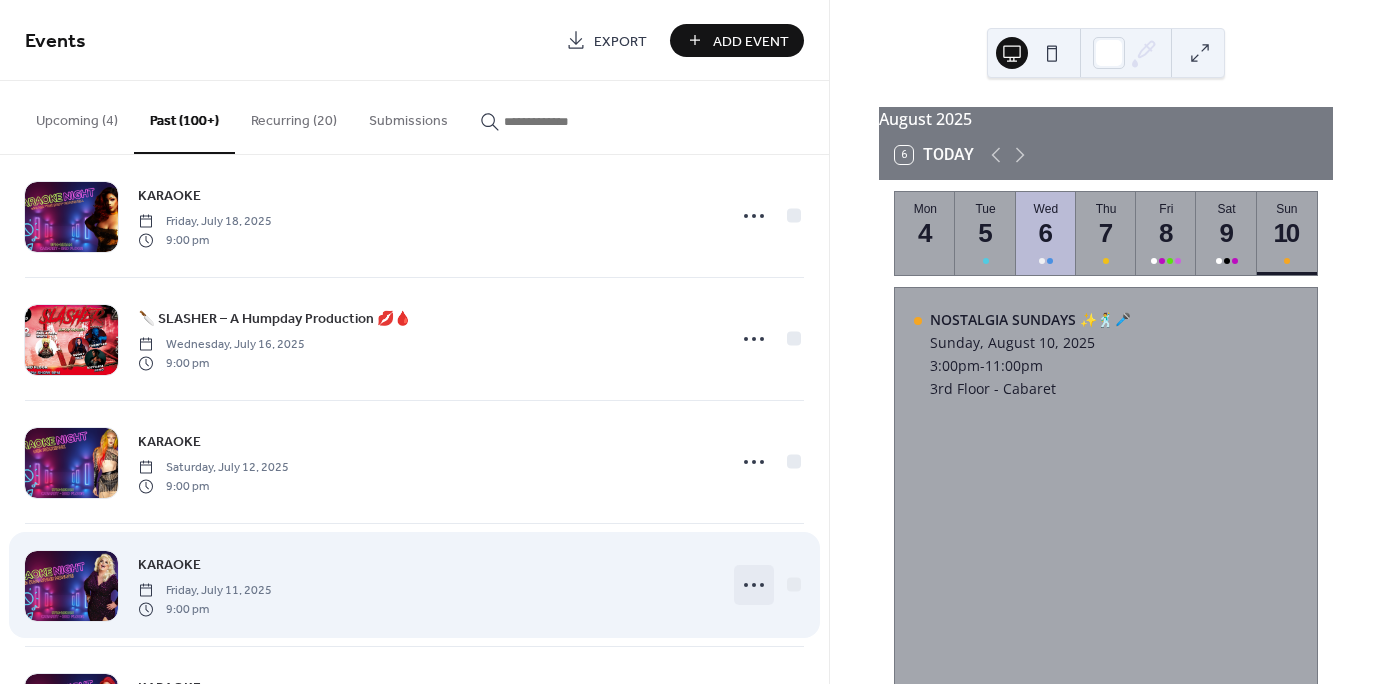click 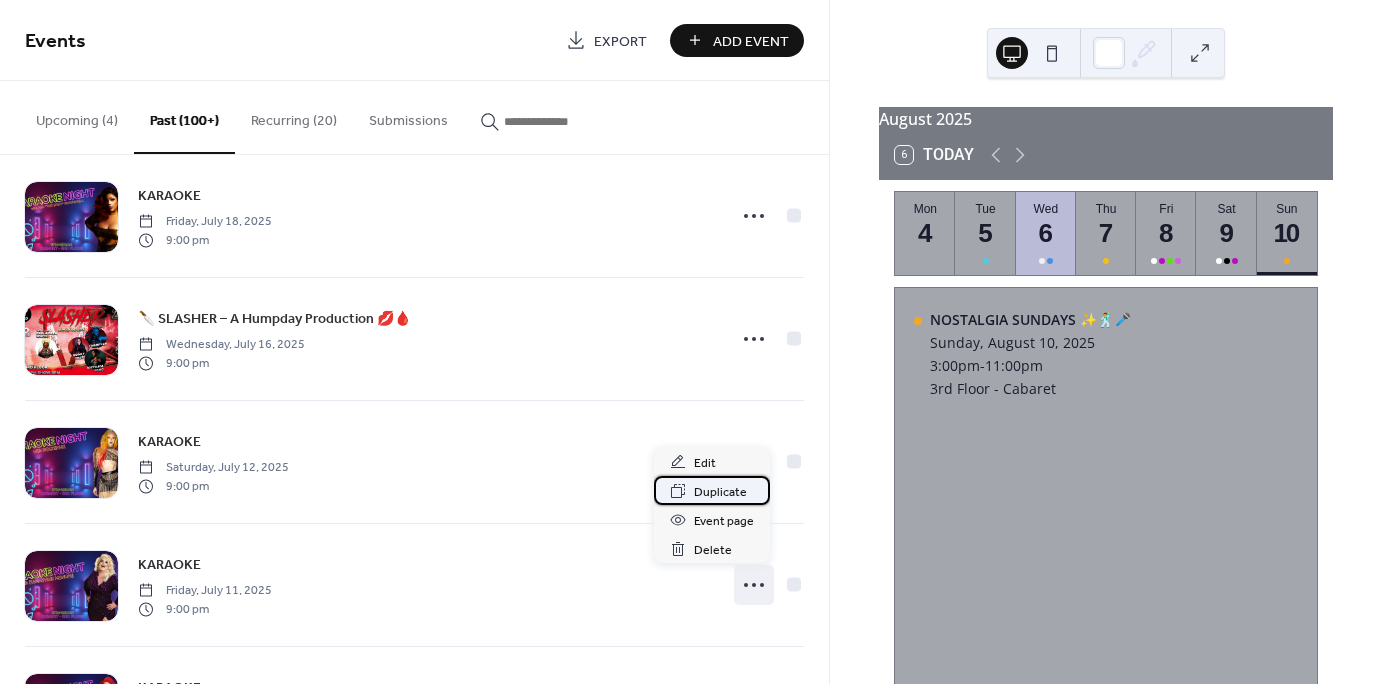 click on "Duplicate" at bounding box center [720, 492] 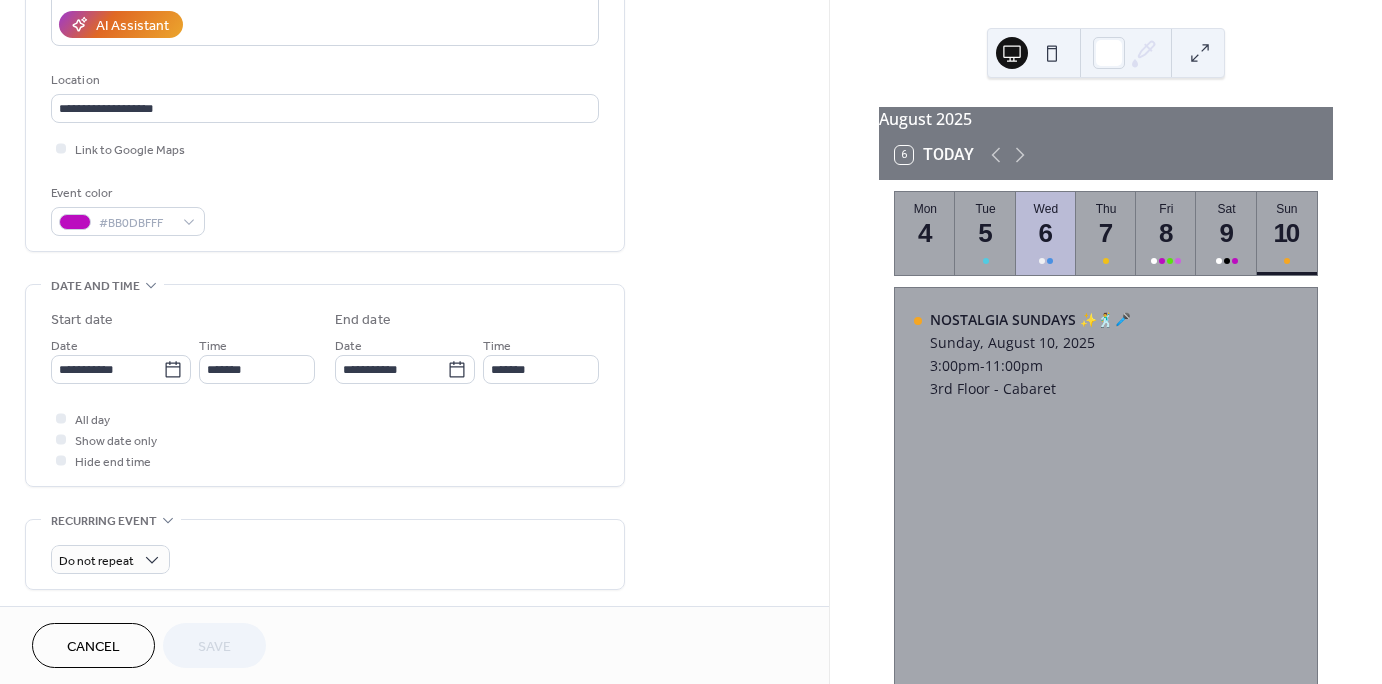 scroll, scrollTop: 368, scrollLeft: 0, axis: vertical 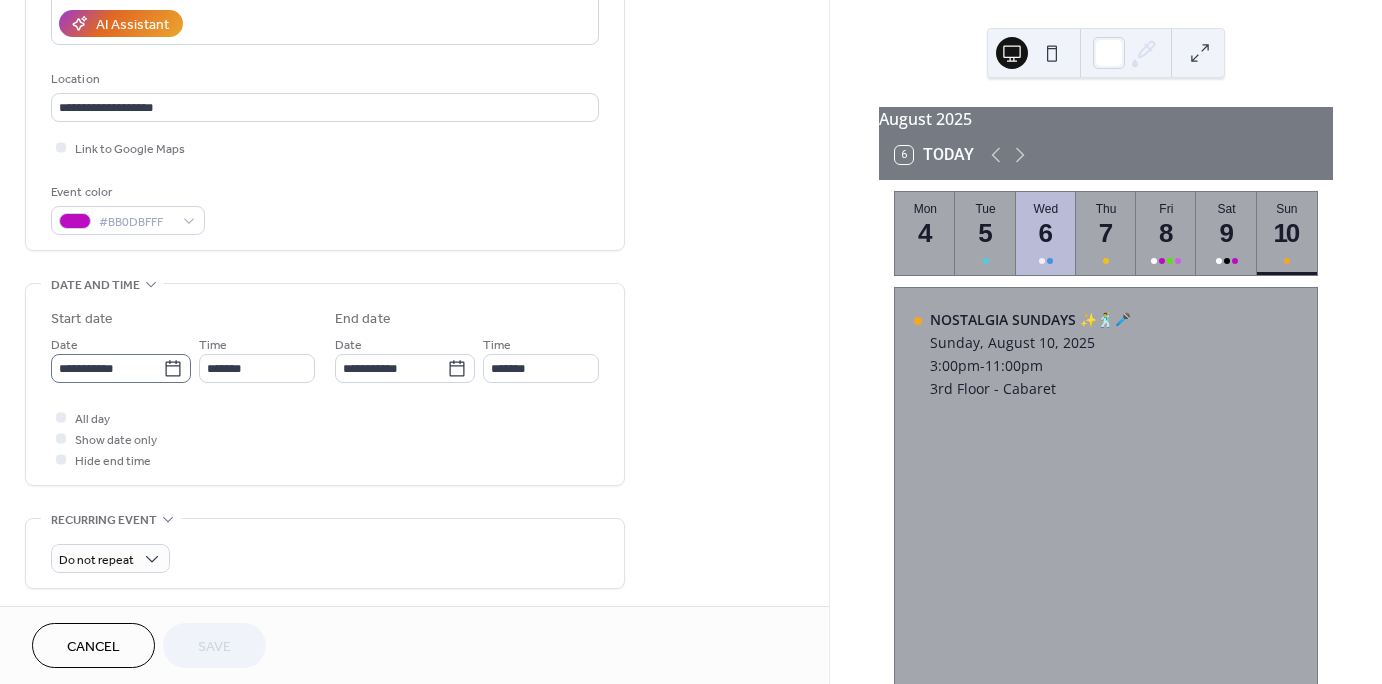 click 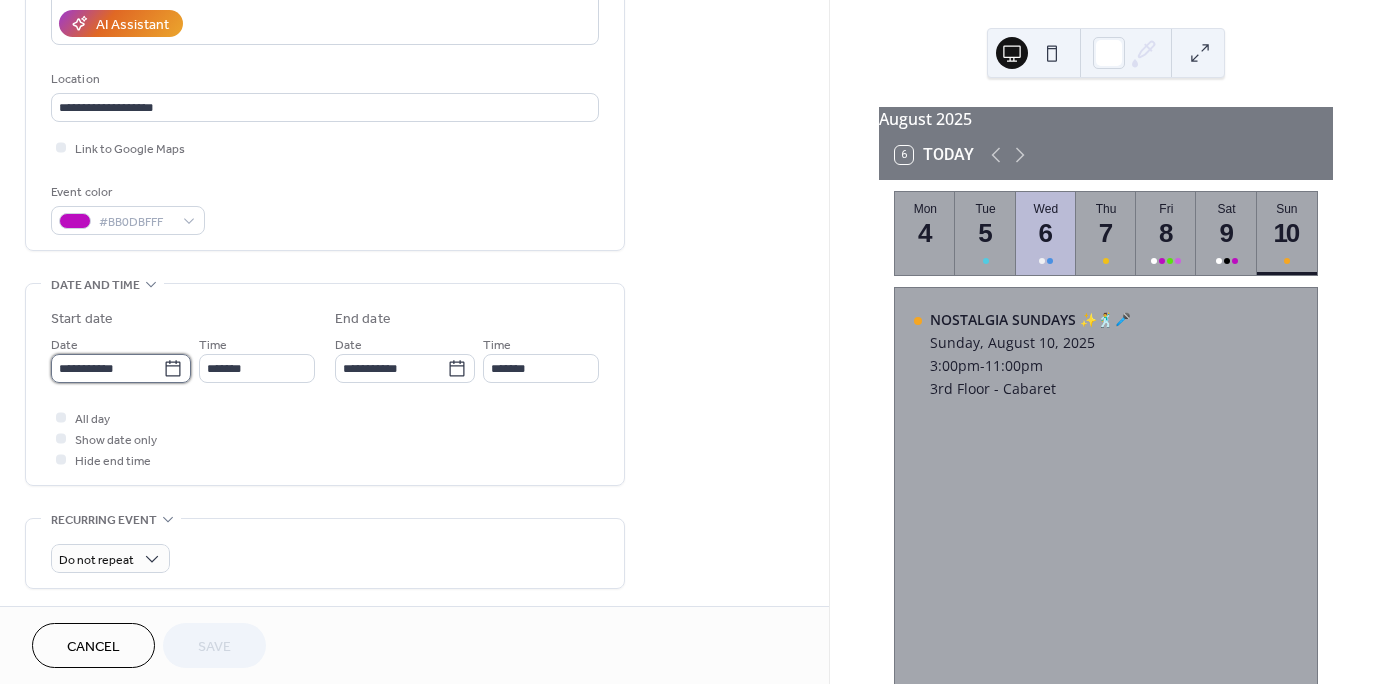click on "**********" at bounding box center (107, 368) 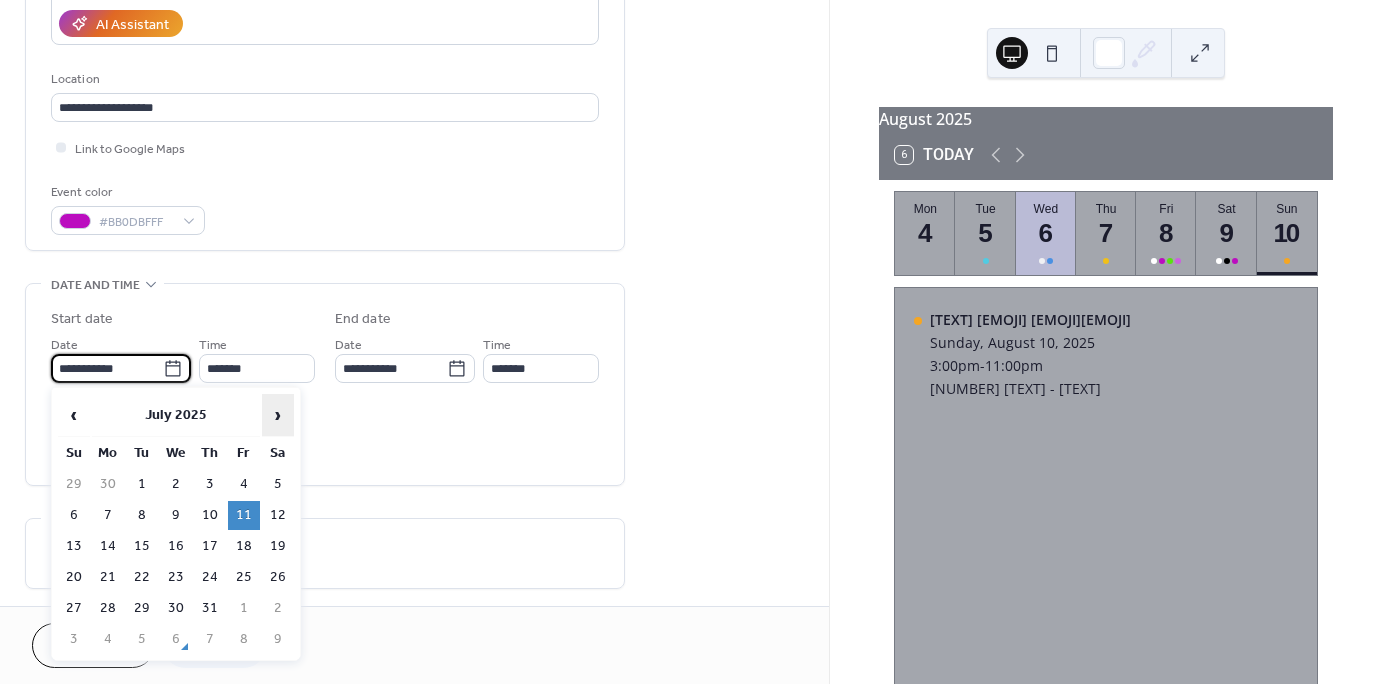 click on "›" at bounding box center [278, 415] 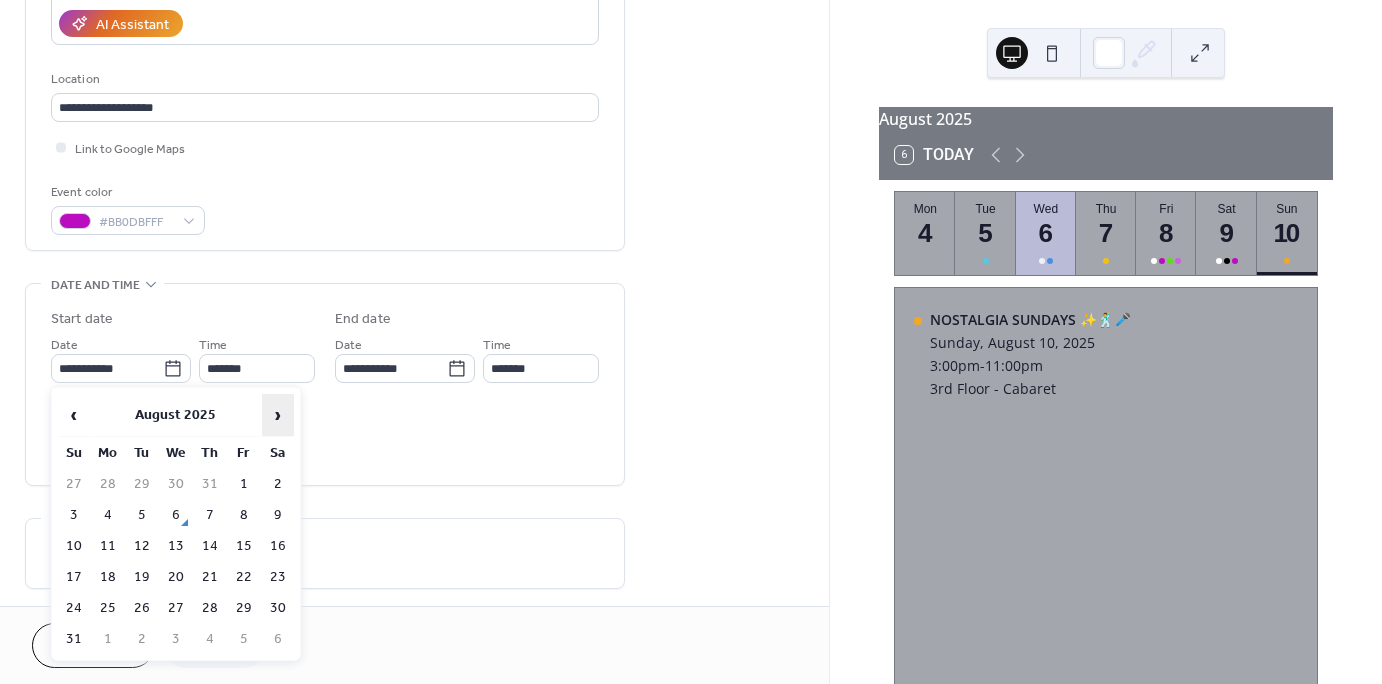 click on "›" at bounding box center (278, 415) 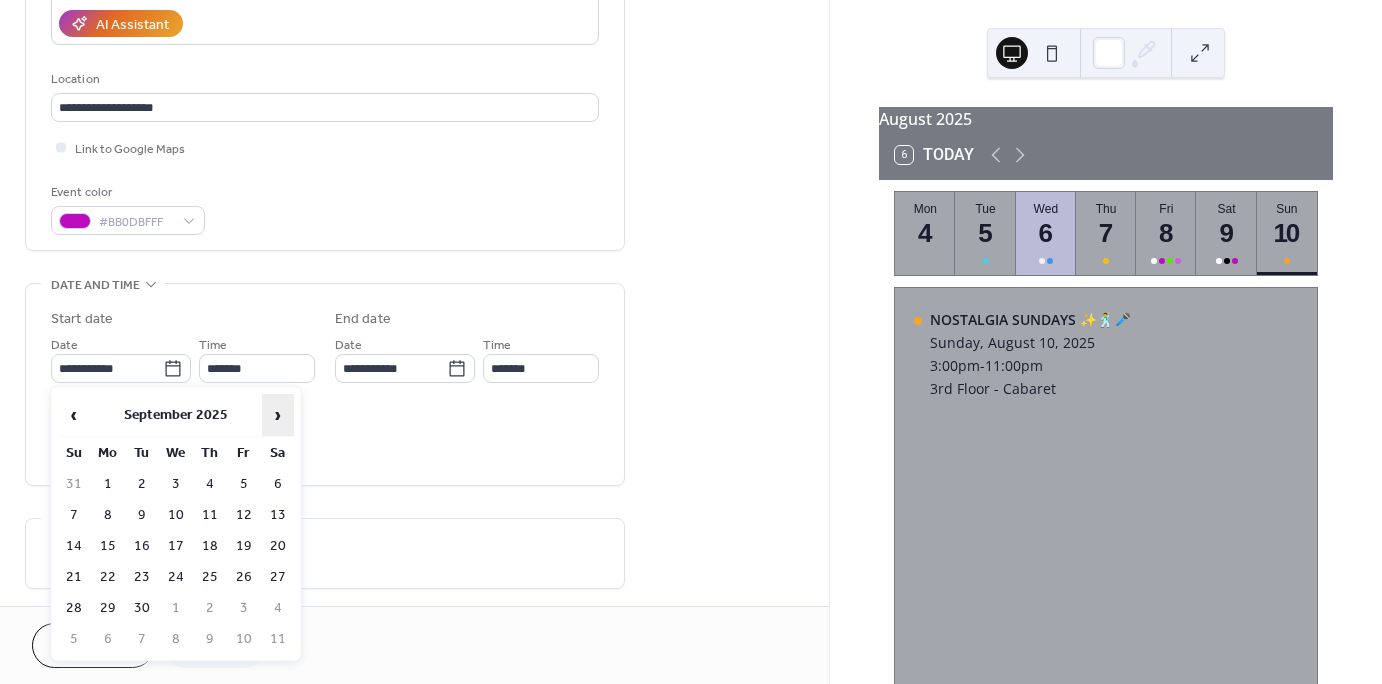 click on "›" at bounding box center (278, 415) 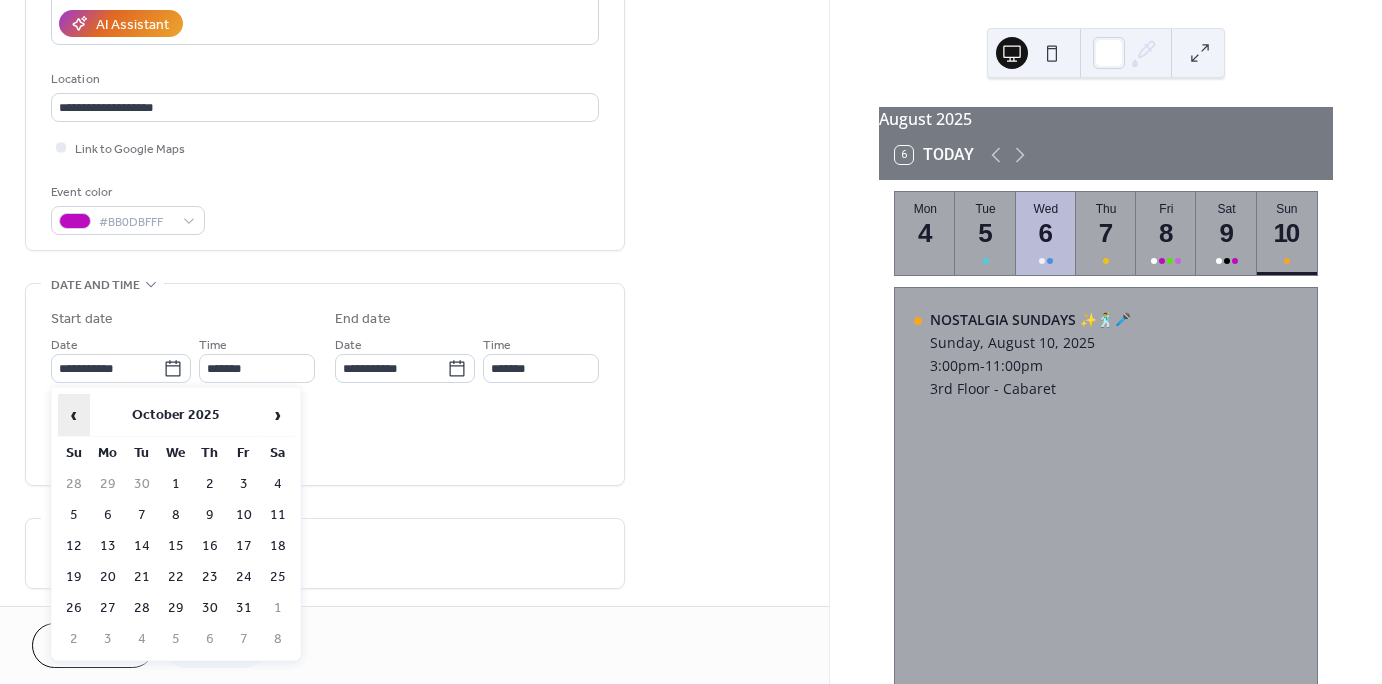 click on "‹" at bounding box center [74, 415] 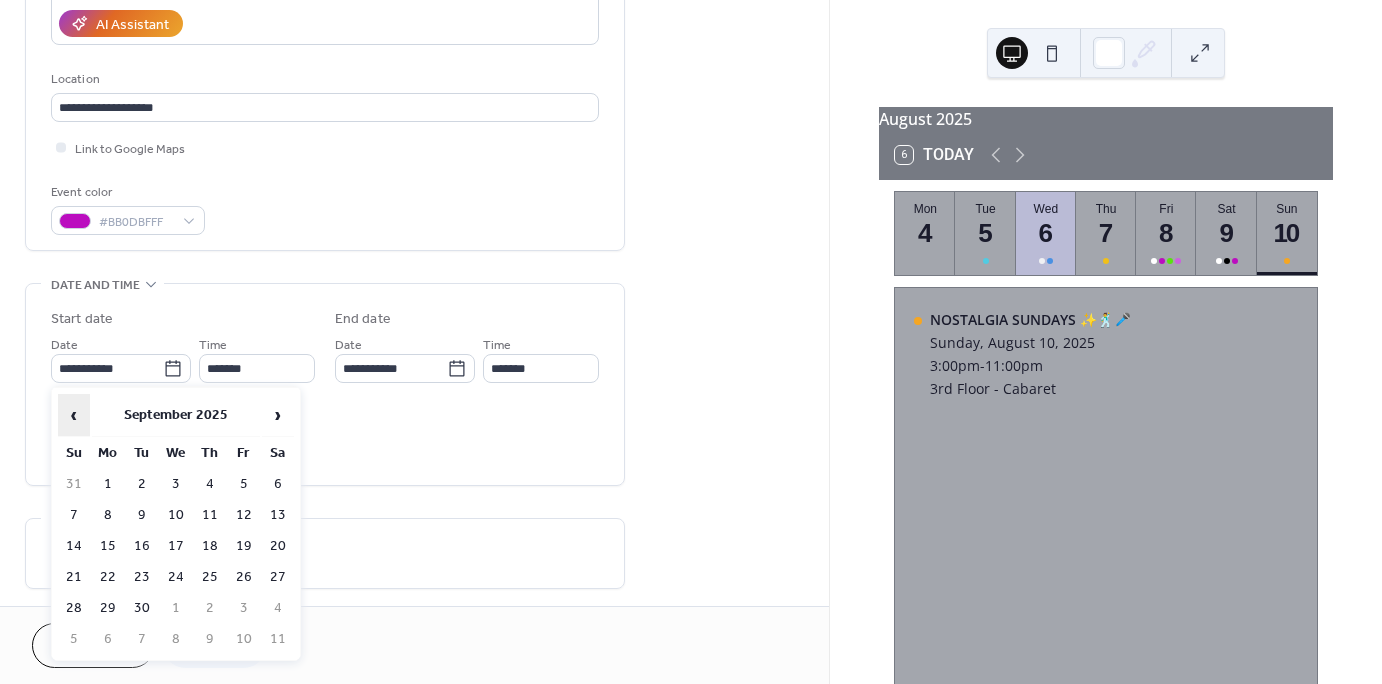 click on "‹" at bounding box center (74, 415) 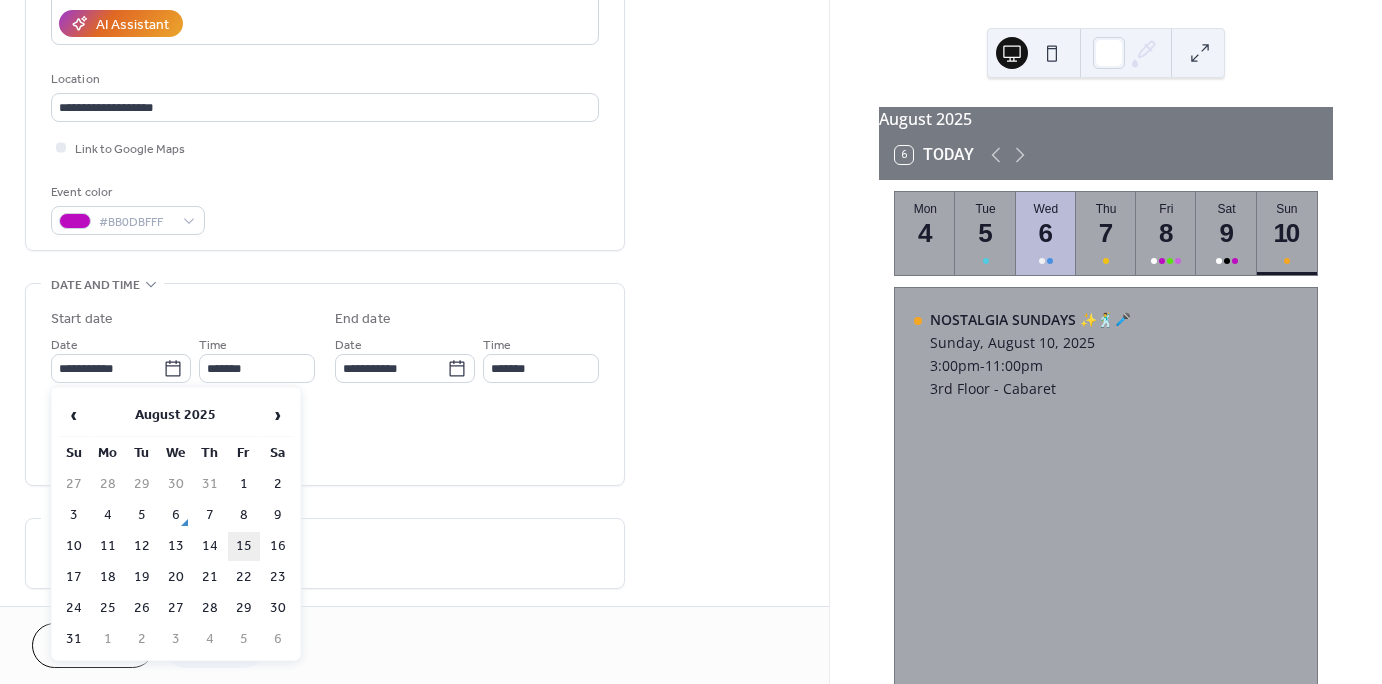 click on "15" at bounding box center [244, 546] 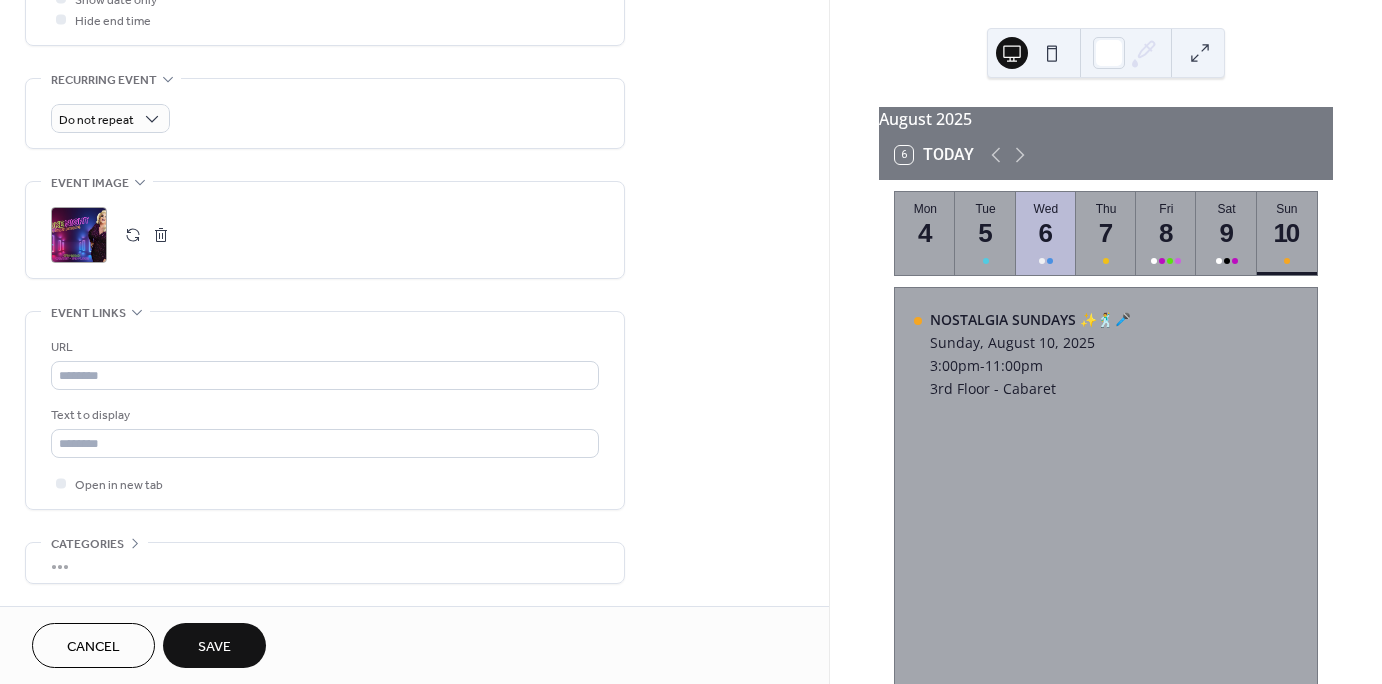 scroll, scrollTop: 812, scrollLeft: 0, axis: vertical 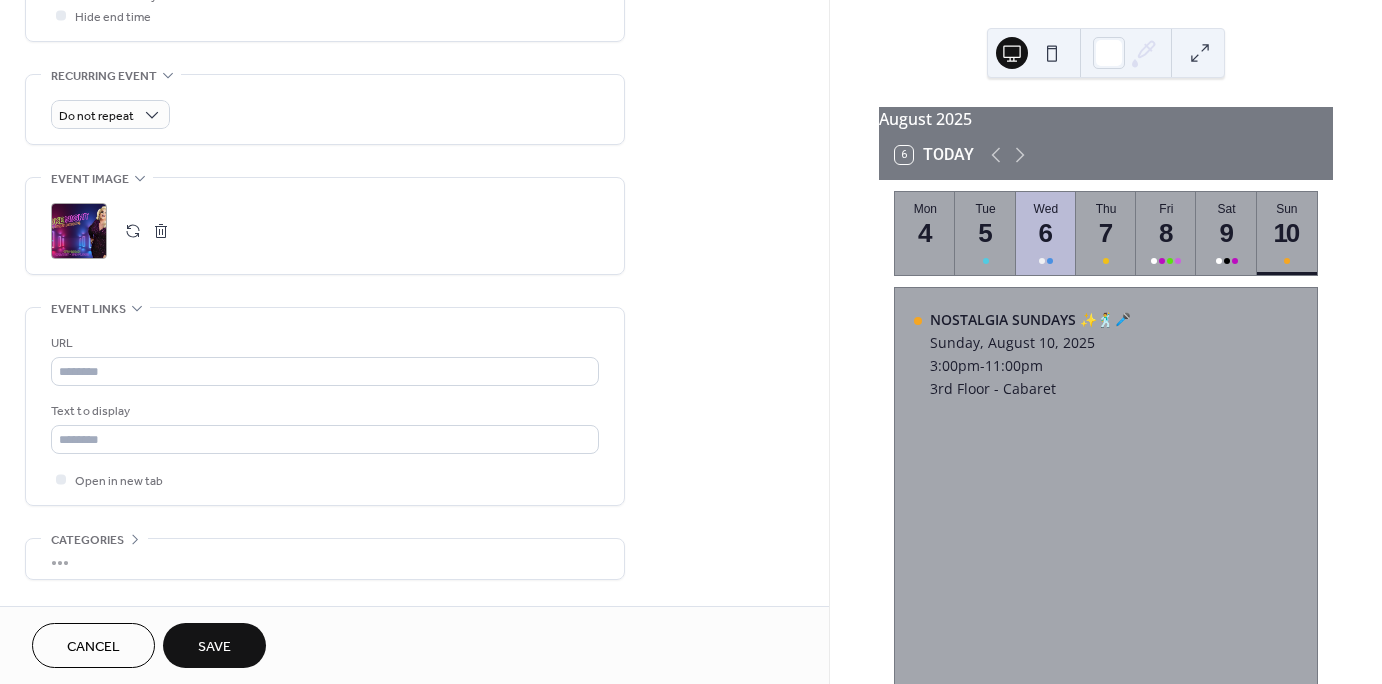 click on "Save" at bounding box center [214, 647] 